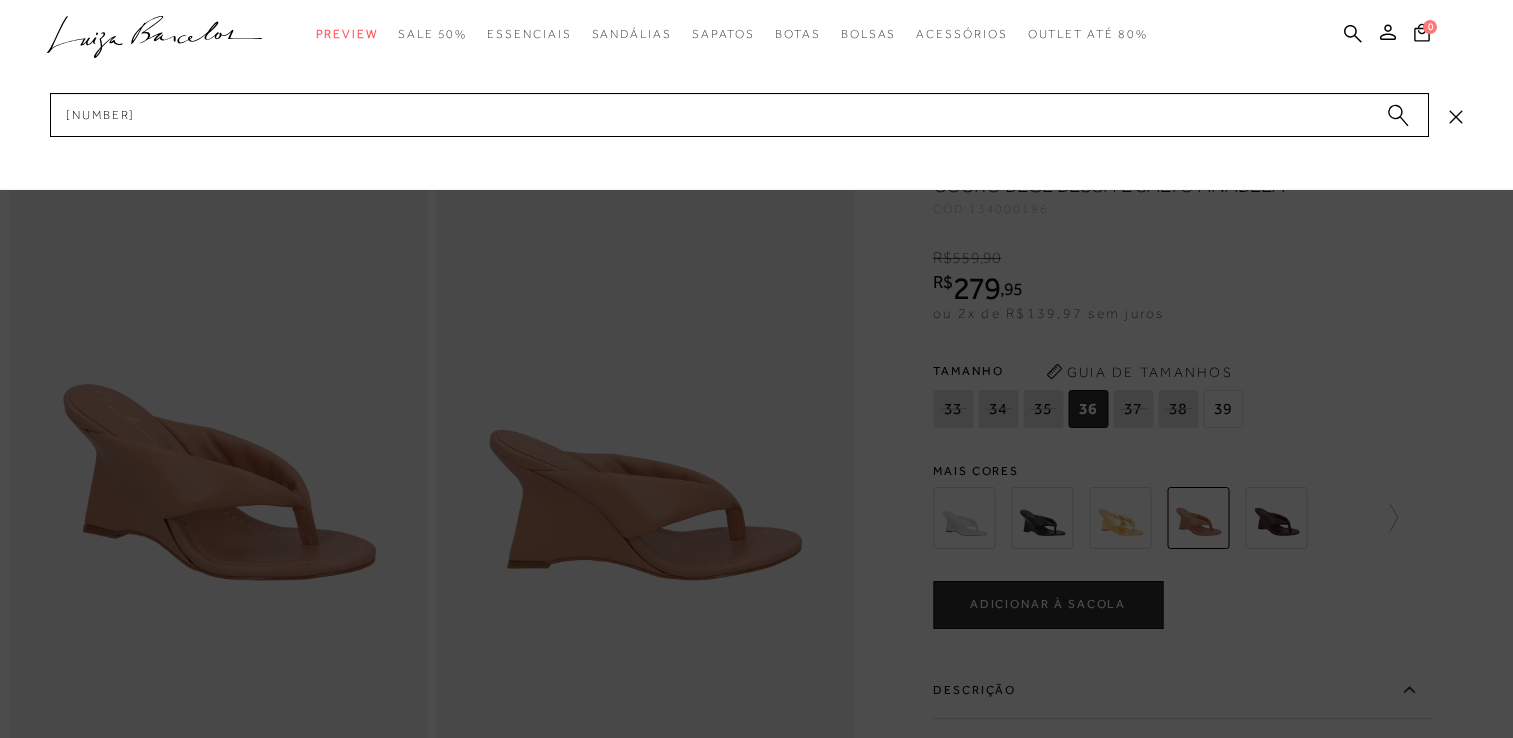 scroll, scrollTop: 0, scrollLeft: 0, axis: both 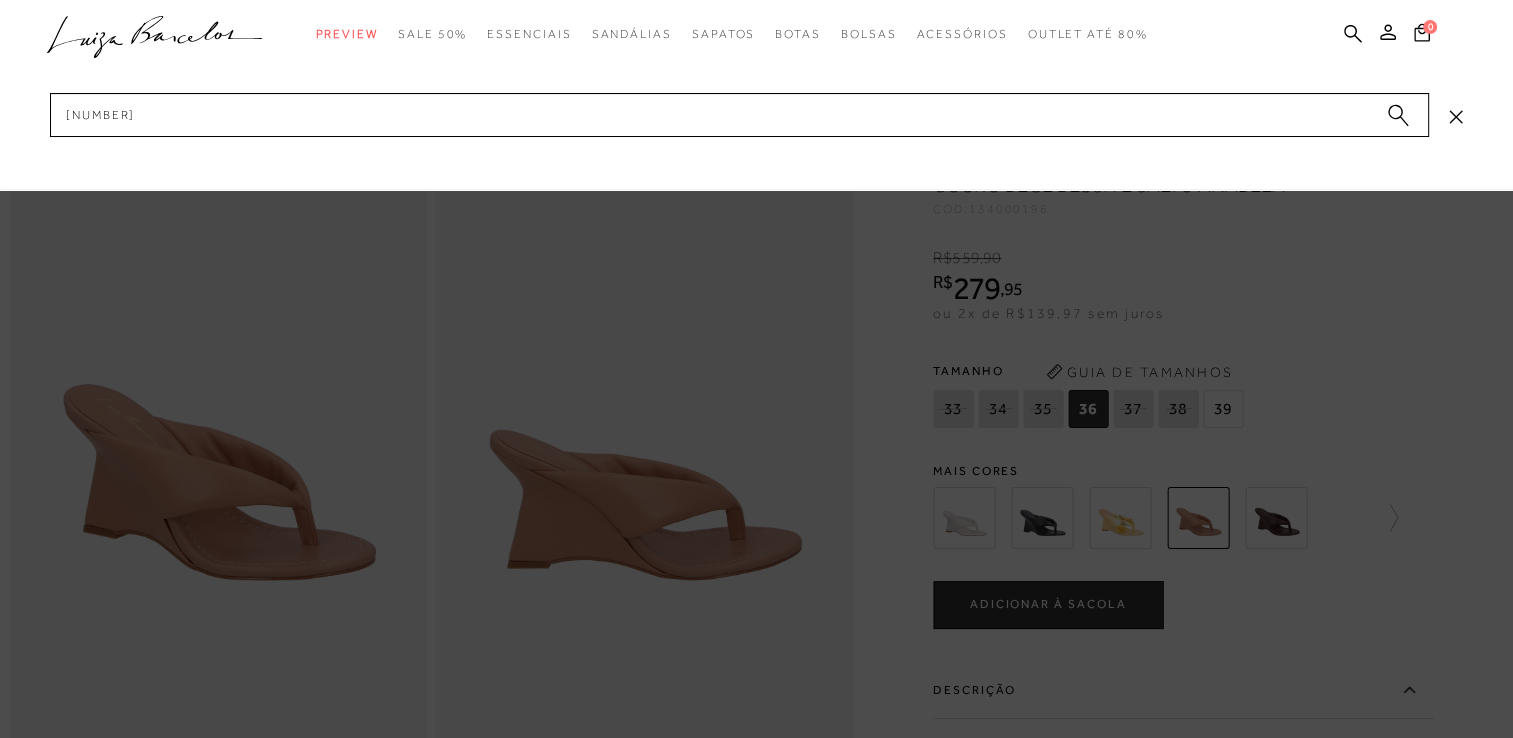 click 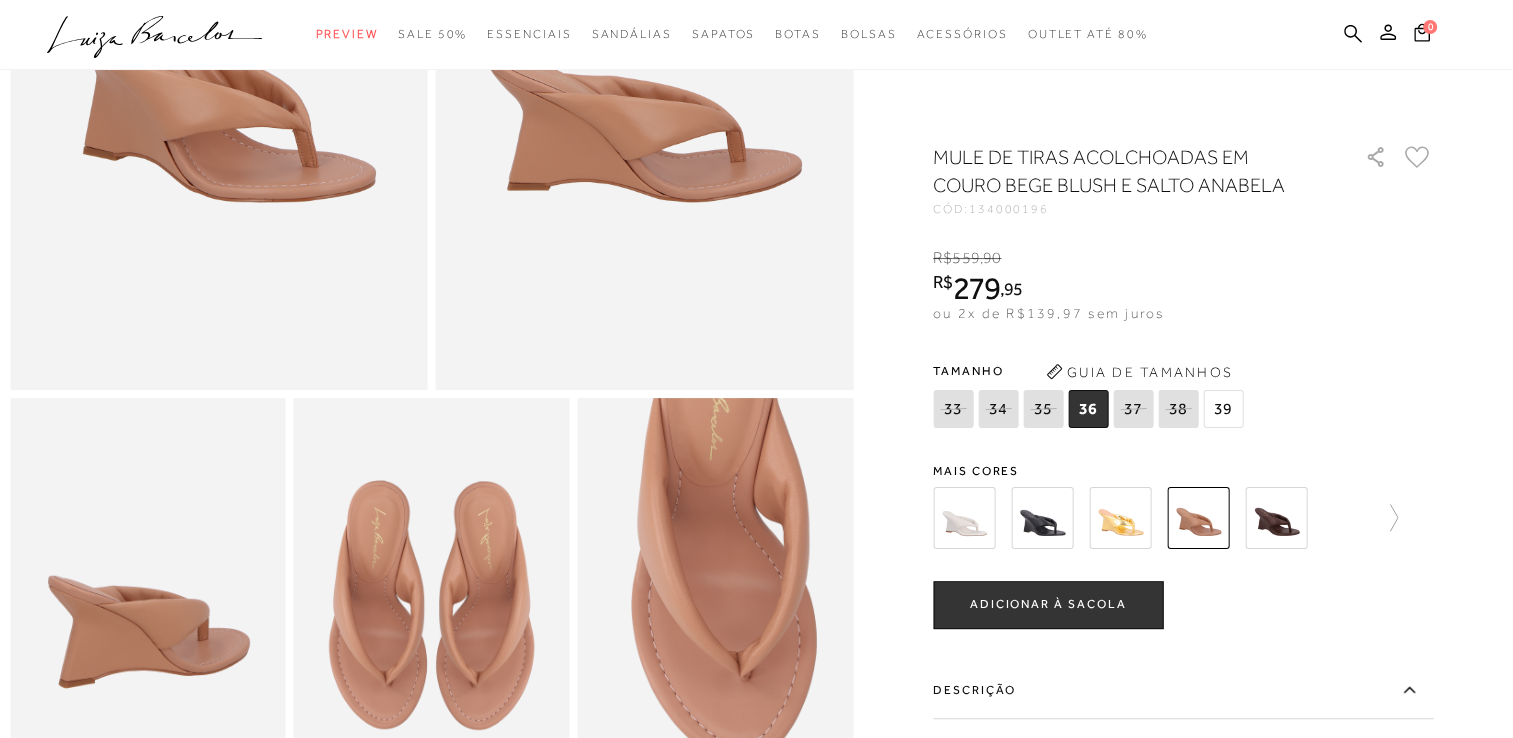 scroll, scrollTop: 400, scrollLeft: 0, axis: vertical 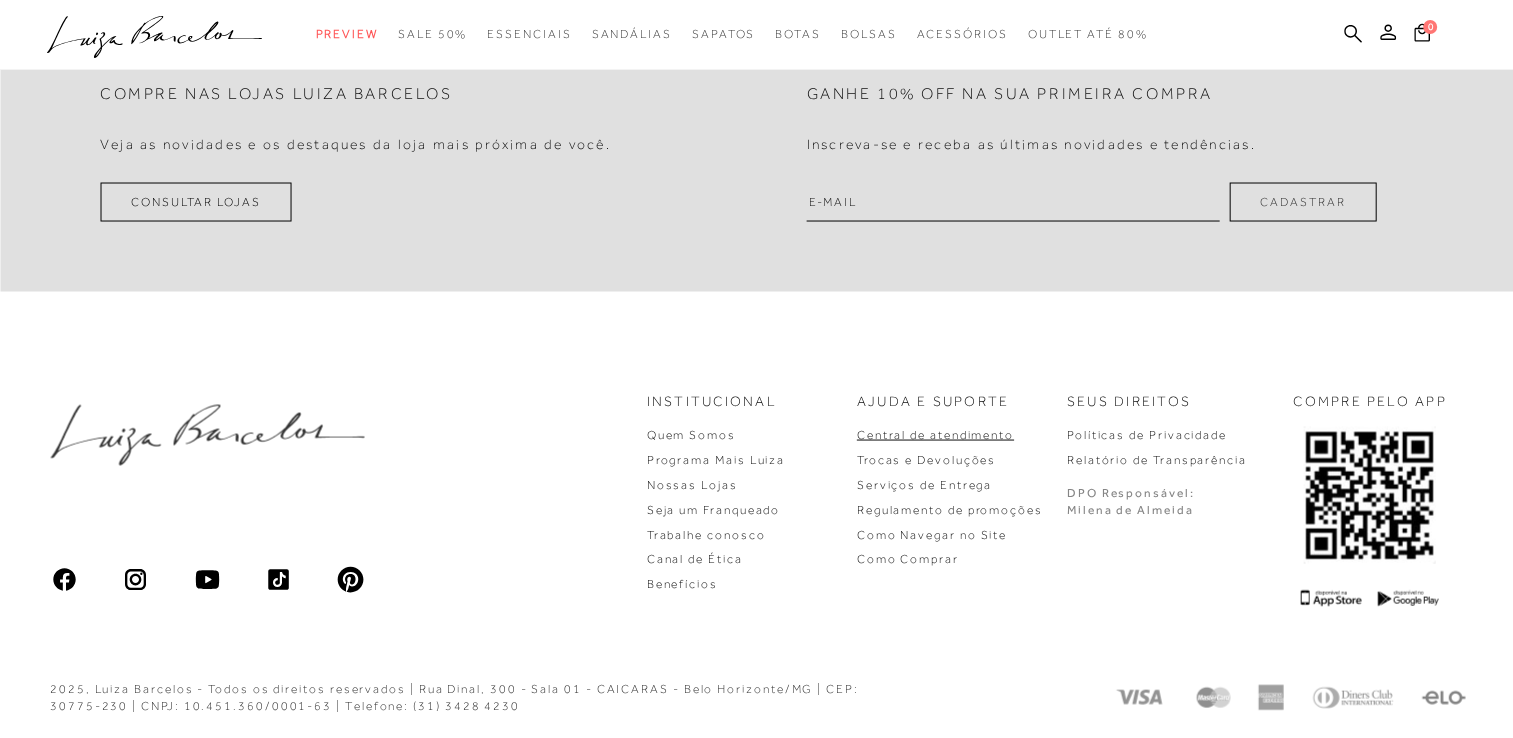 click on "Central de atendimento" at bounding box center (935, 434) 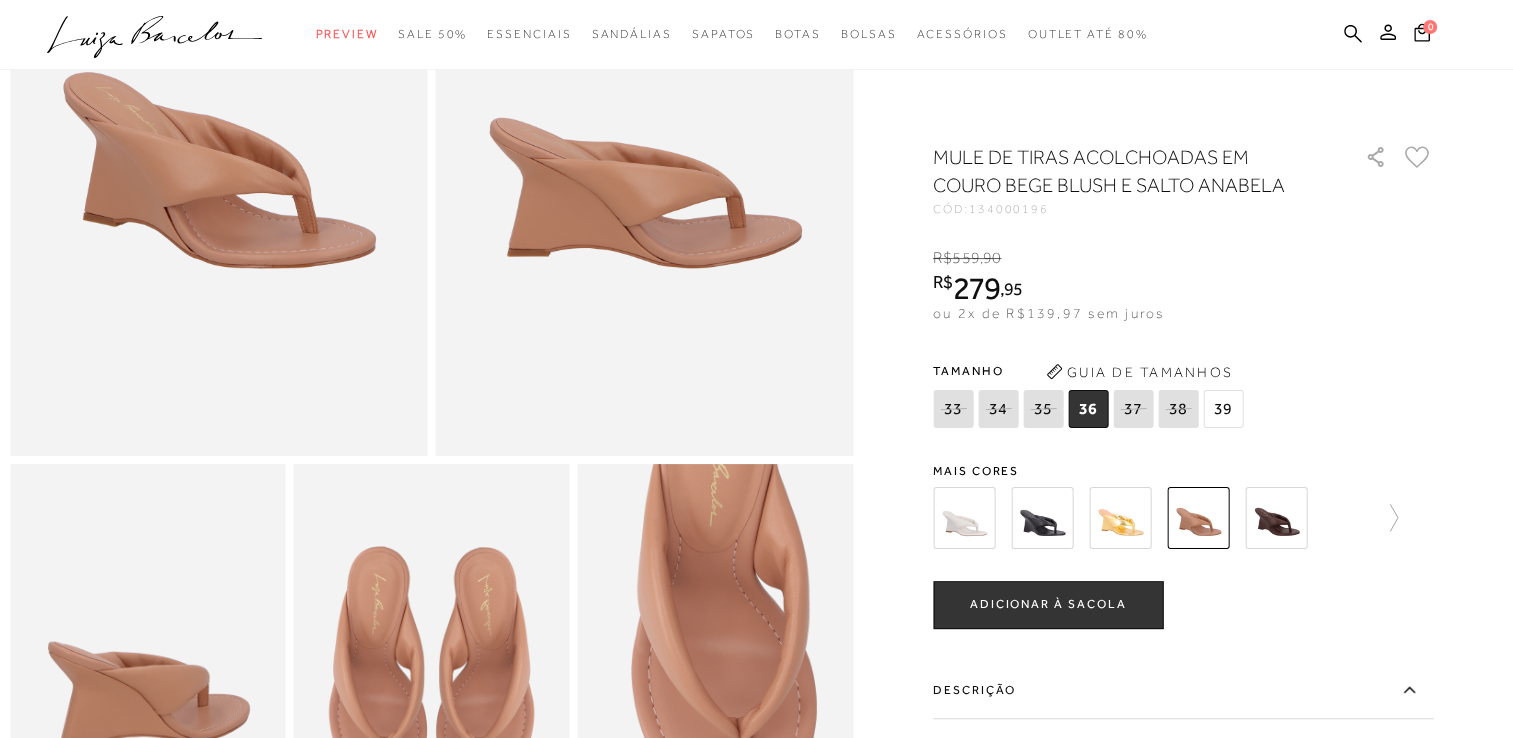 scroll, scrollTop: 0, scrollLeft: 0, axis: both 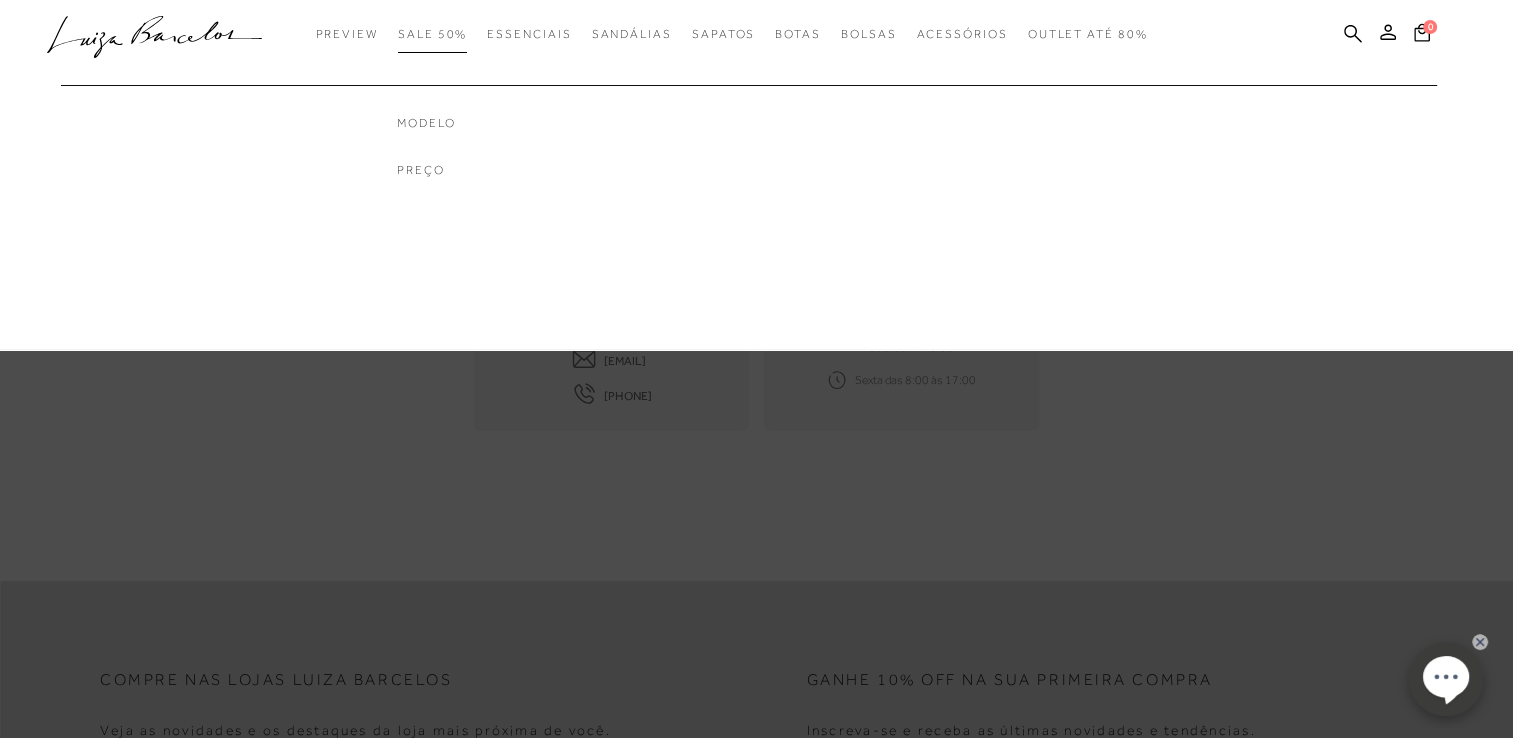 click on "SALE 50%" at bounding box center (432, 34) 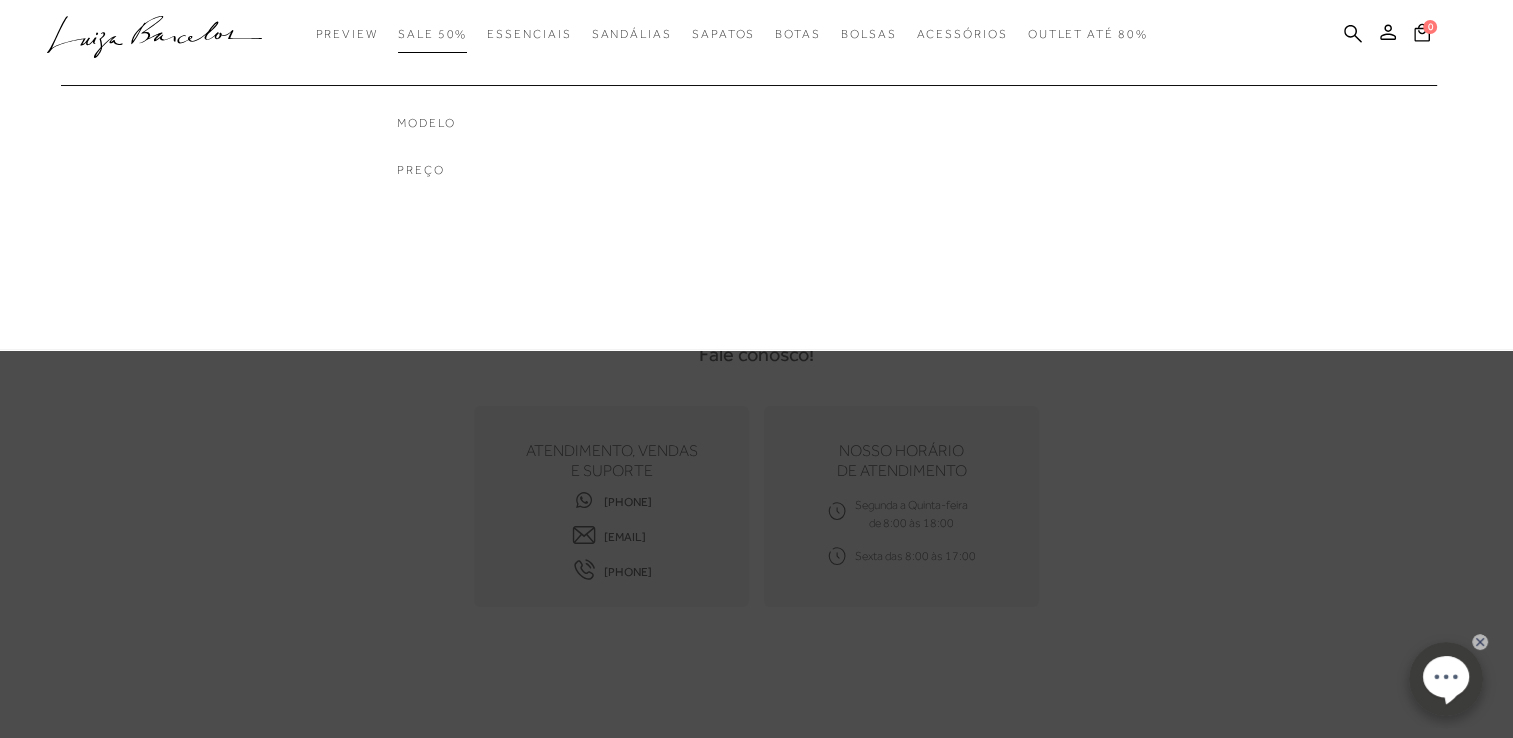scroll, scrollTop: 17, scrollLeft: 0, axis: vertical 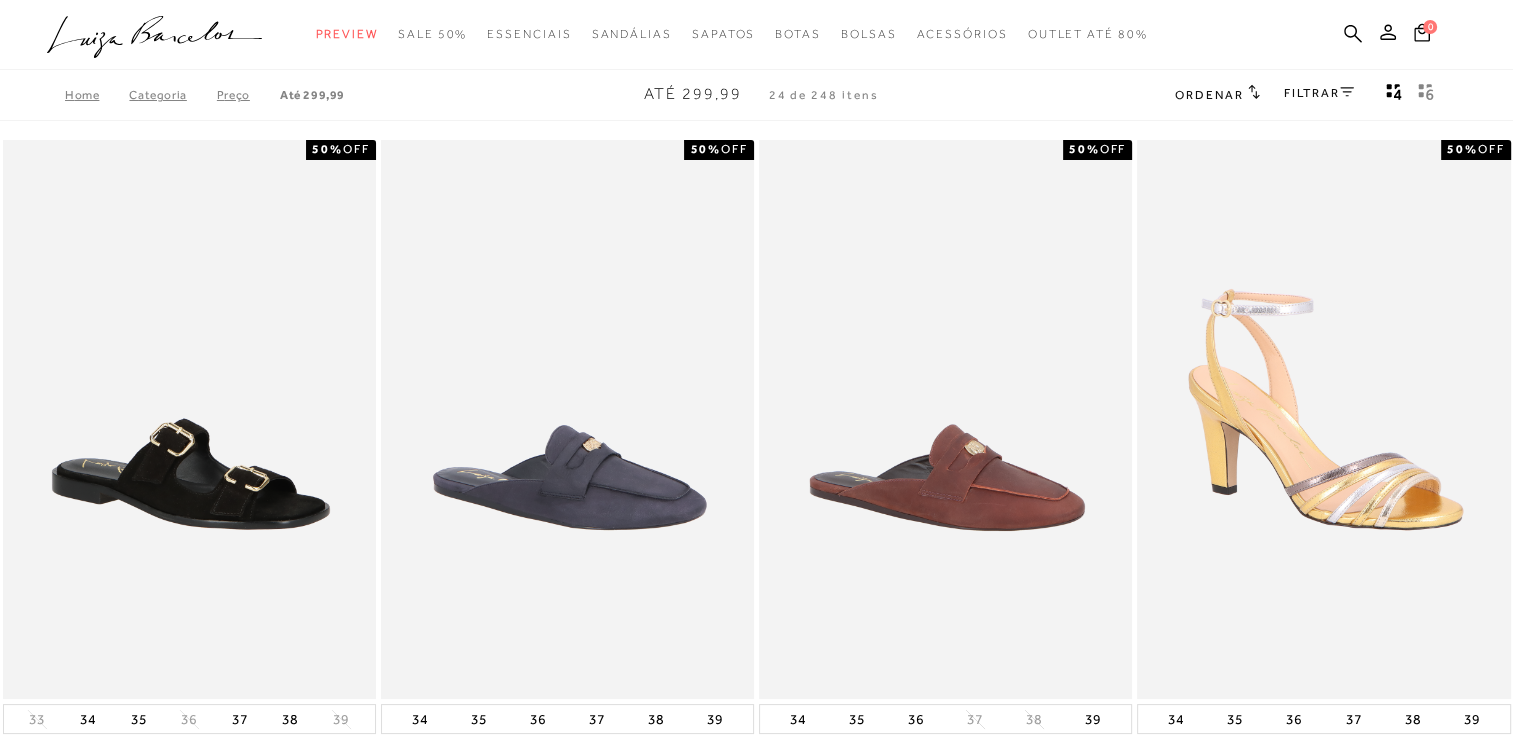 click on "FILTRAR" at bounding box center [1319, 93] 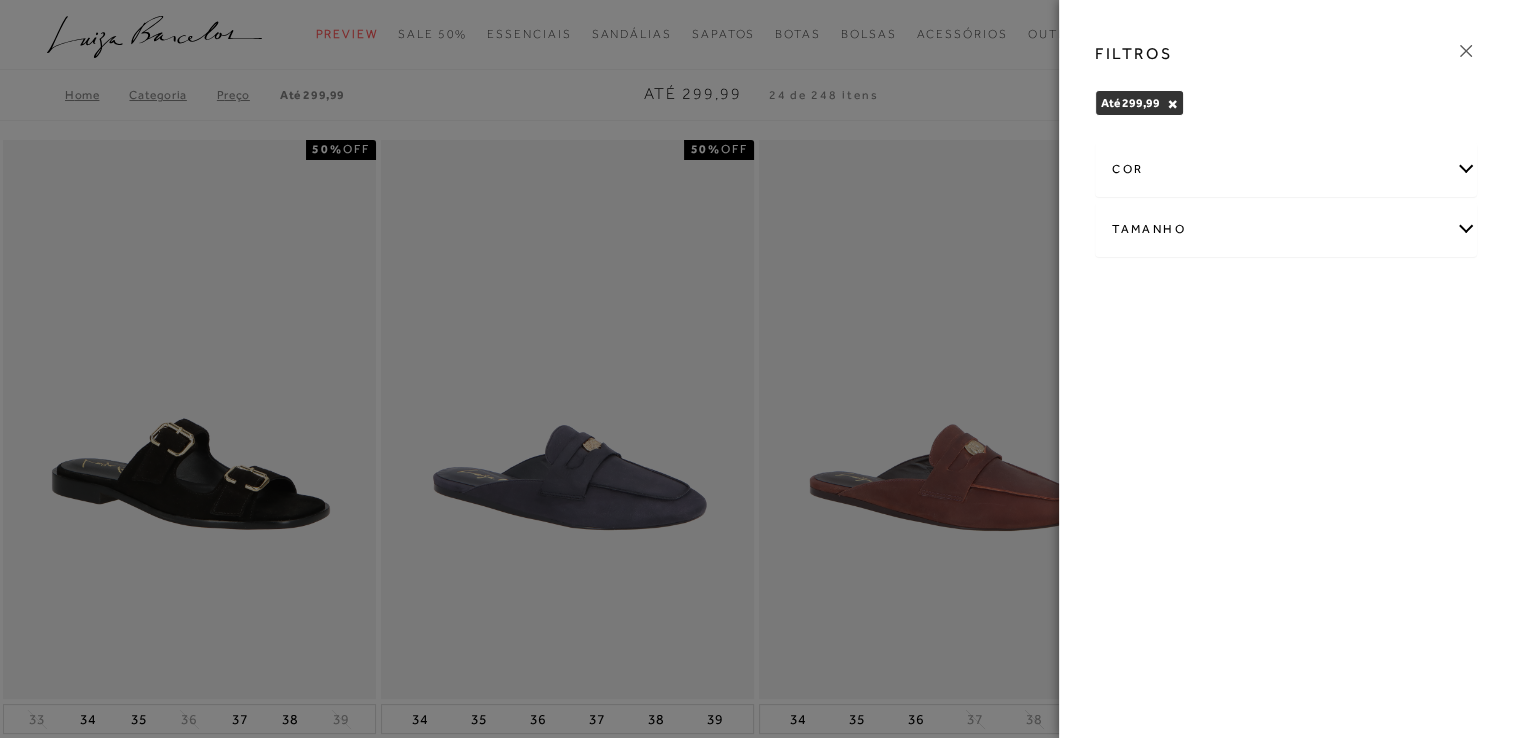 click on "Tamanho" at bounding box center (1286, 229) 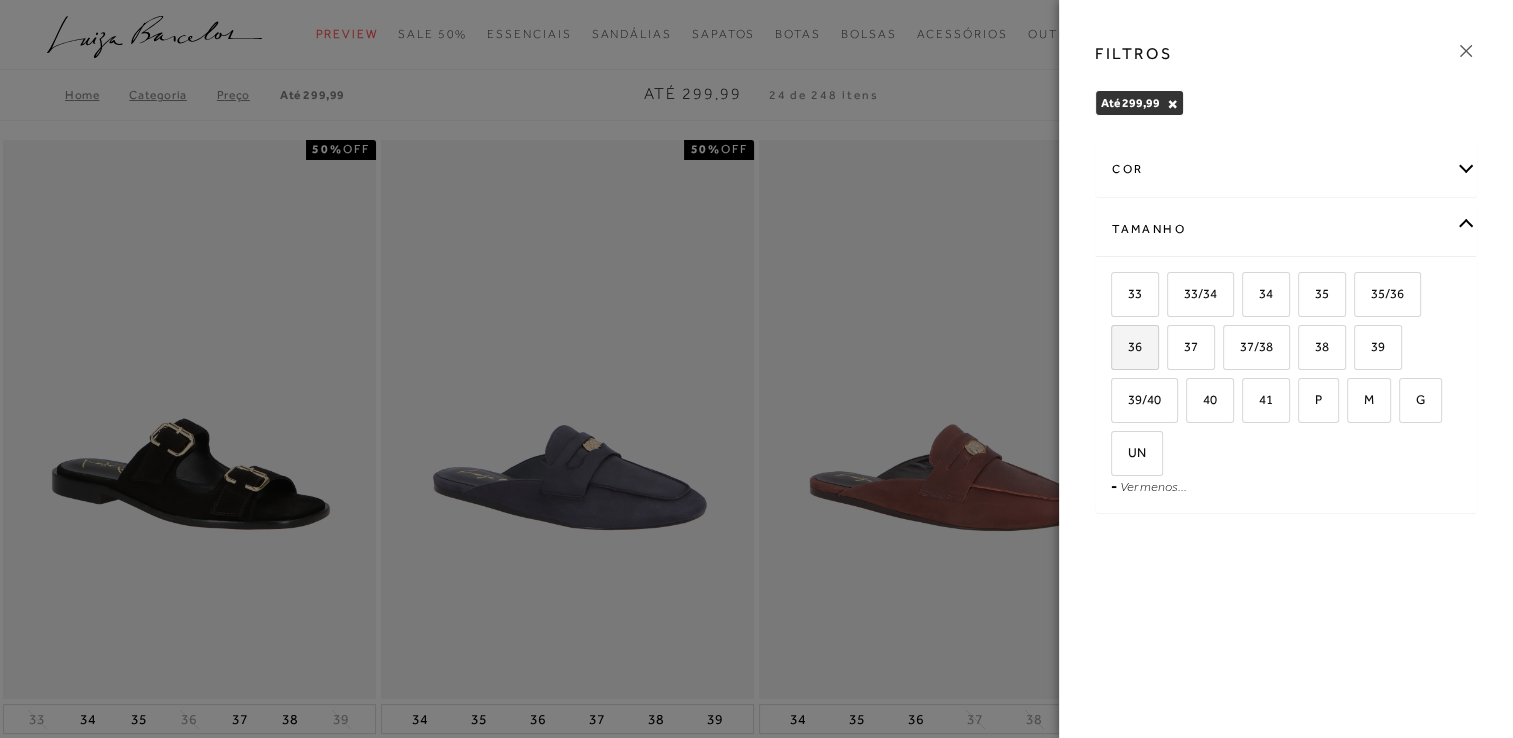 click on "36" at bounding box center (1127, 346) 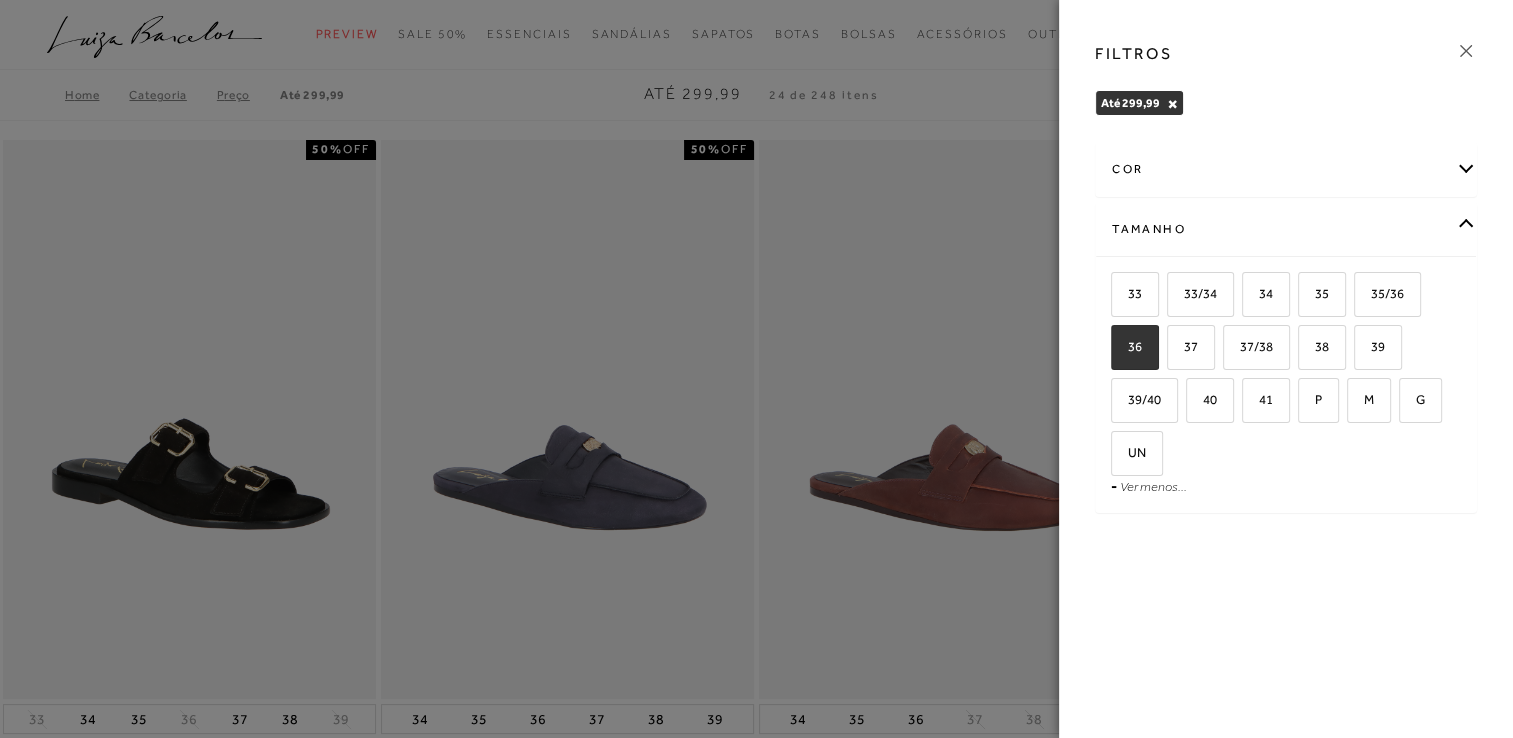 checkbox on "true" 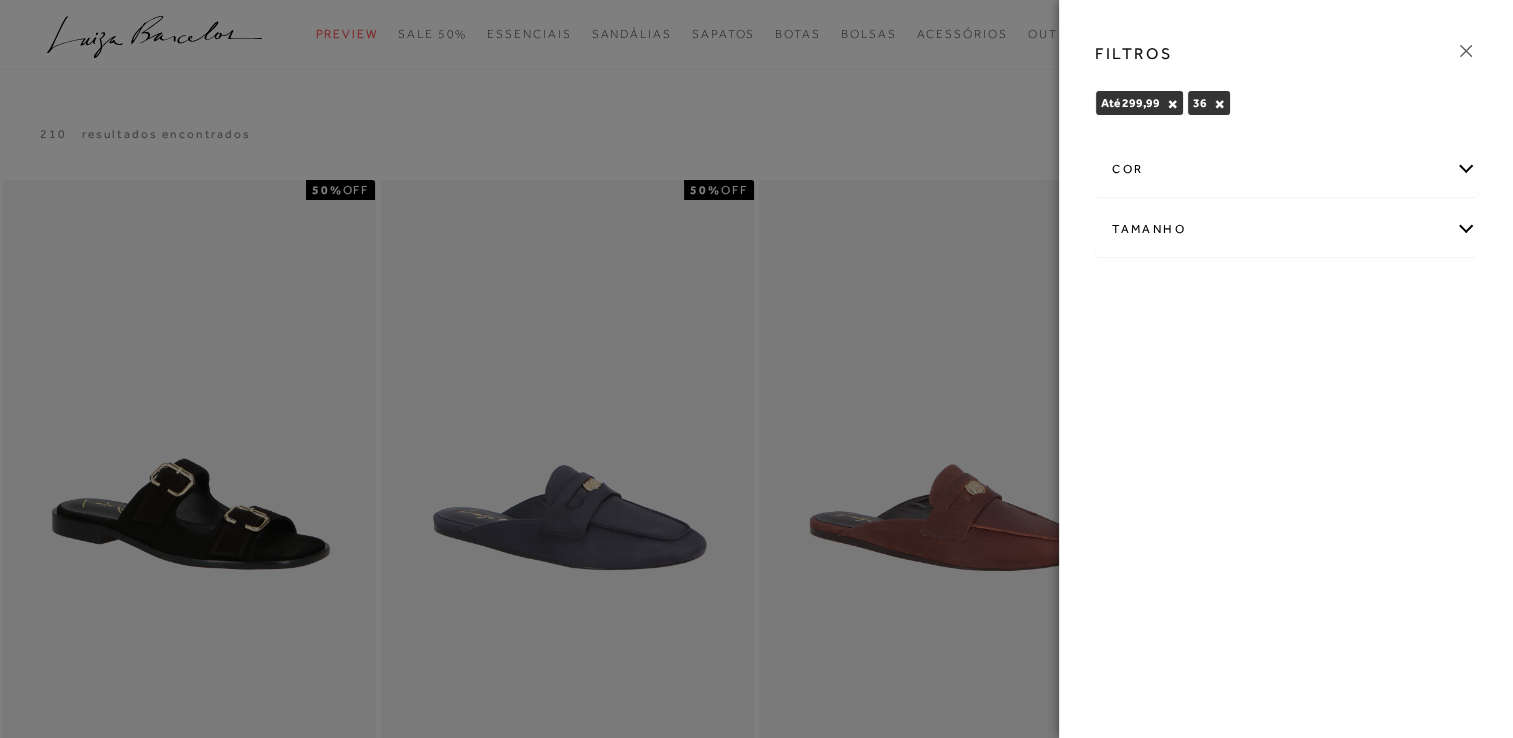 click at bounding box center [756, 369] 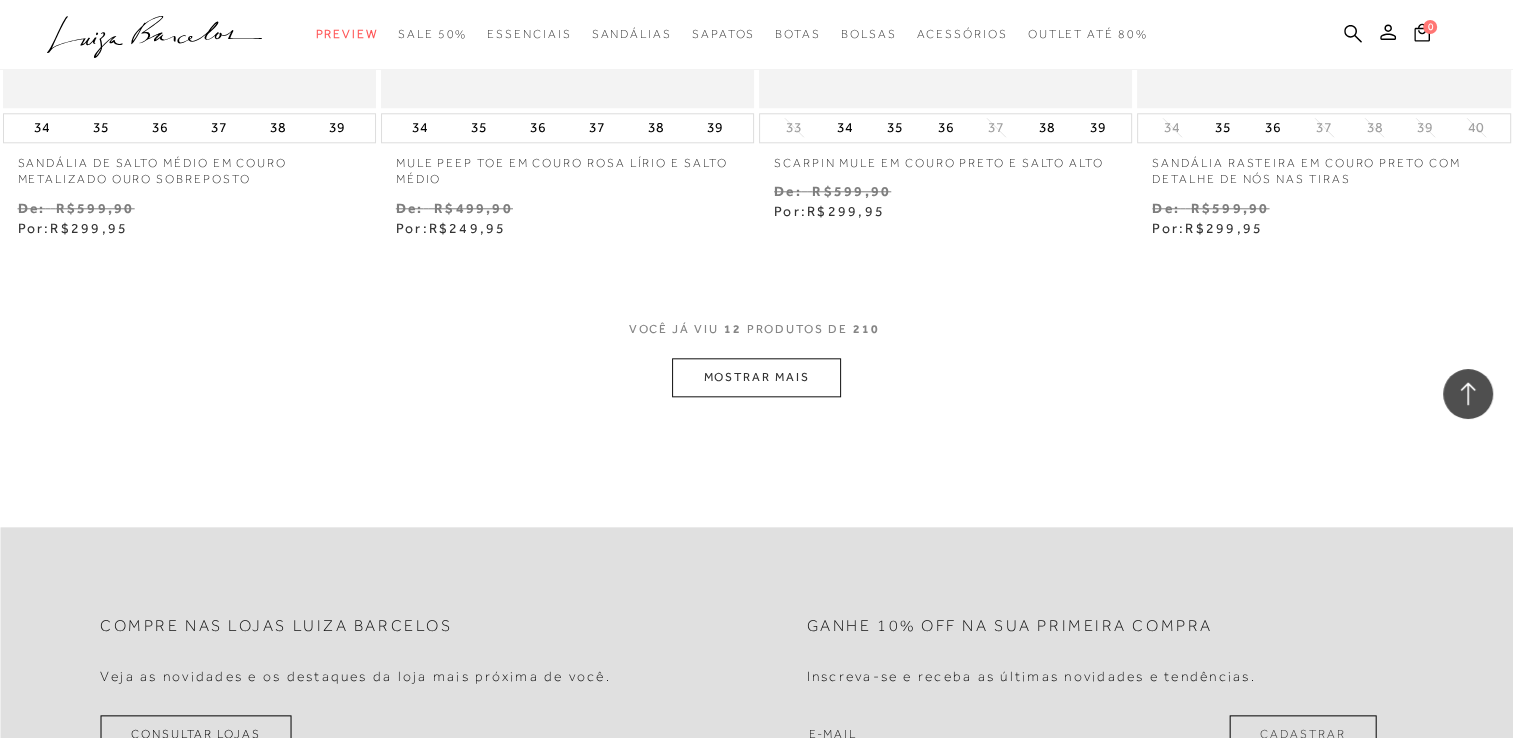 scroll, scrollTop: 2100, scrollLeft: 0, axis: vertical 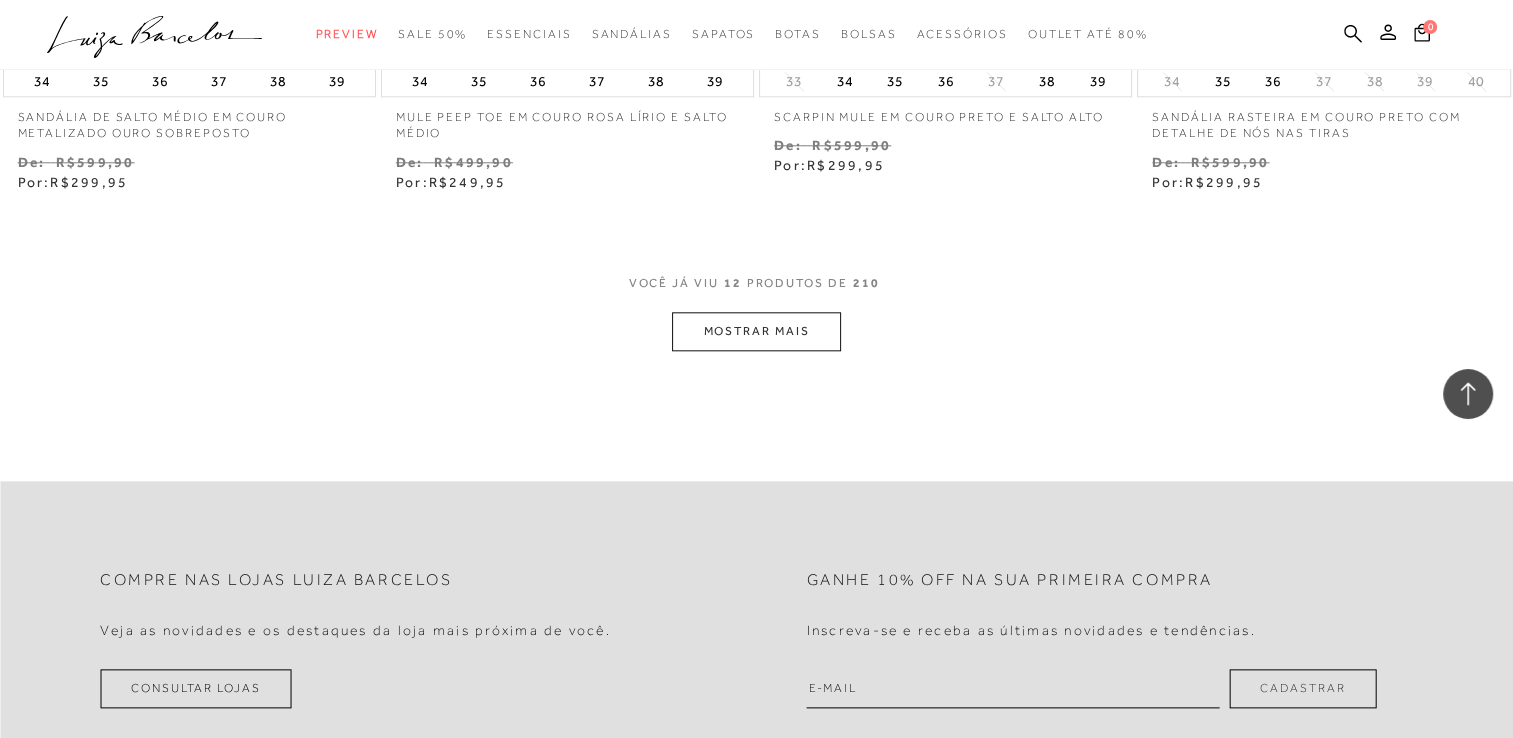 click on "MOSTRAR MAIS" at bounding box center (756, 331) 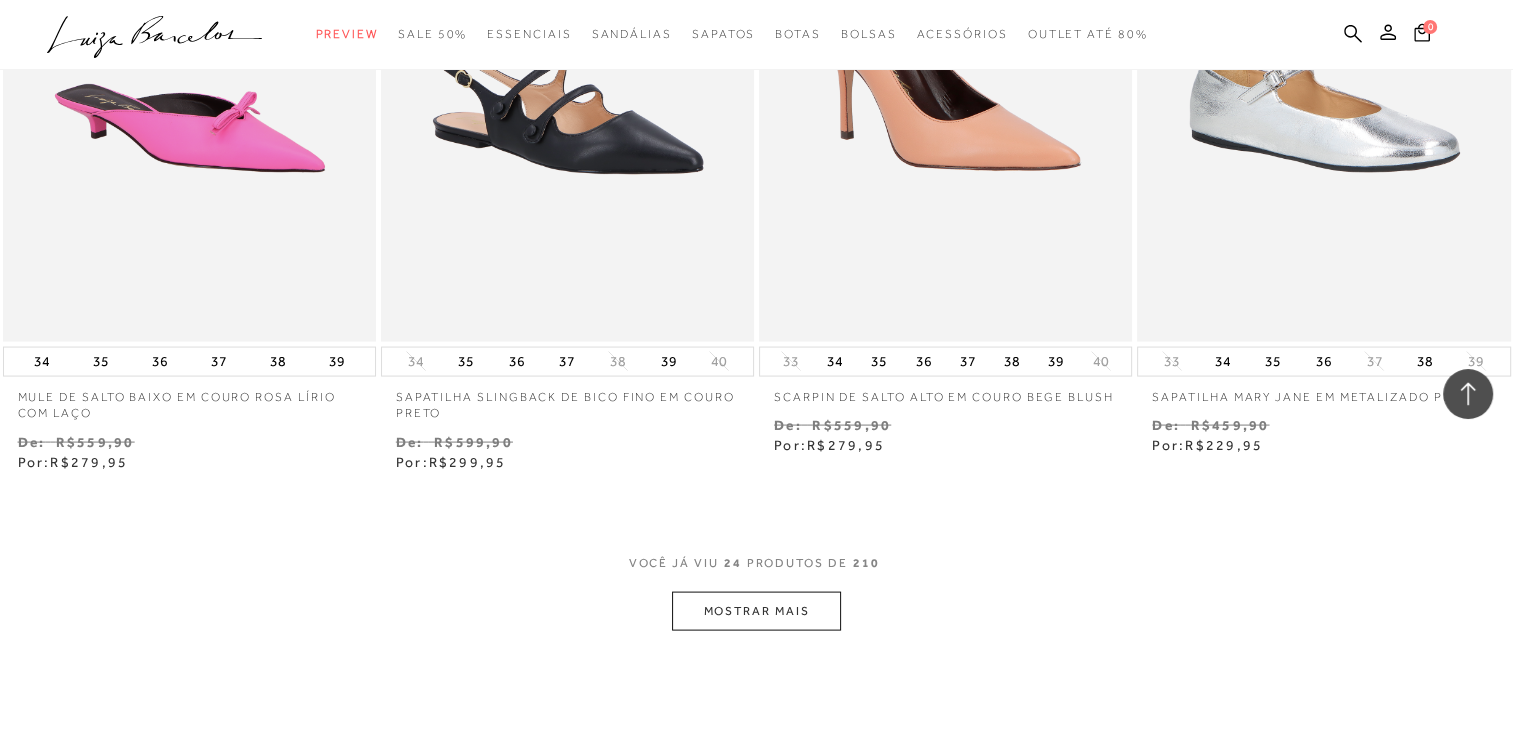 scroll, scrollTop: 4200, scrollLeft: 0, axis: vertical 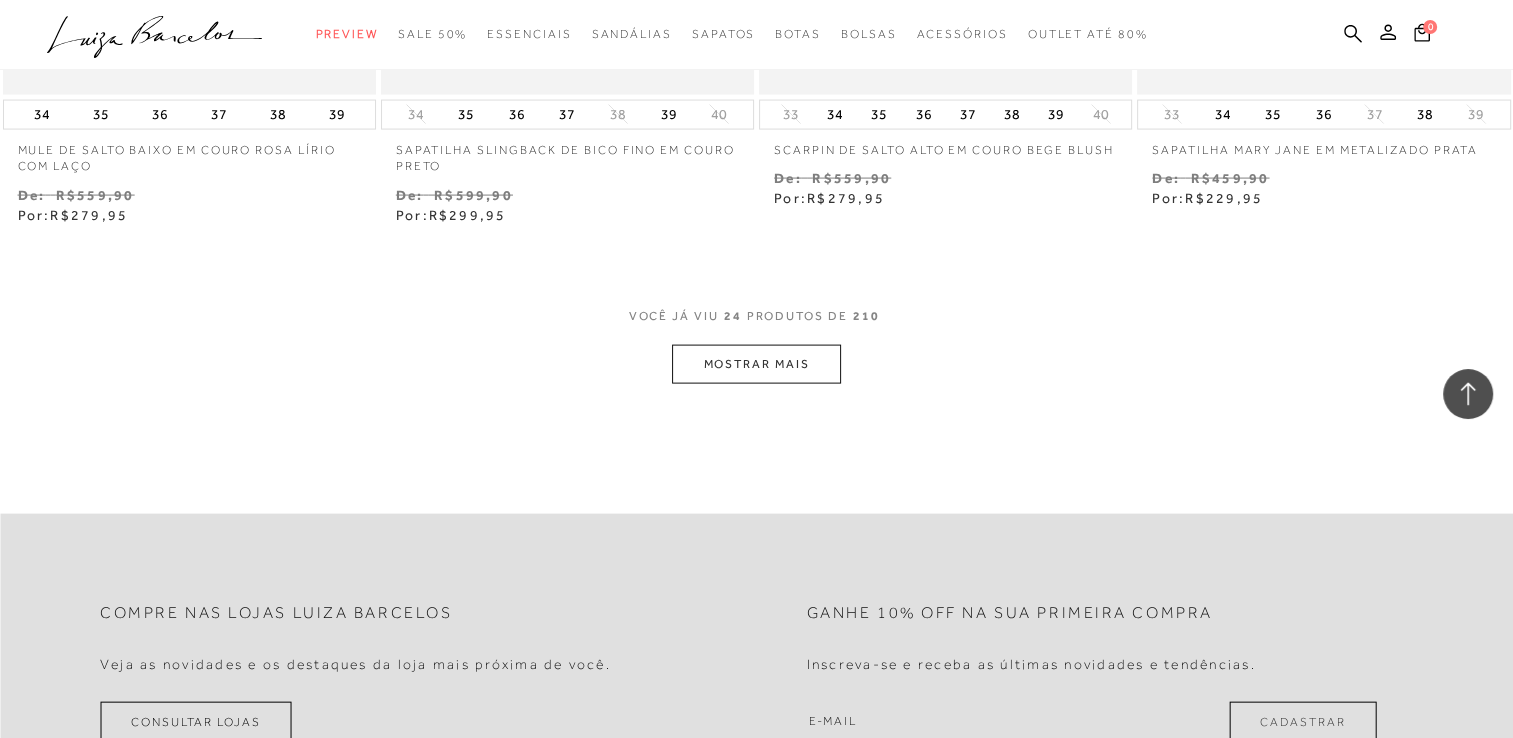 click on "MOSTRAR MAIS" at bounding box center [756, 364] 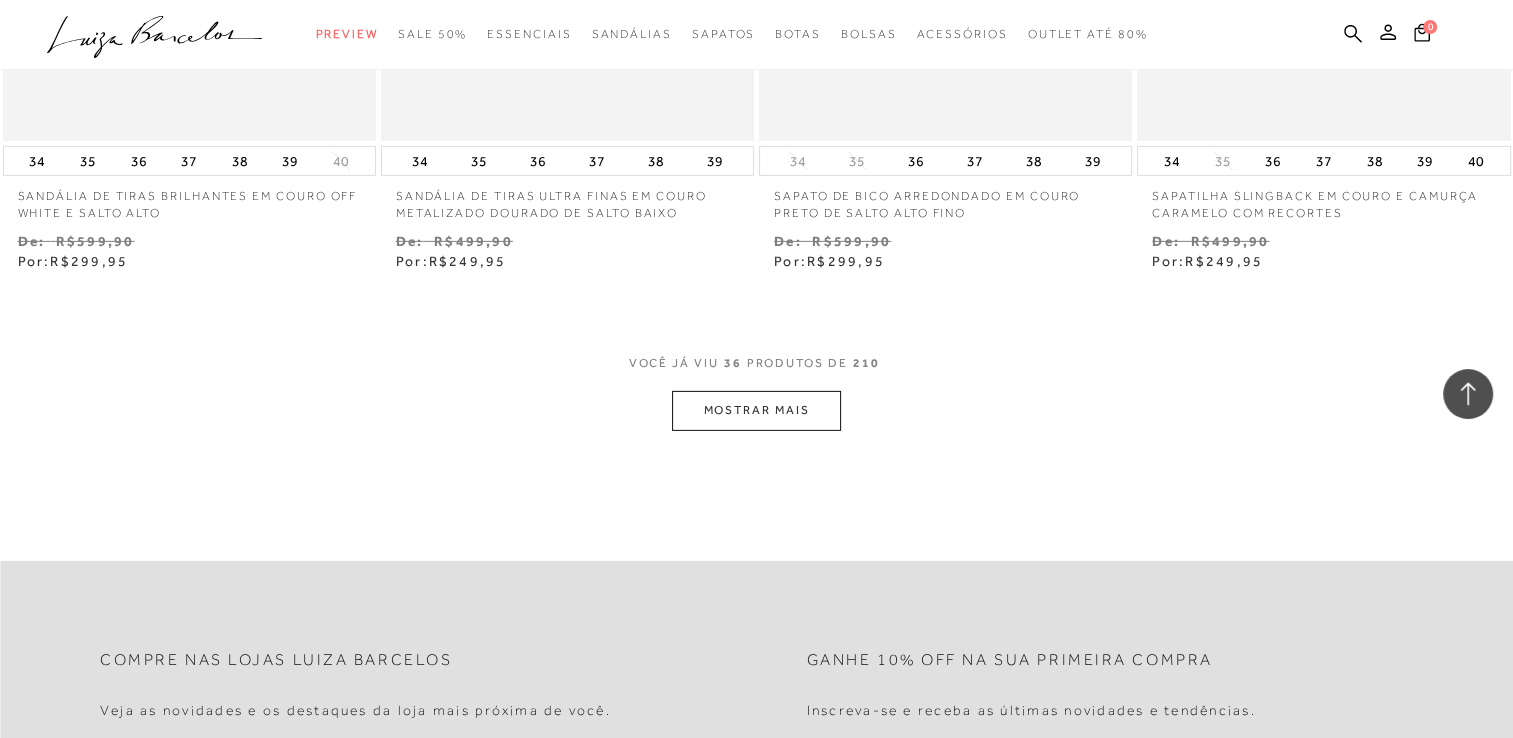 scroll, scrollTop: 6300, scrollLeft: 0, axis: vertical 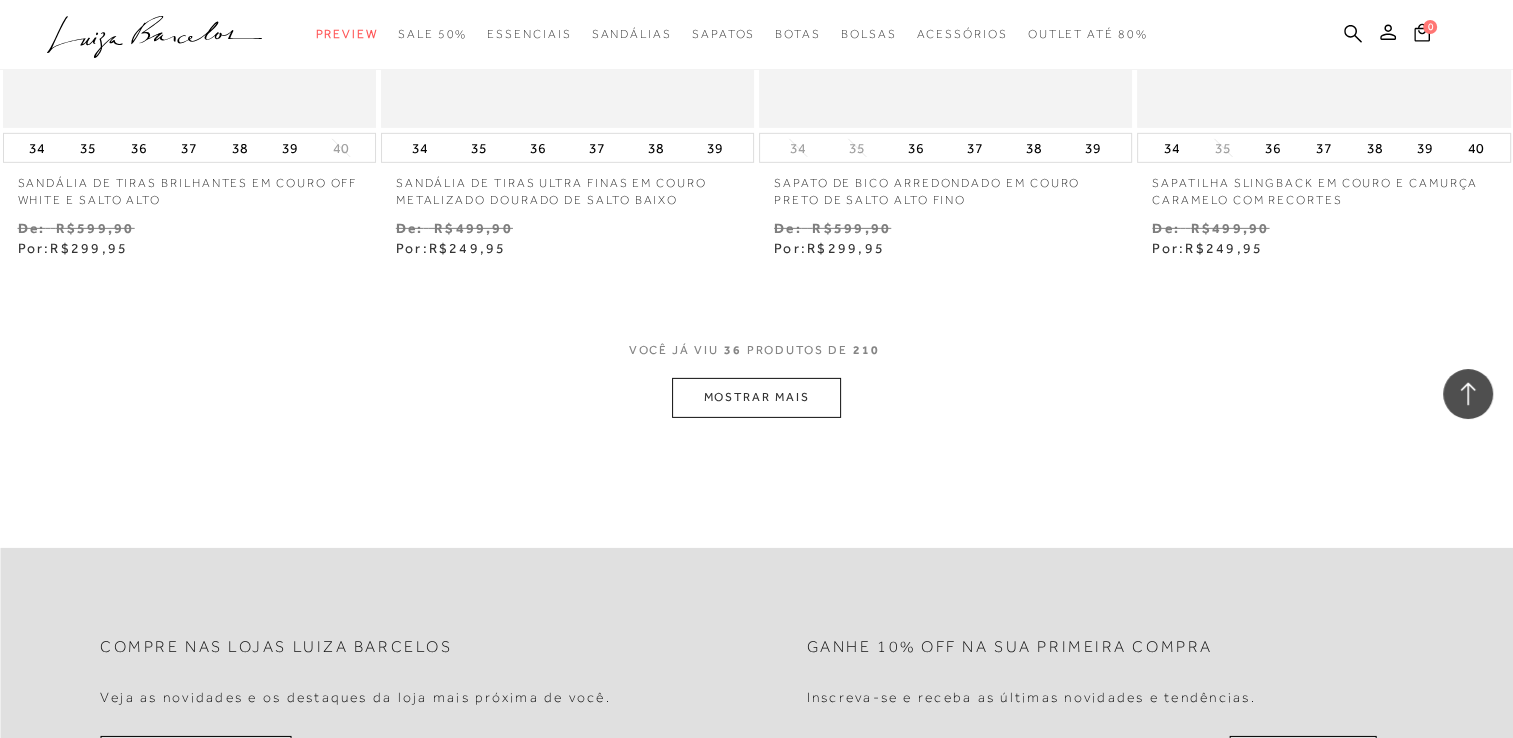 click on "MOSTRAR MAIS" at bounding box center [756, 397] 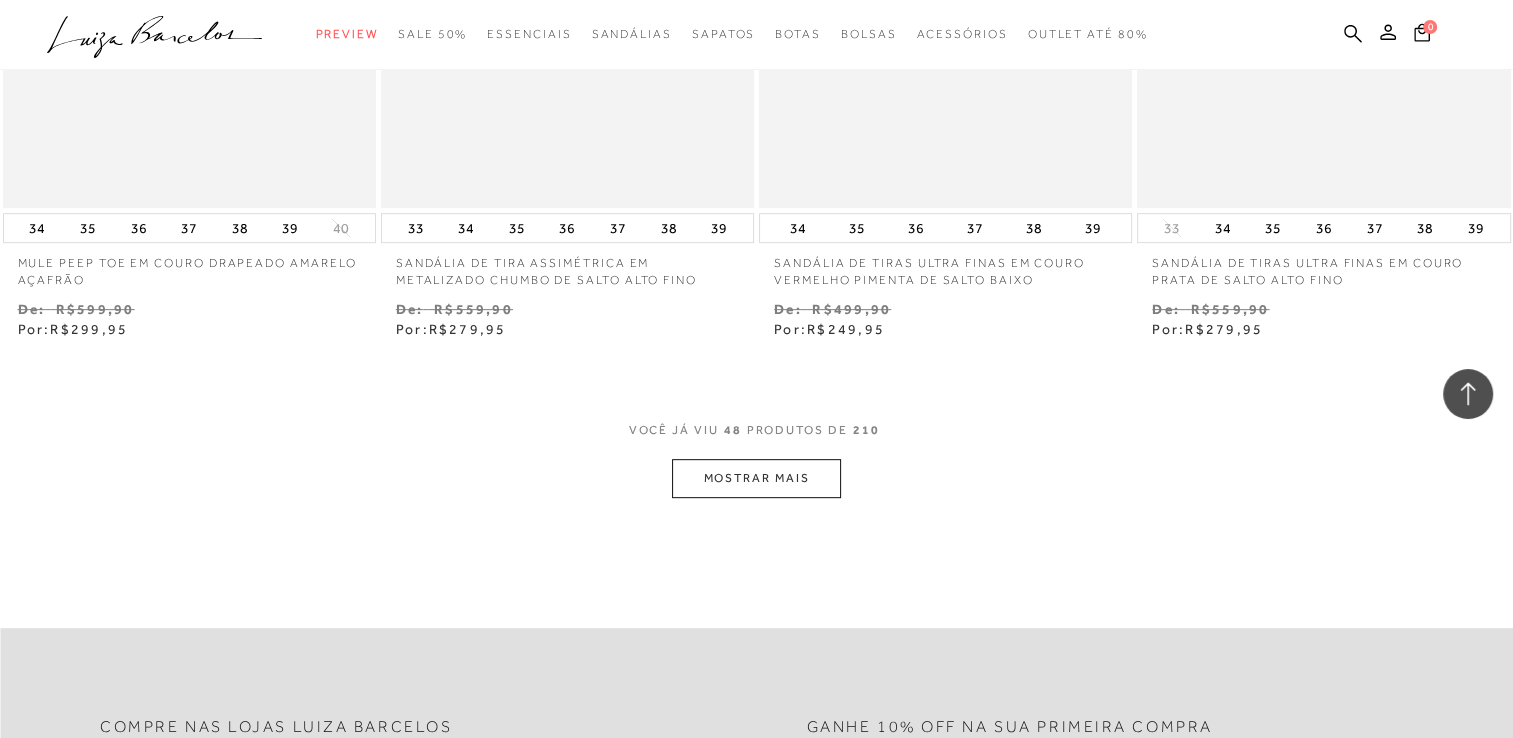 scroll, scrollTop: 8400, scrollLeft: 0, axis: vertical 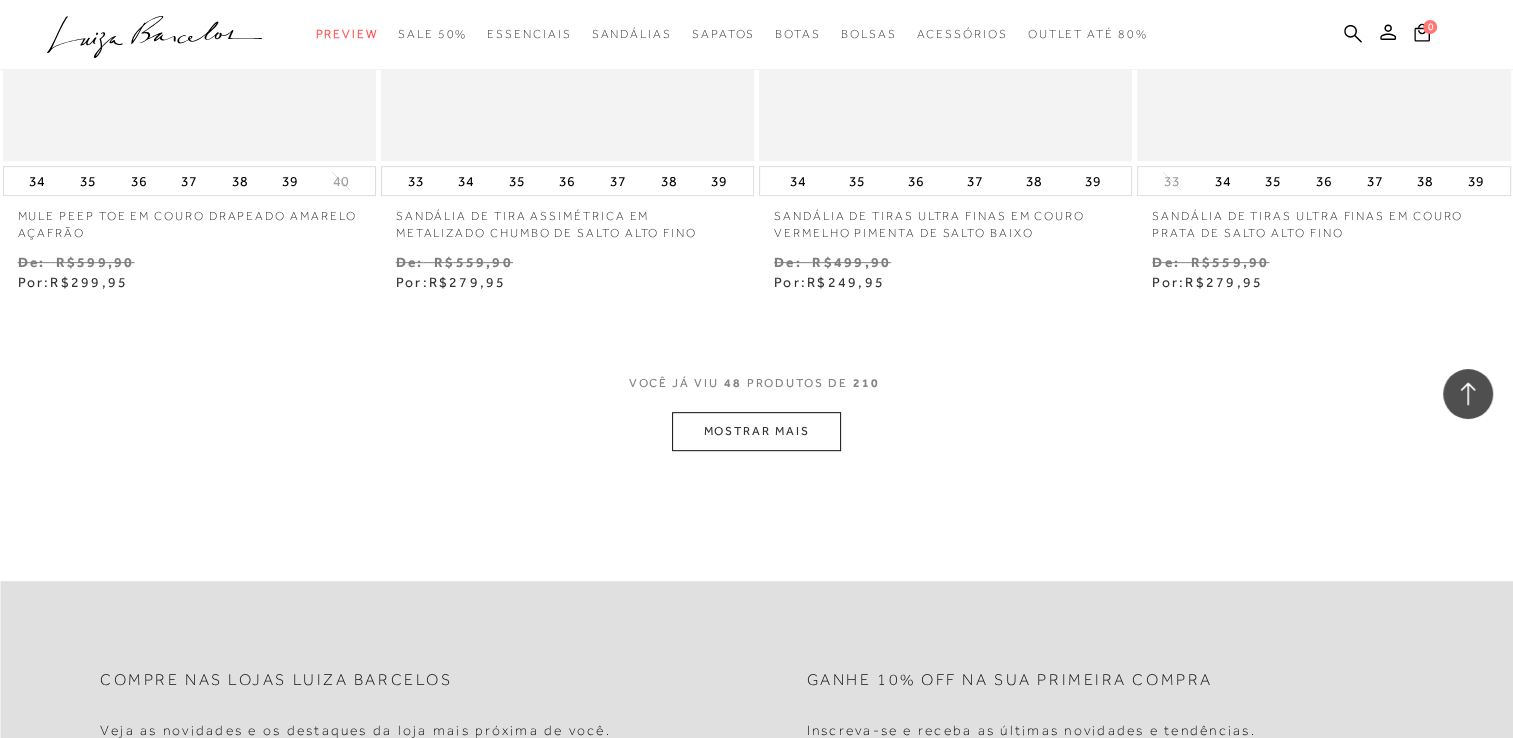 click on "MOSTRAR MAIS" at bounding box center [756, 431] 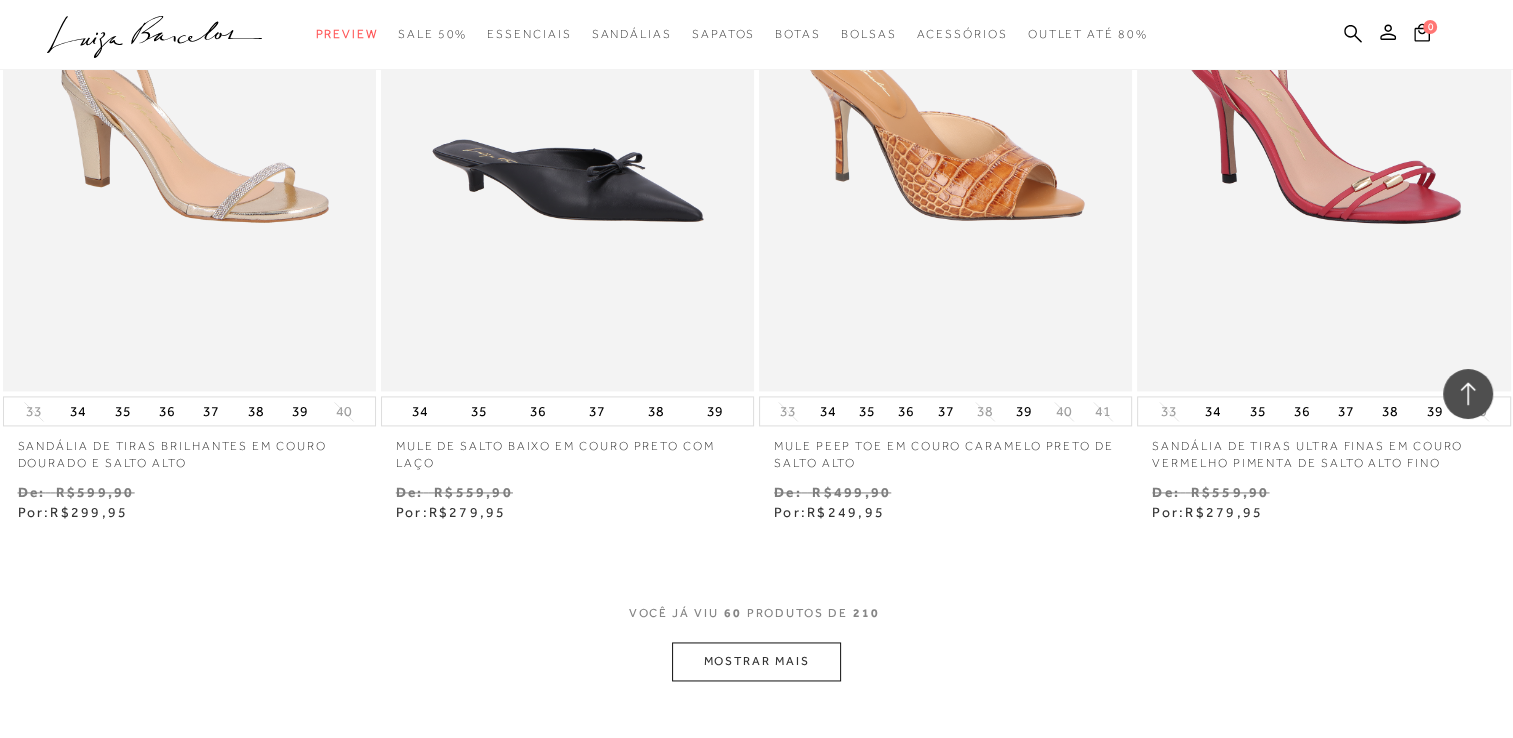 scroll, scrollTop: 10500, scrollLeft: 0, axis: vertical 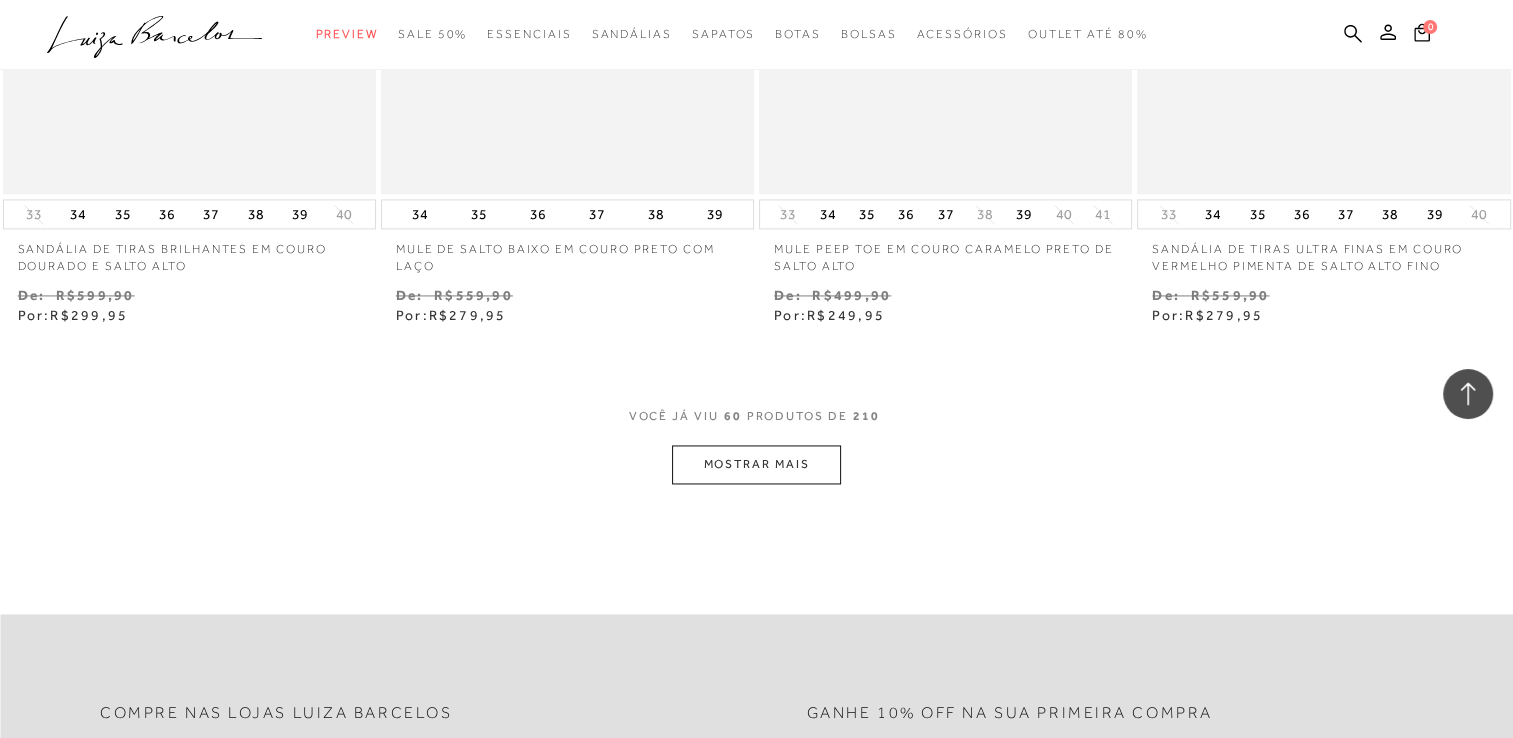 click on "MOSTRAR MAIS" at bounding box center [756, 464] 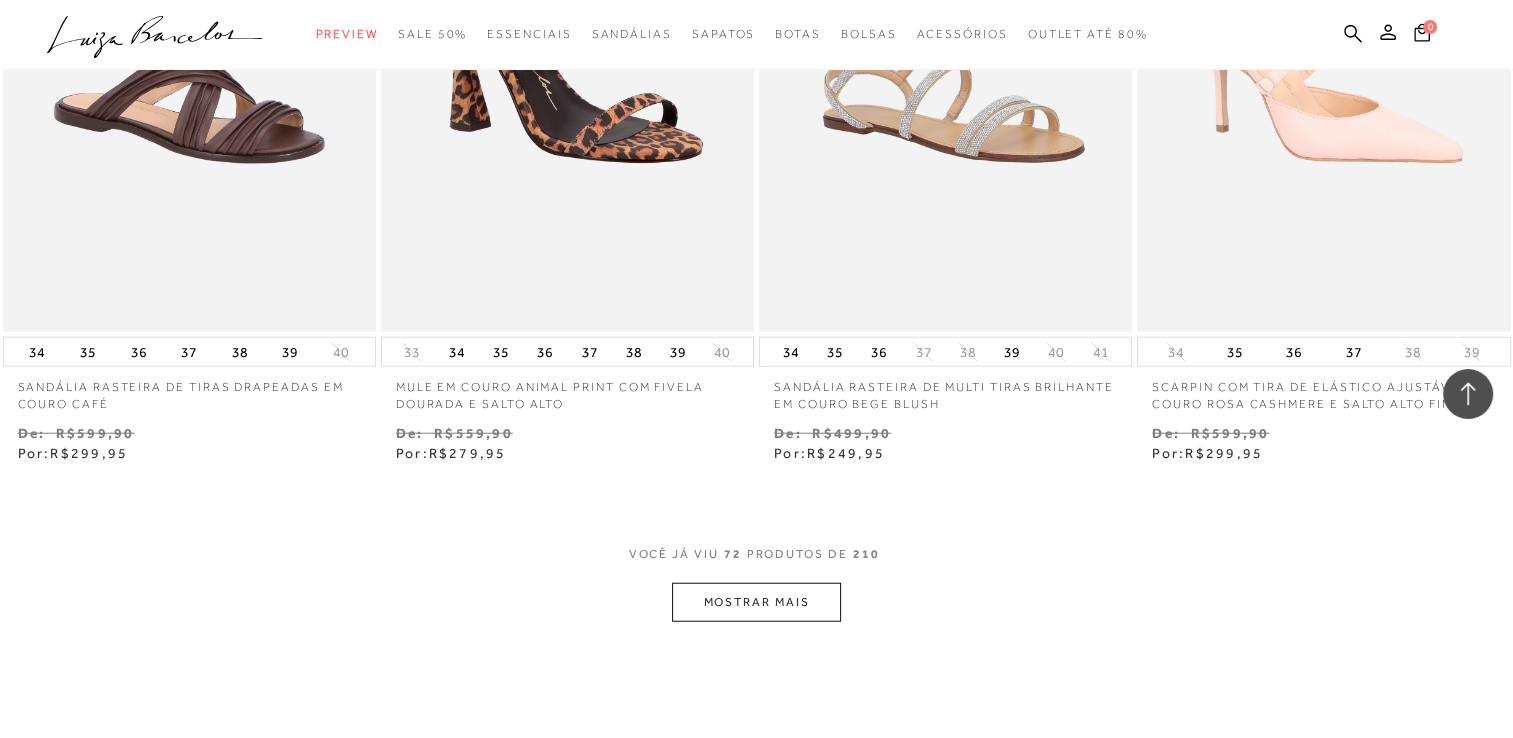 scroll, scrollTop: 12500, scrollLeft: 0, axis: vertical 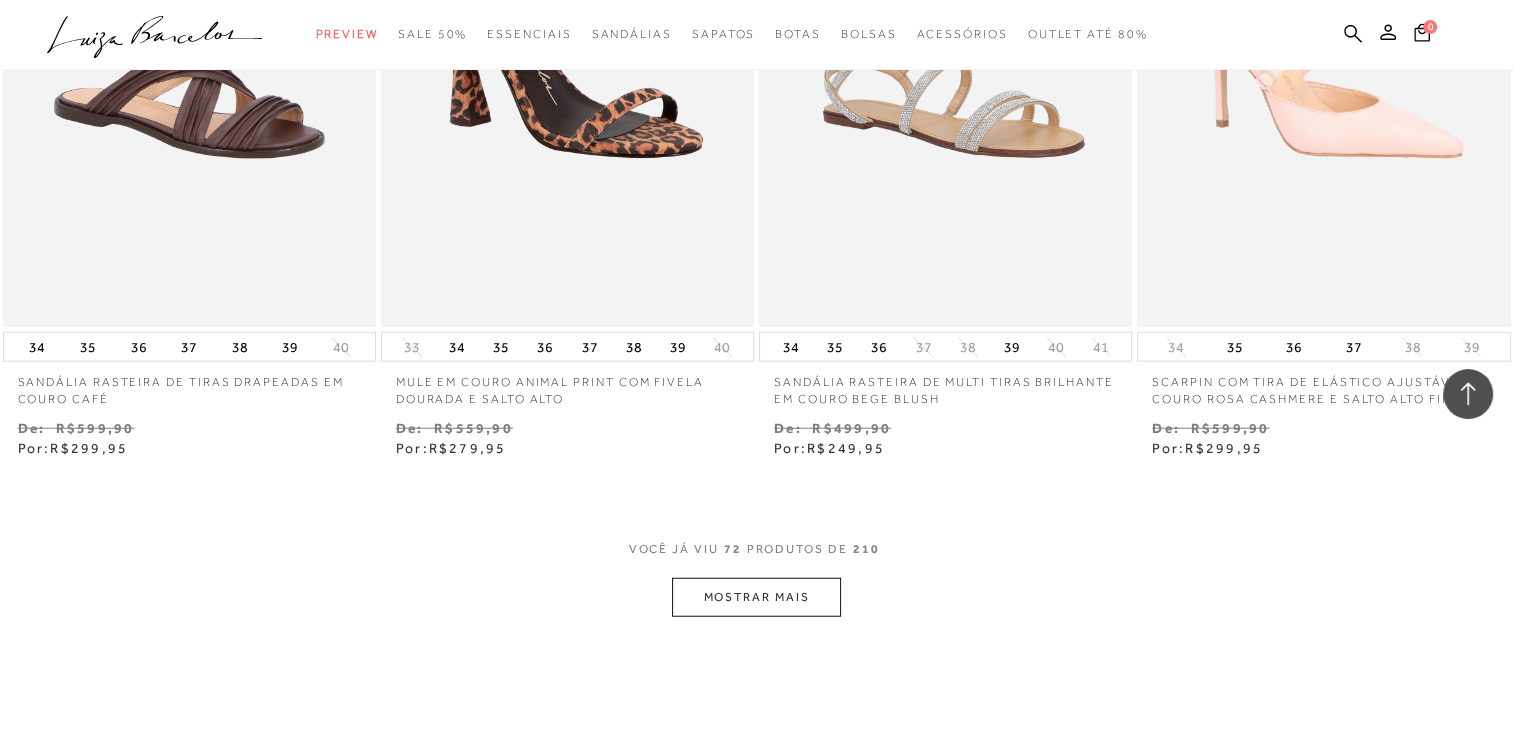 click on "MOSTRAR MAIS" at bounding box center (756, 597) 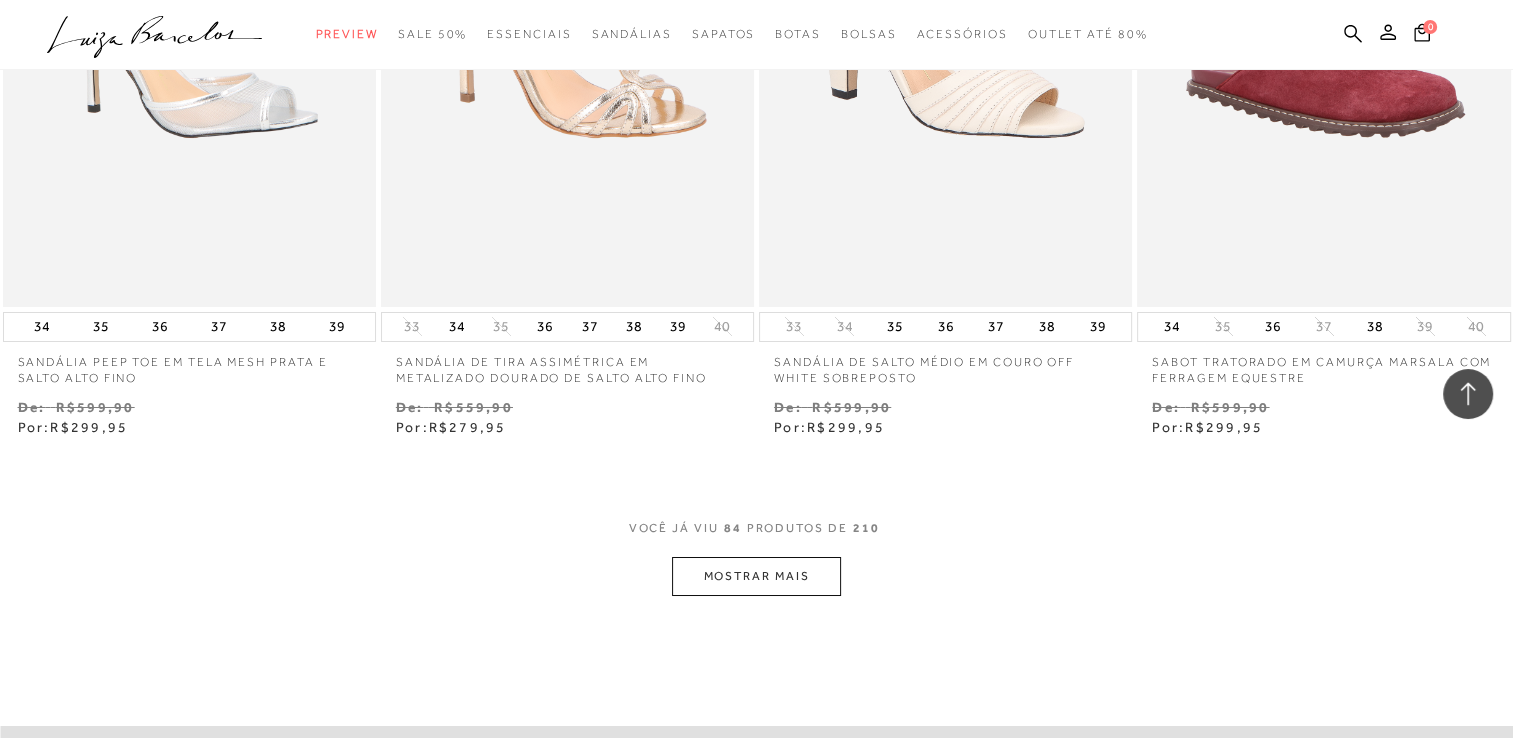 scroll, scrollTop: 14700, scrollLeft: 0, axis: vertical 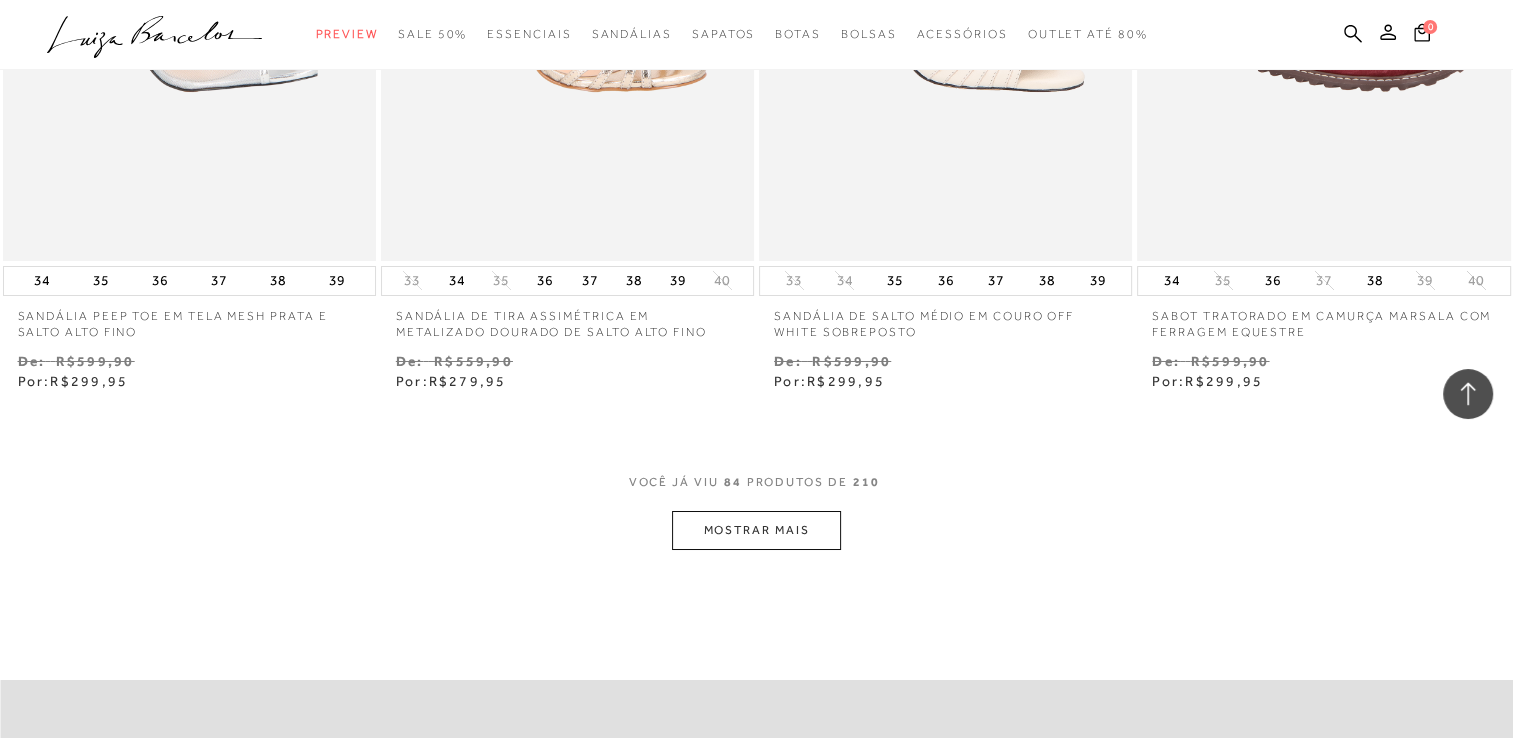 click on "MOSTRAR MAIS" at bounding box center (756, 530) 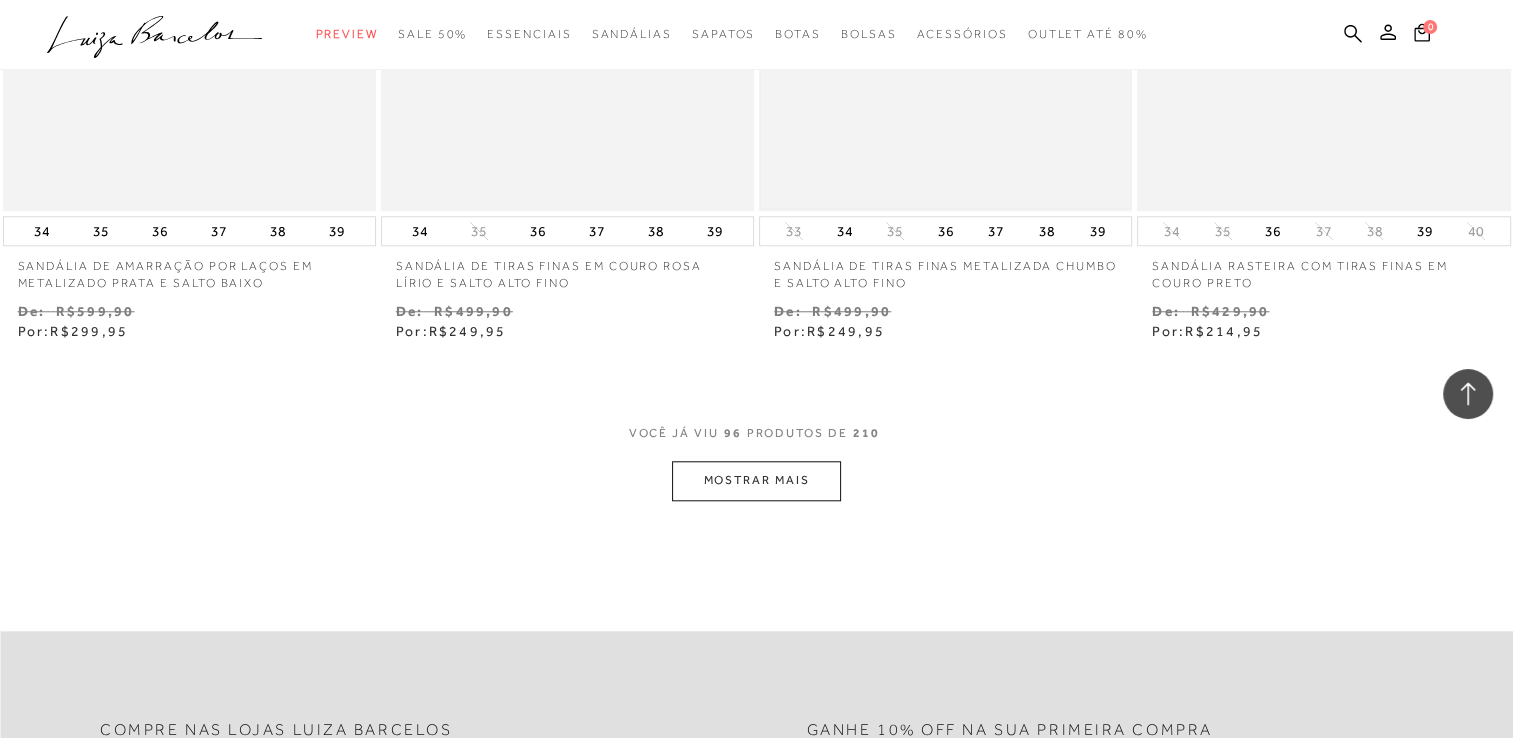 scroll, scrollTop: 17000, scrollLeft: 0, axis: vertical 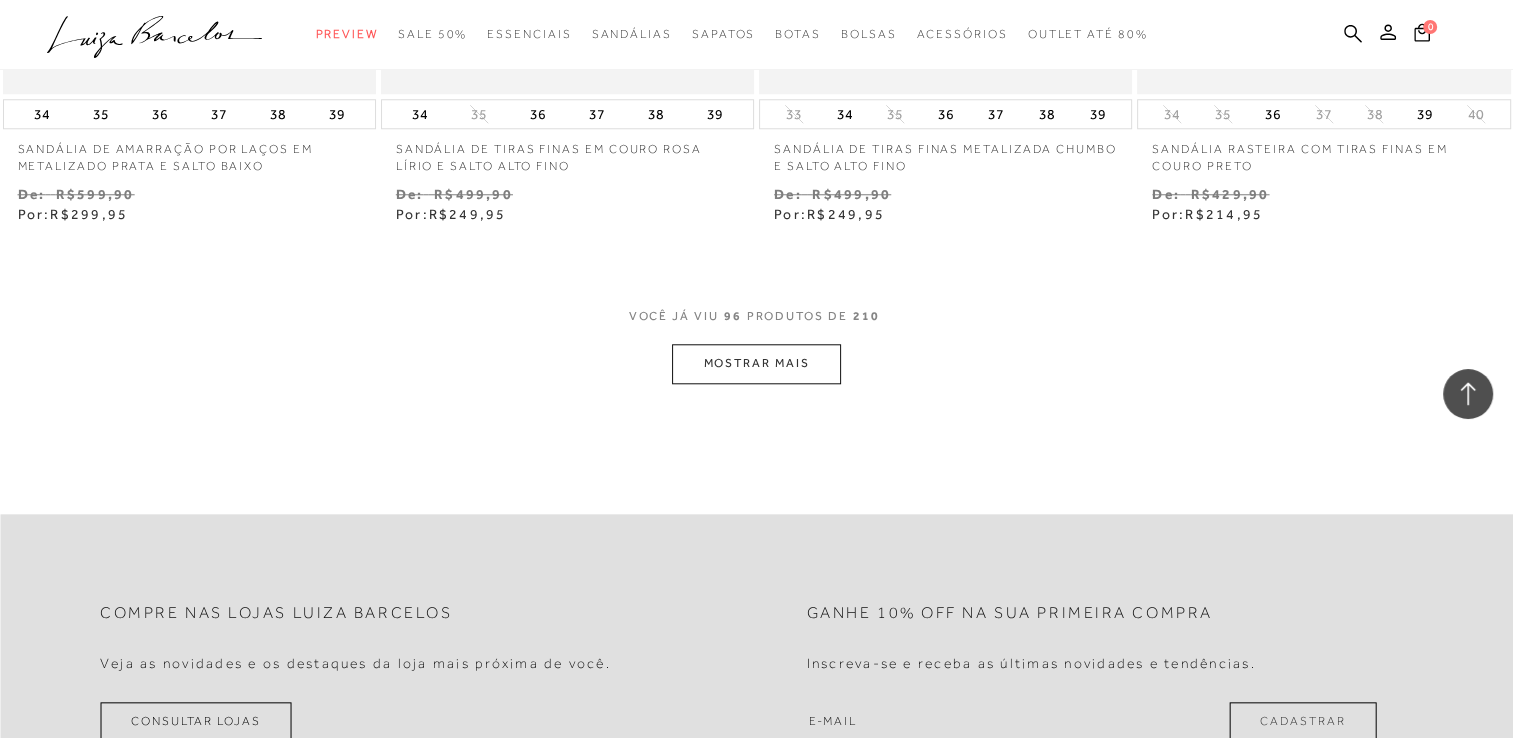 click on "MOSTRAR MAIS" at bounding box center (756, 363) 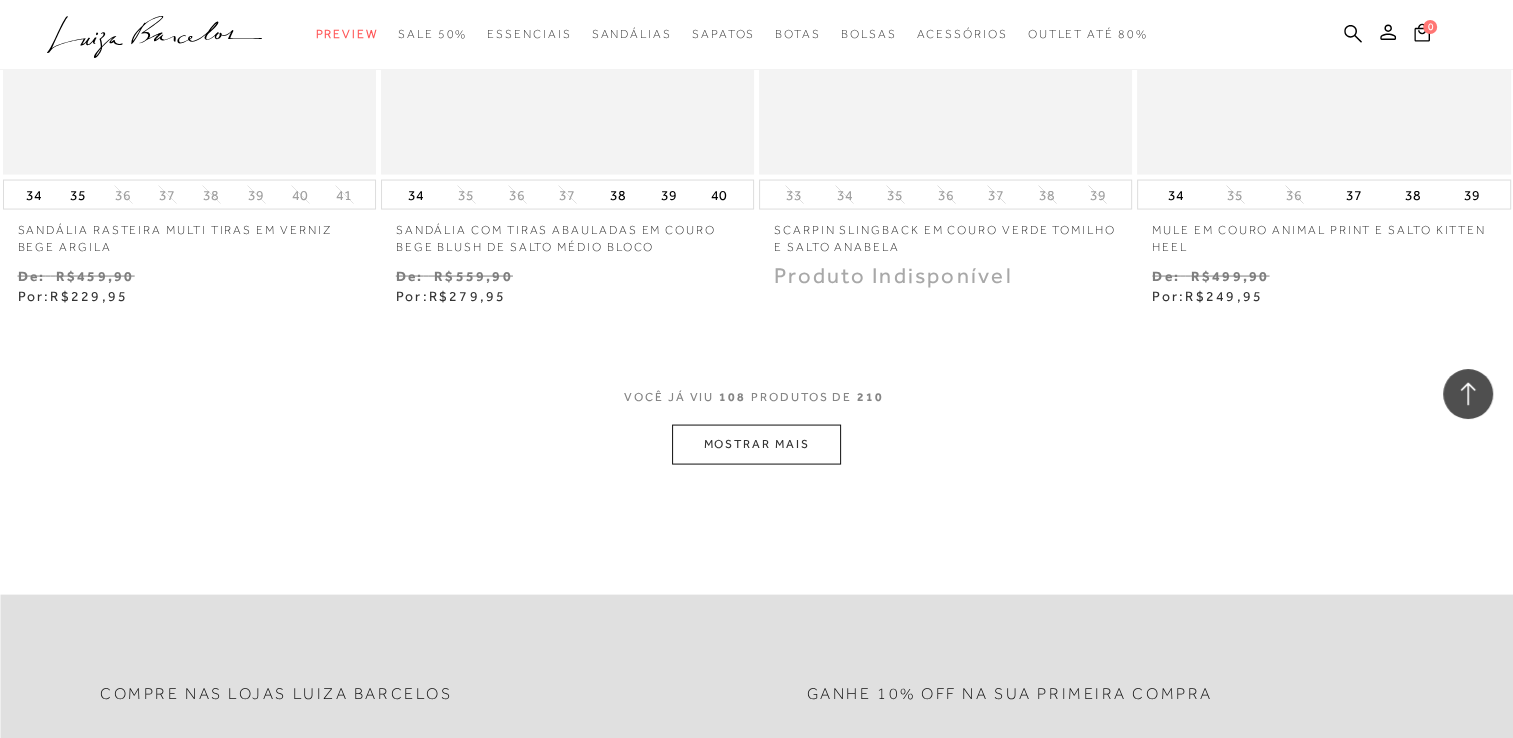 scroll, scrollTop: 19100, scrollLeft: 0, axis: vertical 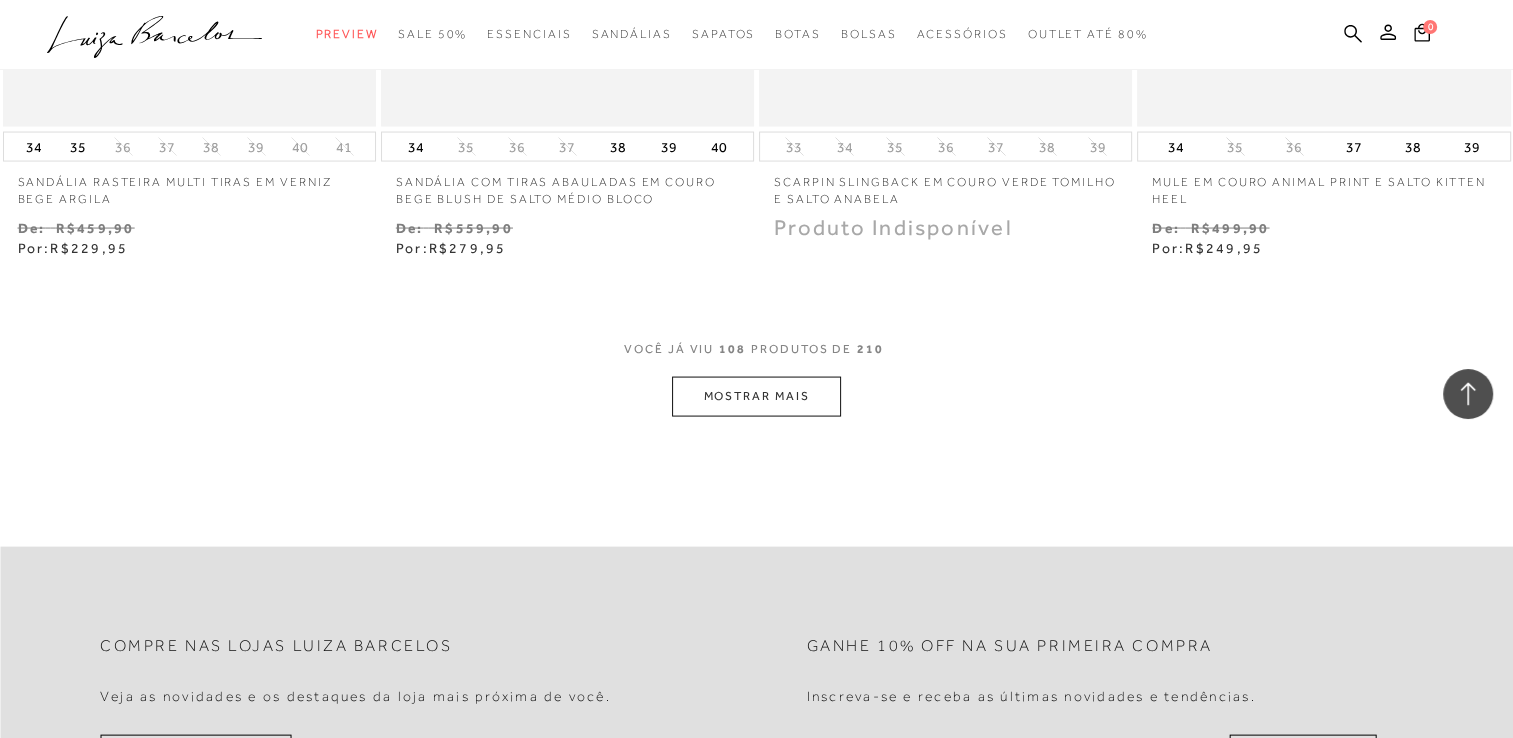 click on "MOSTRAR MAIS" at bounding box center (756, 396) 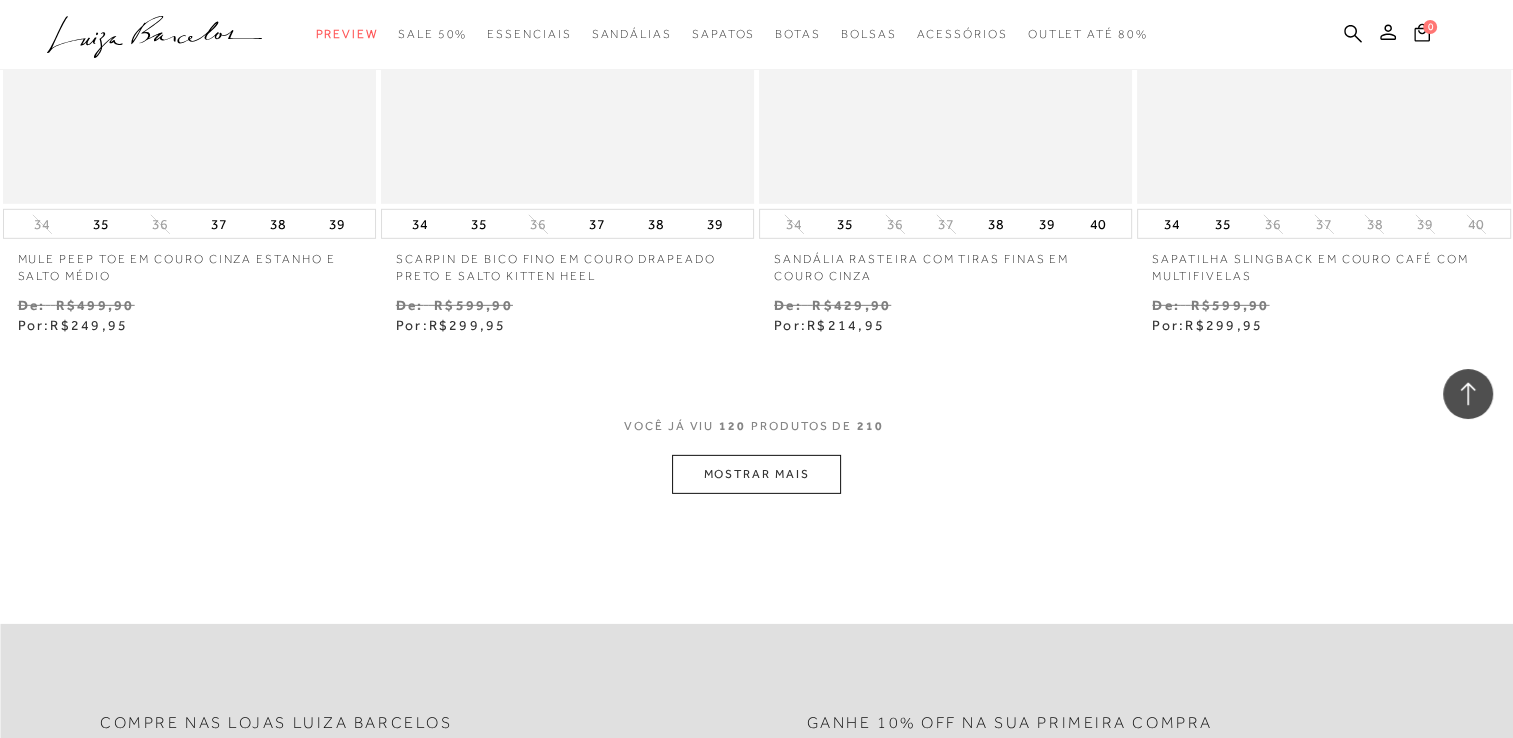 scroll, scrollTop: 21200, scrollLeft: 0, axis: vertical 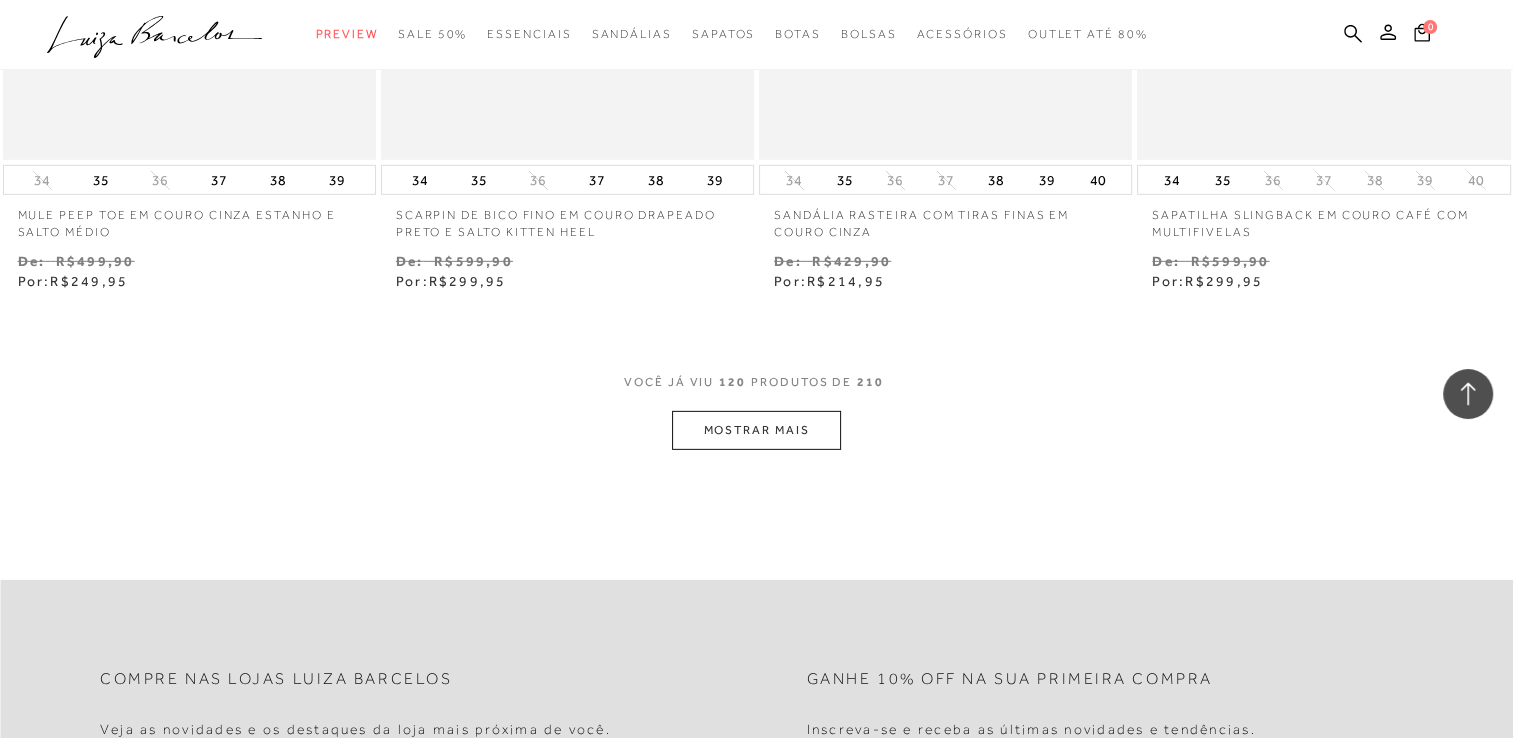 click on "MOSTRAR MAIS" at bounding box center [756, 430] 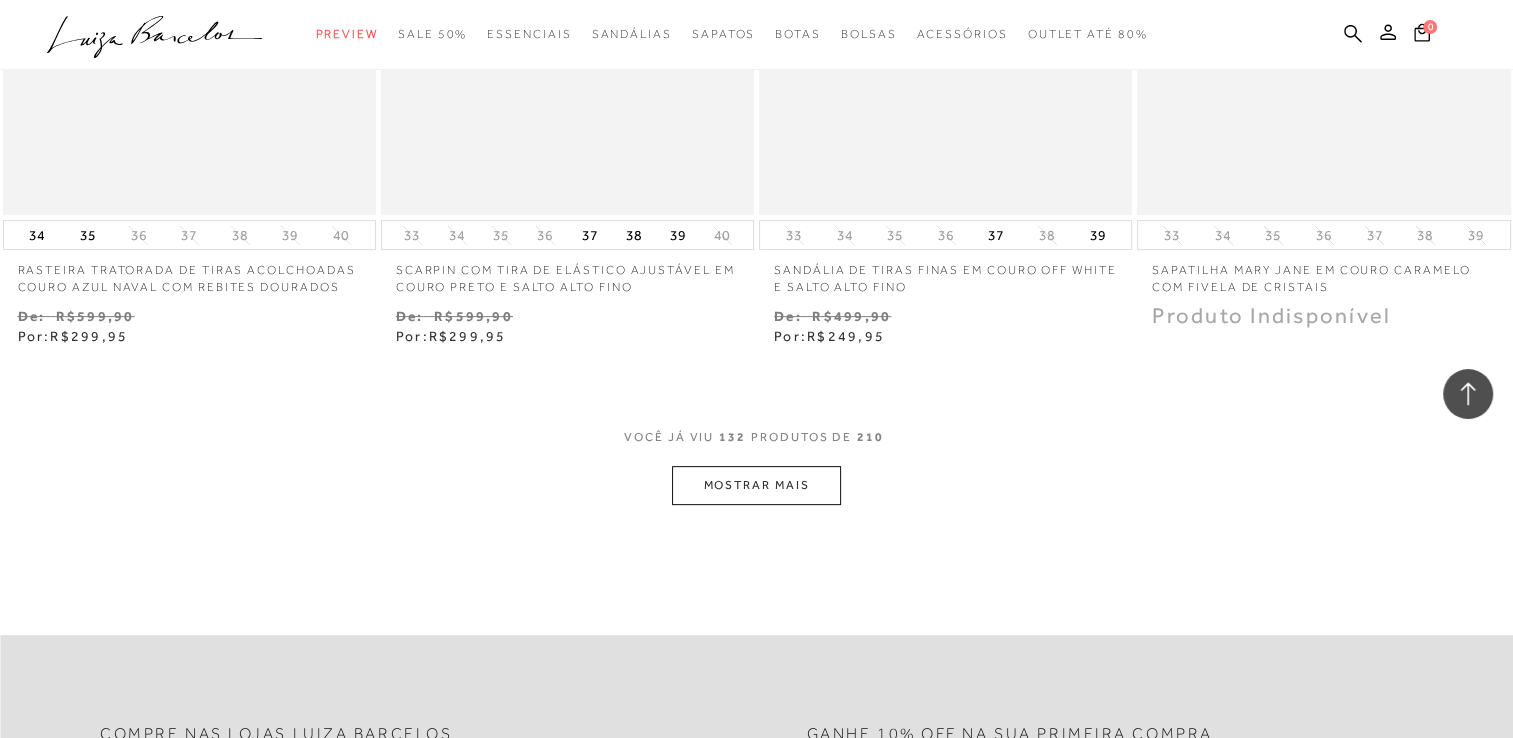scroll, scrollTop: 23400, scrollLeft: 0, axis: vertical 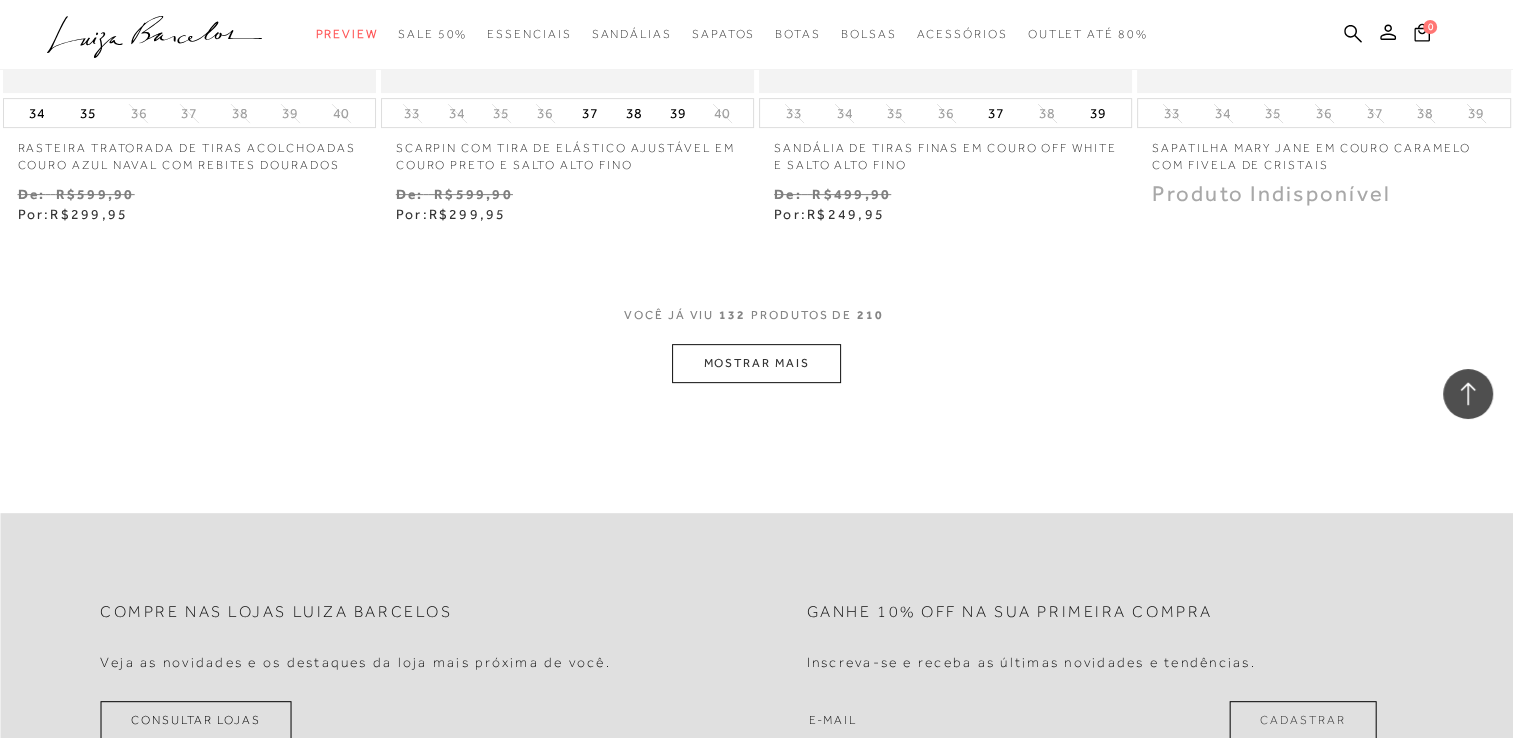 click on "MOSTRAR MAIS" at bounding box center [756, 363] 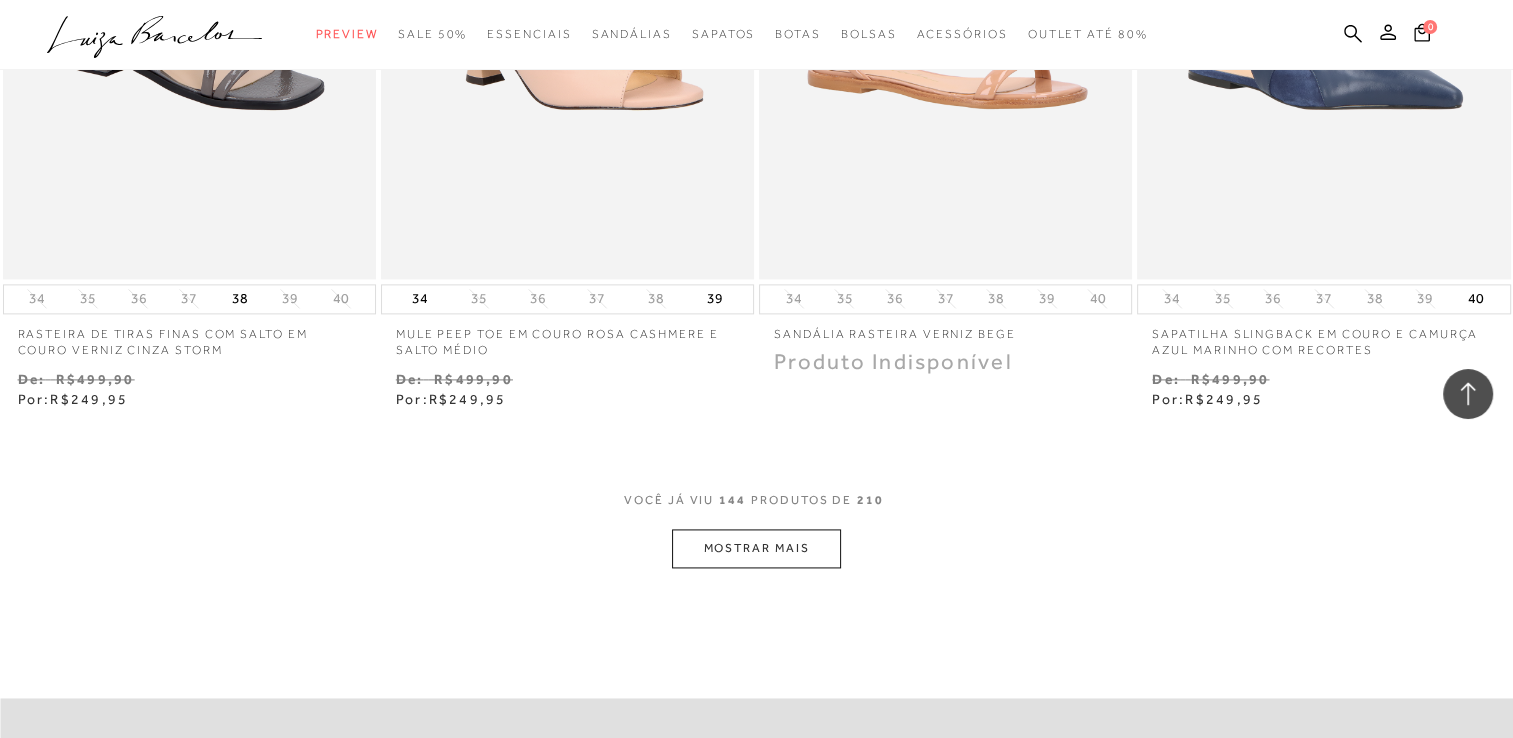 scroll, scrollTop: 25400, scrollLeft: 0, axis: vertical 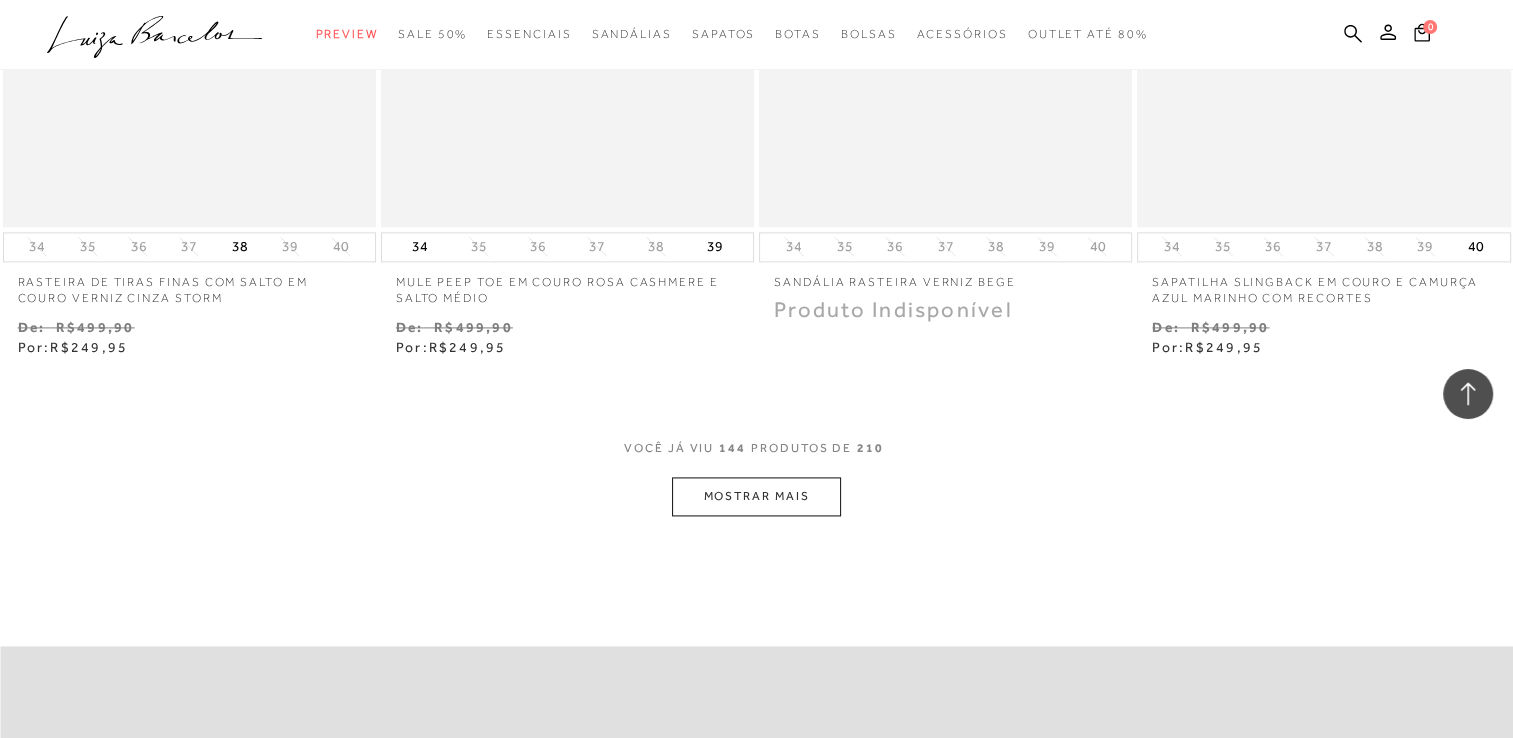 click on "MOSTRAR MAIS" at bounding box center (756, 496) 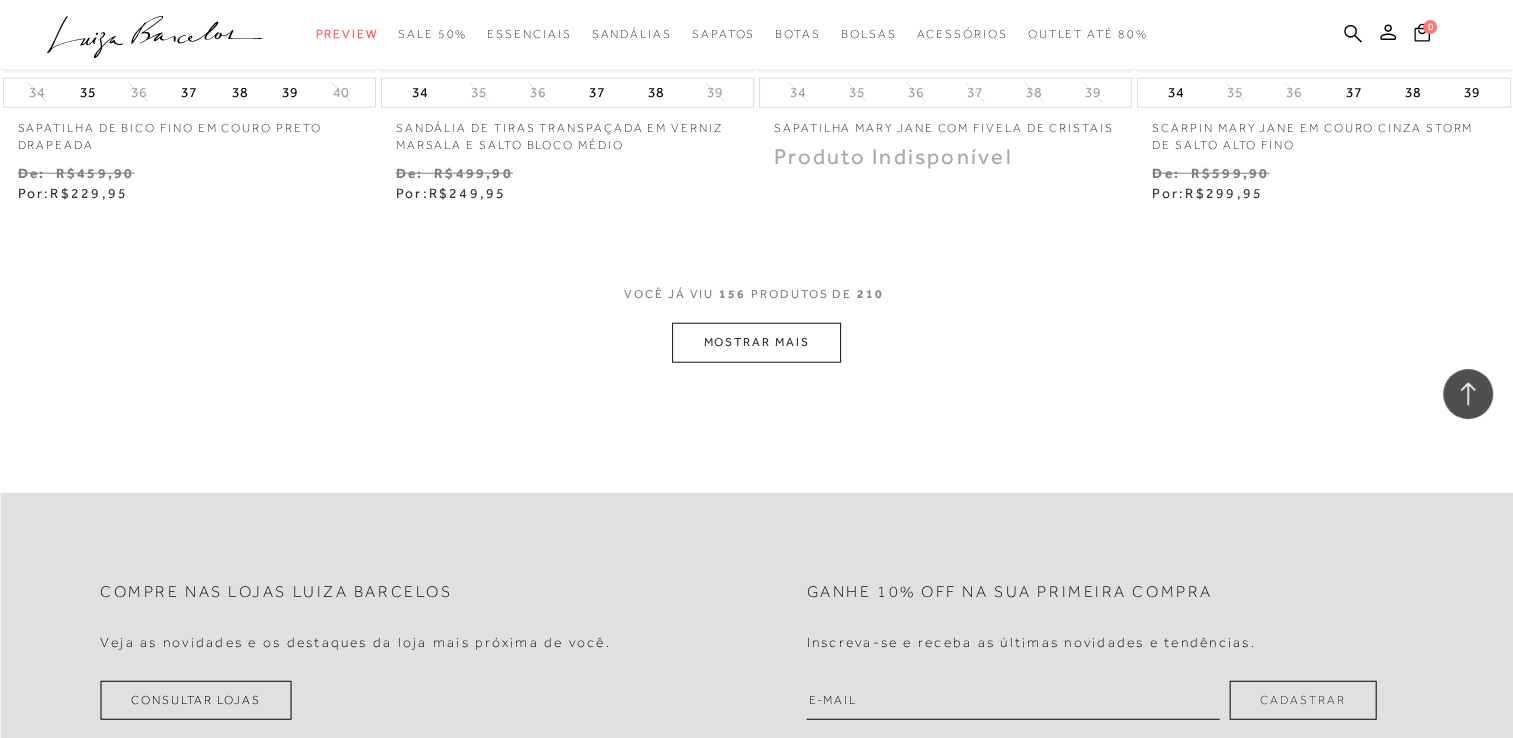 scroll, scrollTop: 27700, scrollLeft: 0, axis: vertical 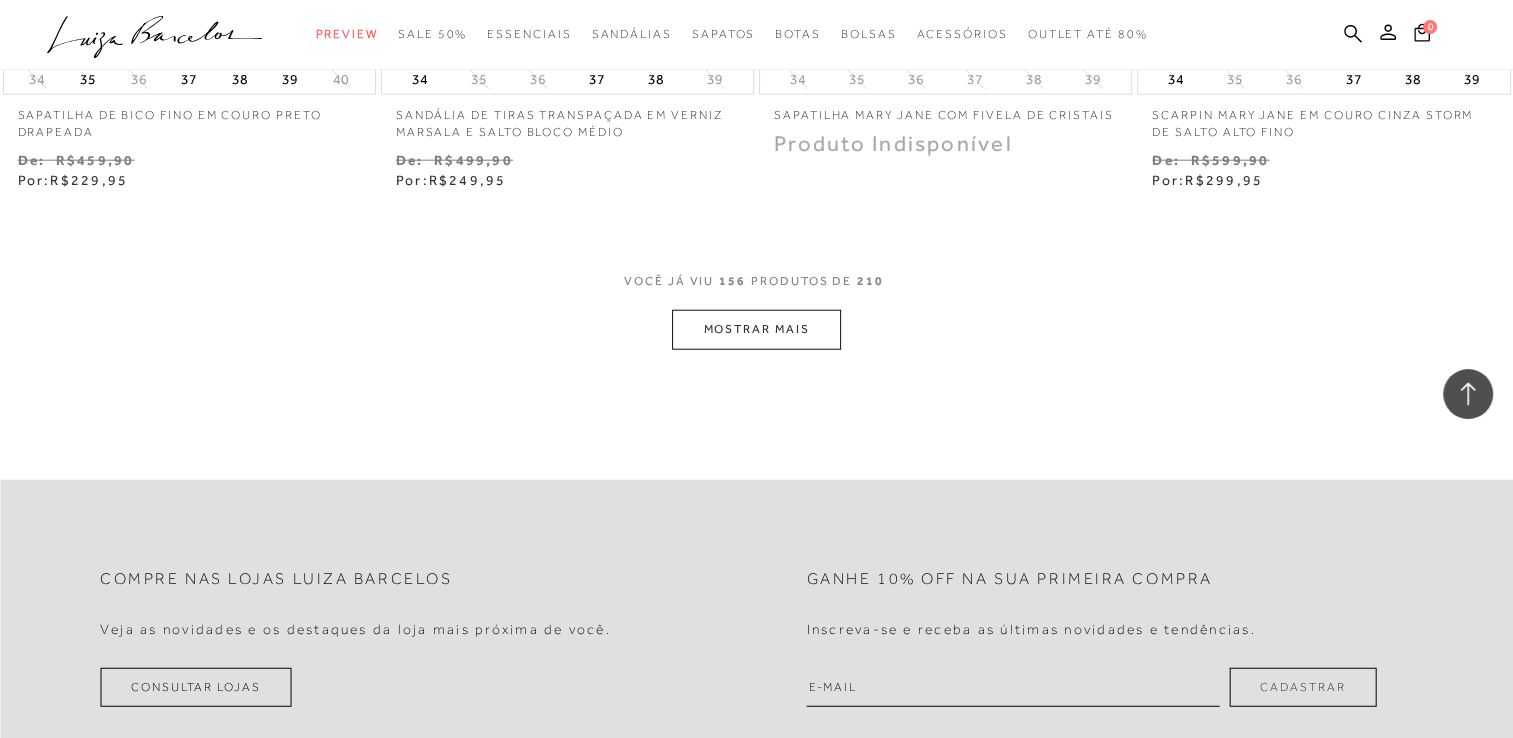 click on "MOSTRAR MAIS" at bounding box center [756, 329] 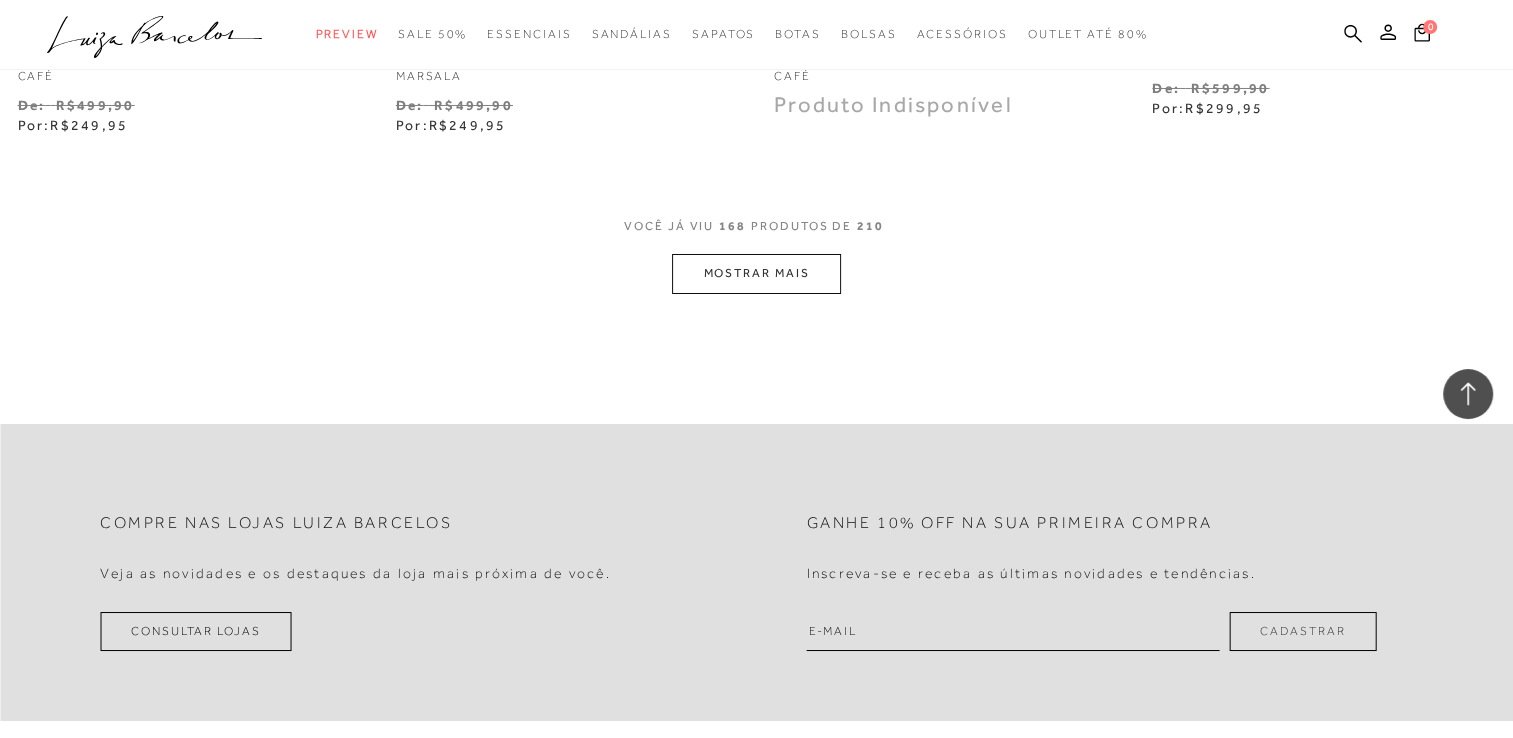 scroll, scrollTop: 29900, scrollLeft: 0, axis: vertical 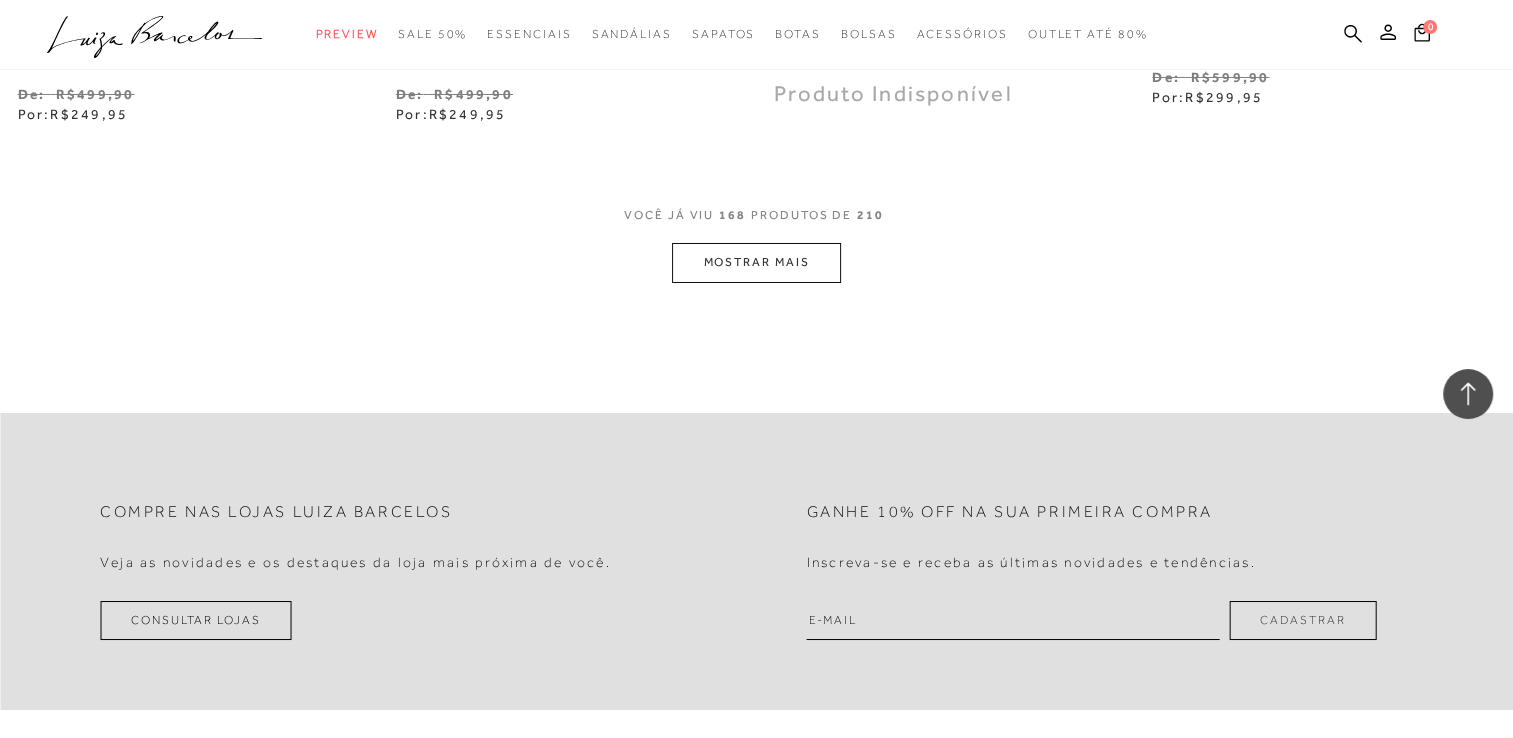 click on "MOSTRAR MAIS" at bounding box center (756, 262) 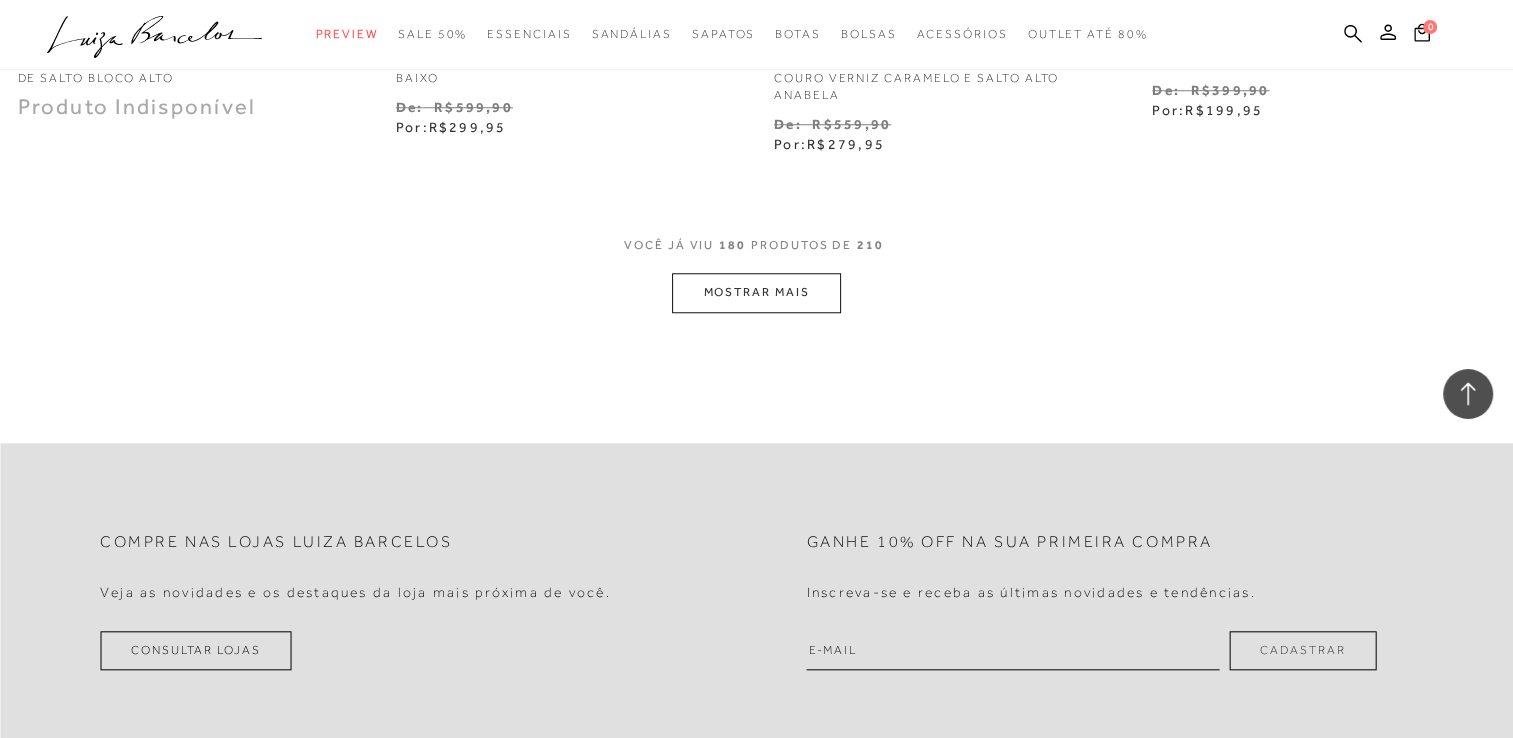 scroll, scrollTop: 32075, scrollLeft: 0, axis: vertical 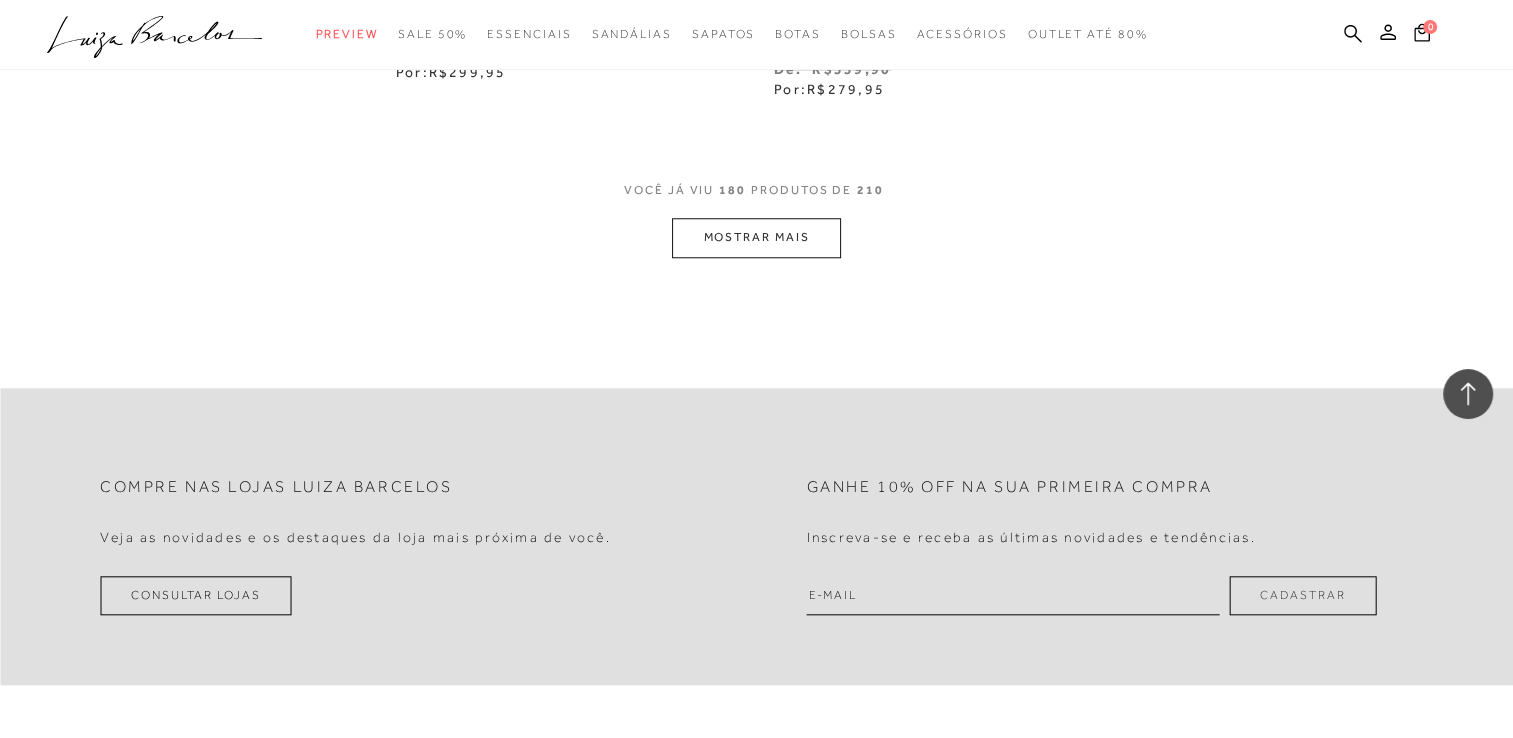 click on "MOSTRAR MAIS" at bounding box center [756, 237] 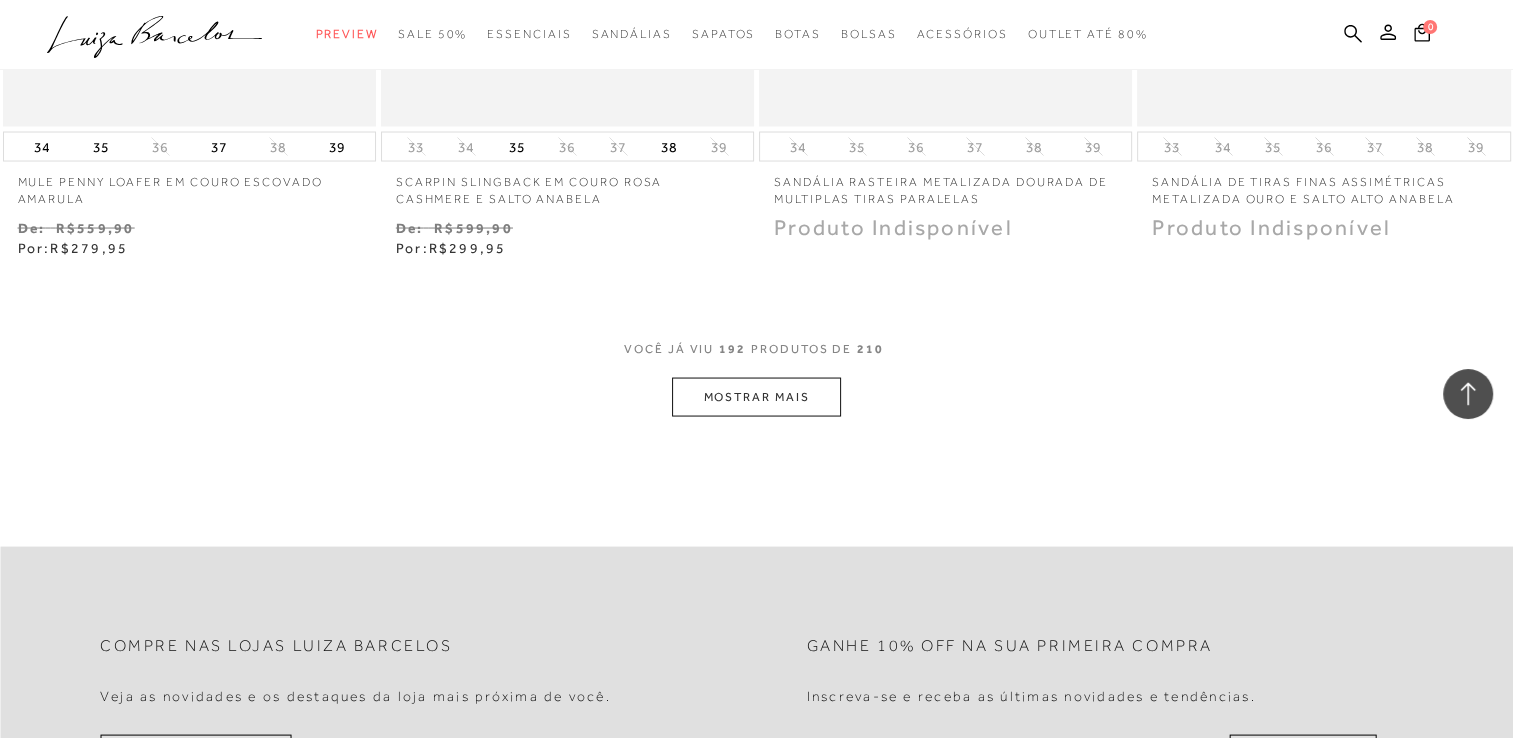 scroll, scrollTop: 34050, scrollLeft: 0, axis: vertical 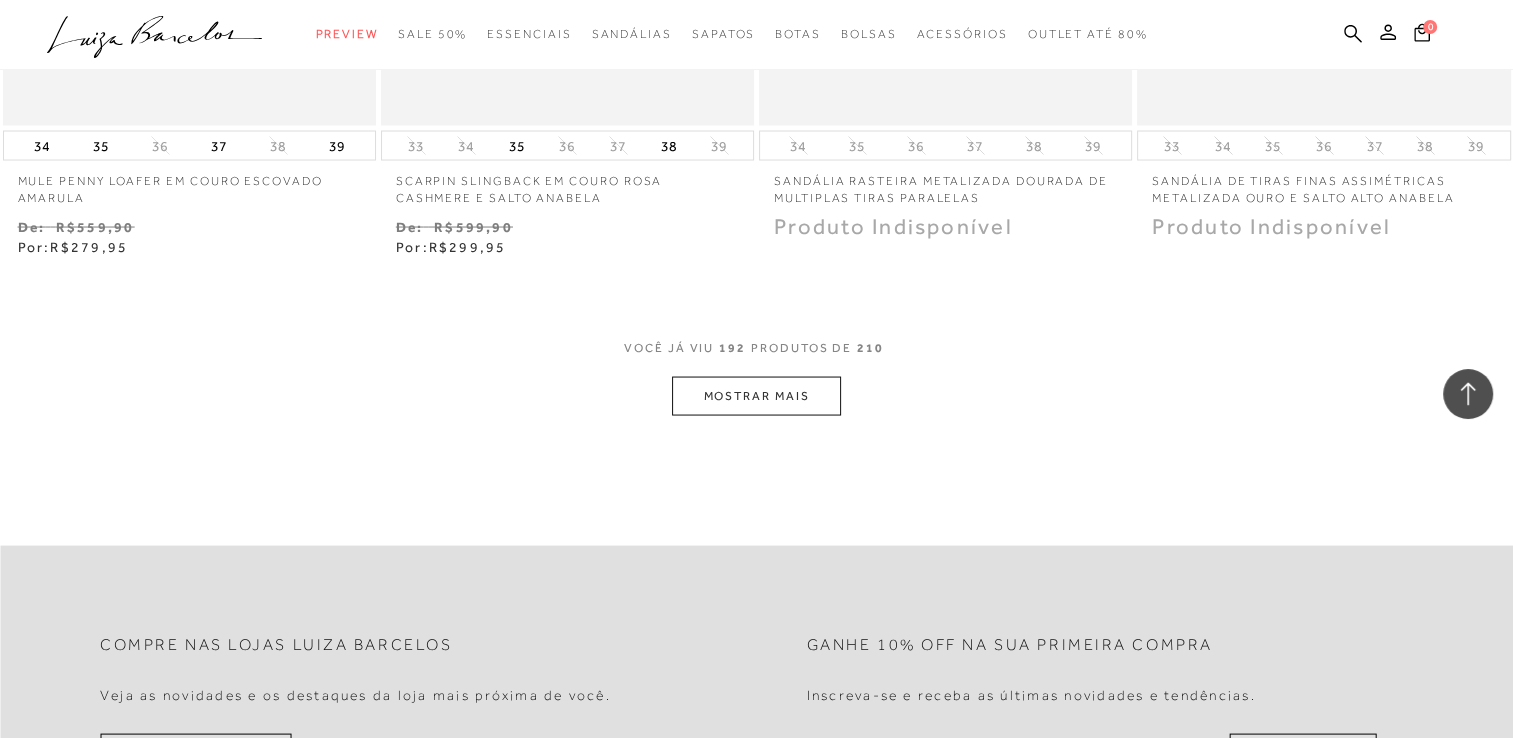 click on "MOSTRAR MAIS" at bounding box center [756, 396] 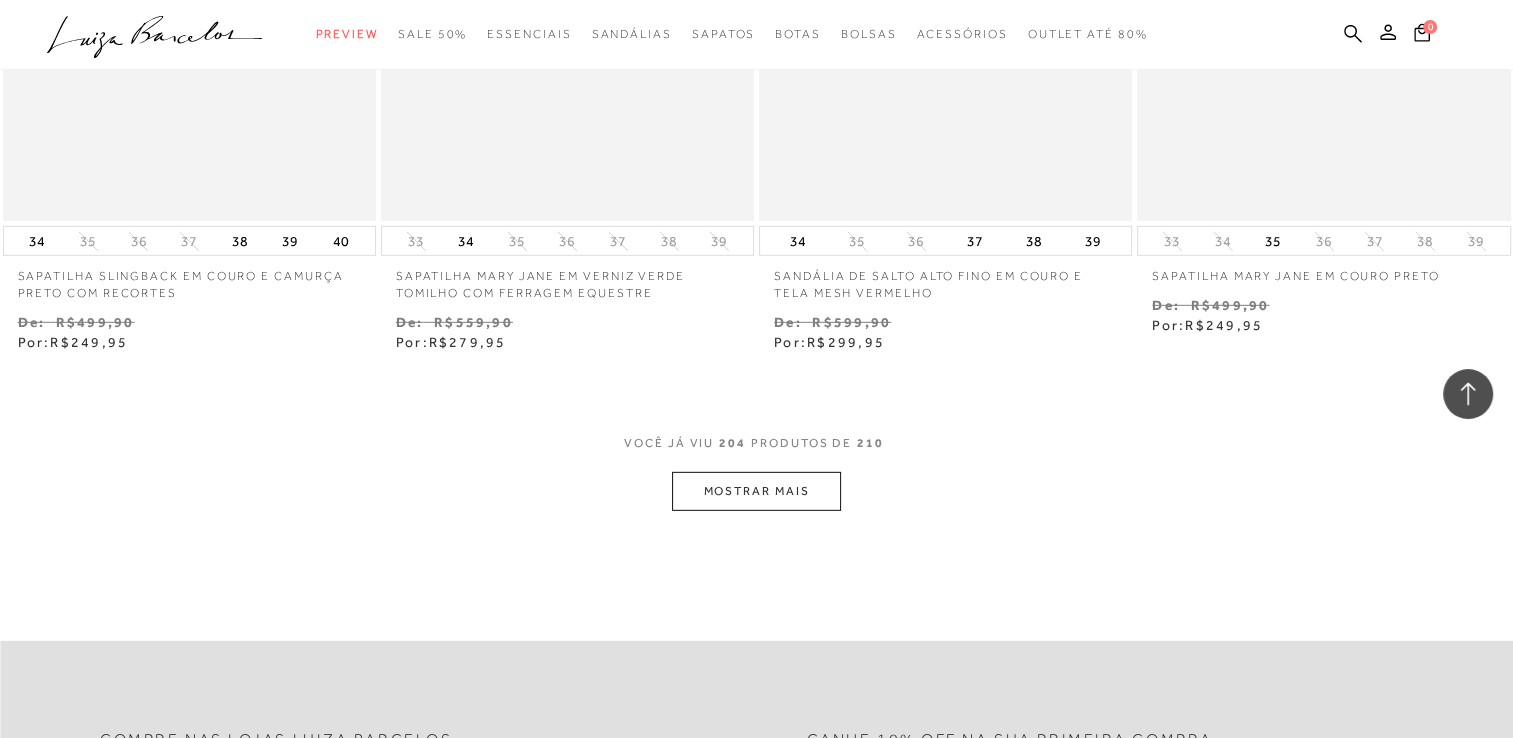 scroll, scrollTop: 36150, scrollLeft: 0, axis: vertical 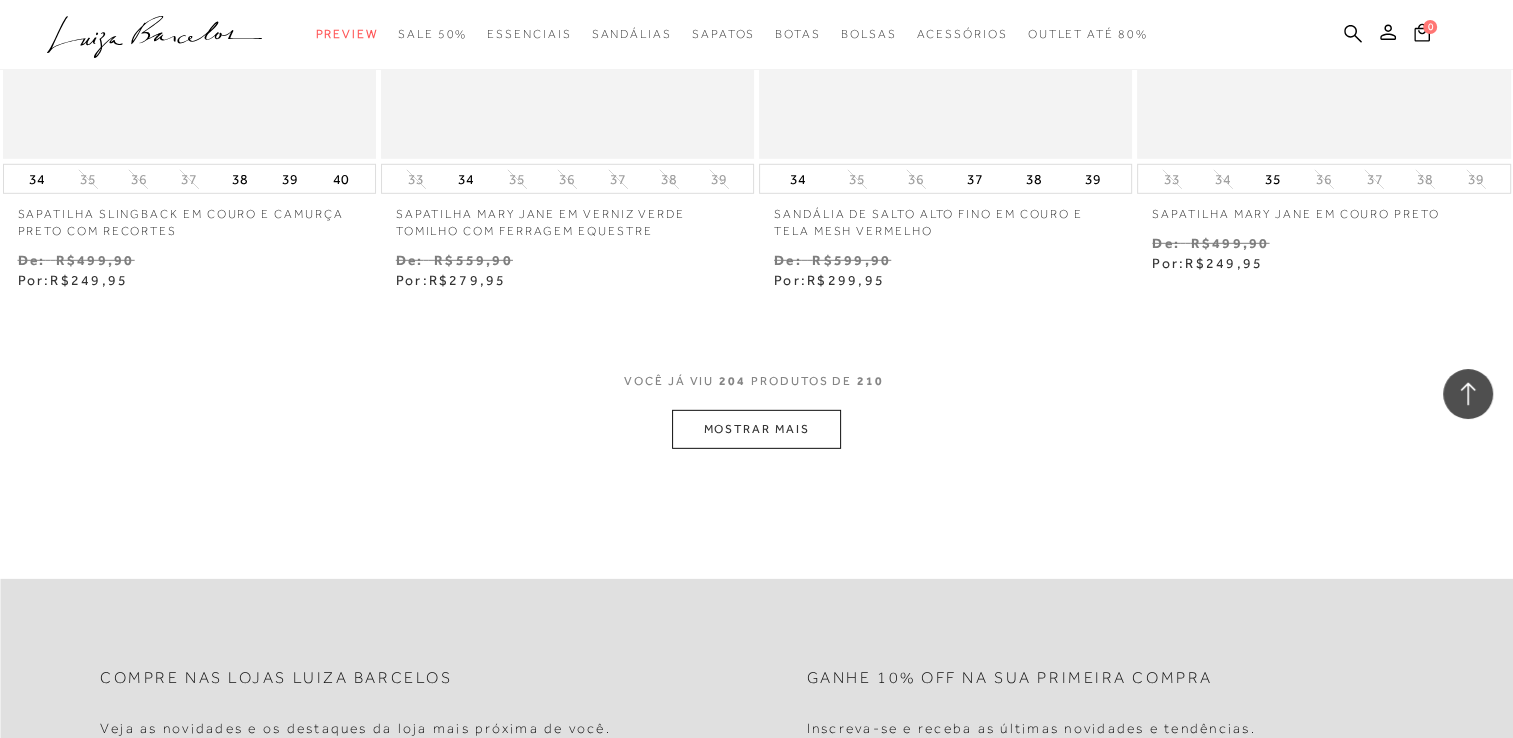 click on "MOSTRAR MAIS" at bounding box center [756, 429] 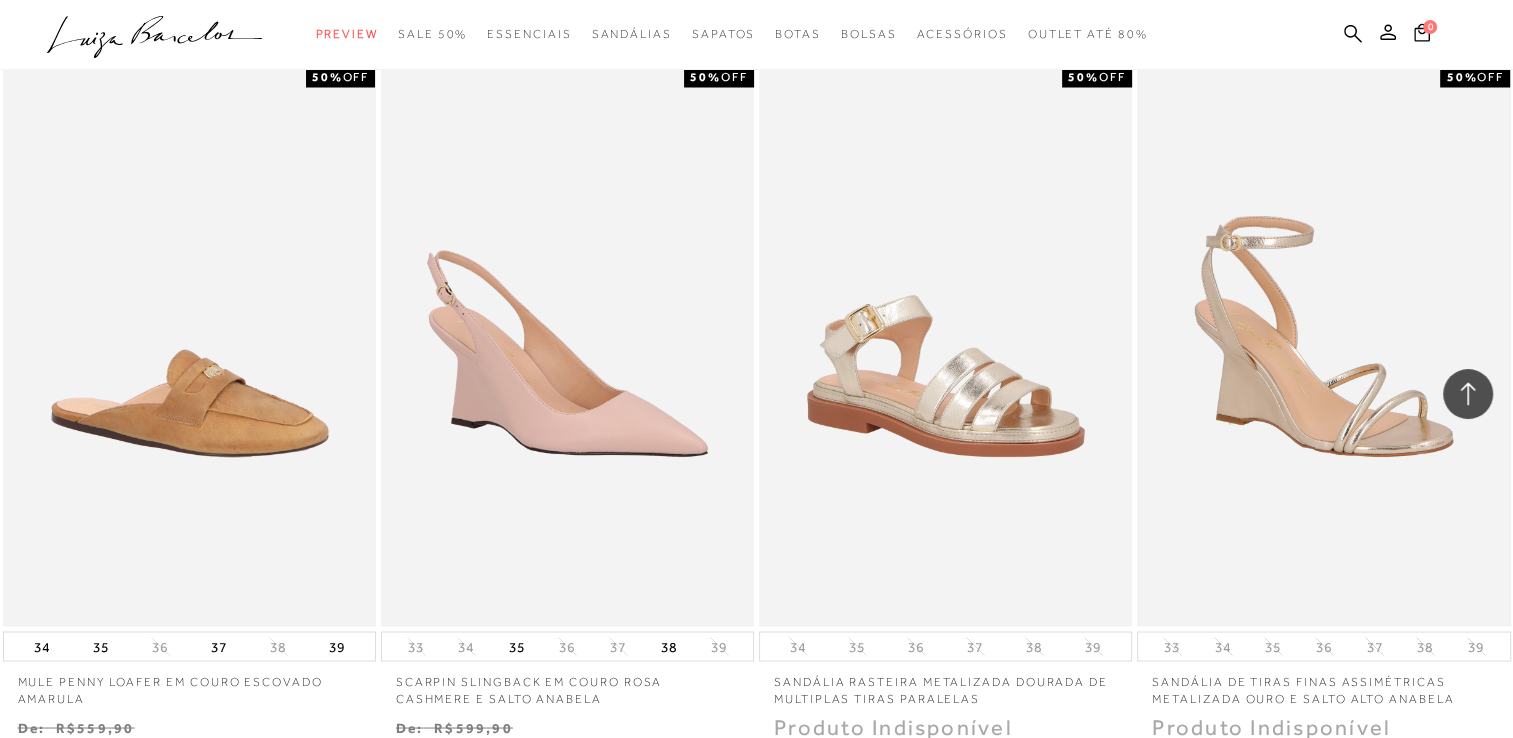 click at bounding box center (1323, 346) 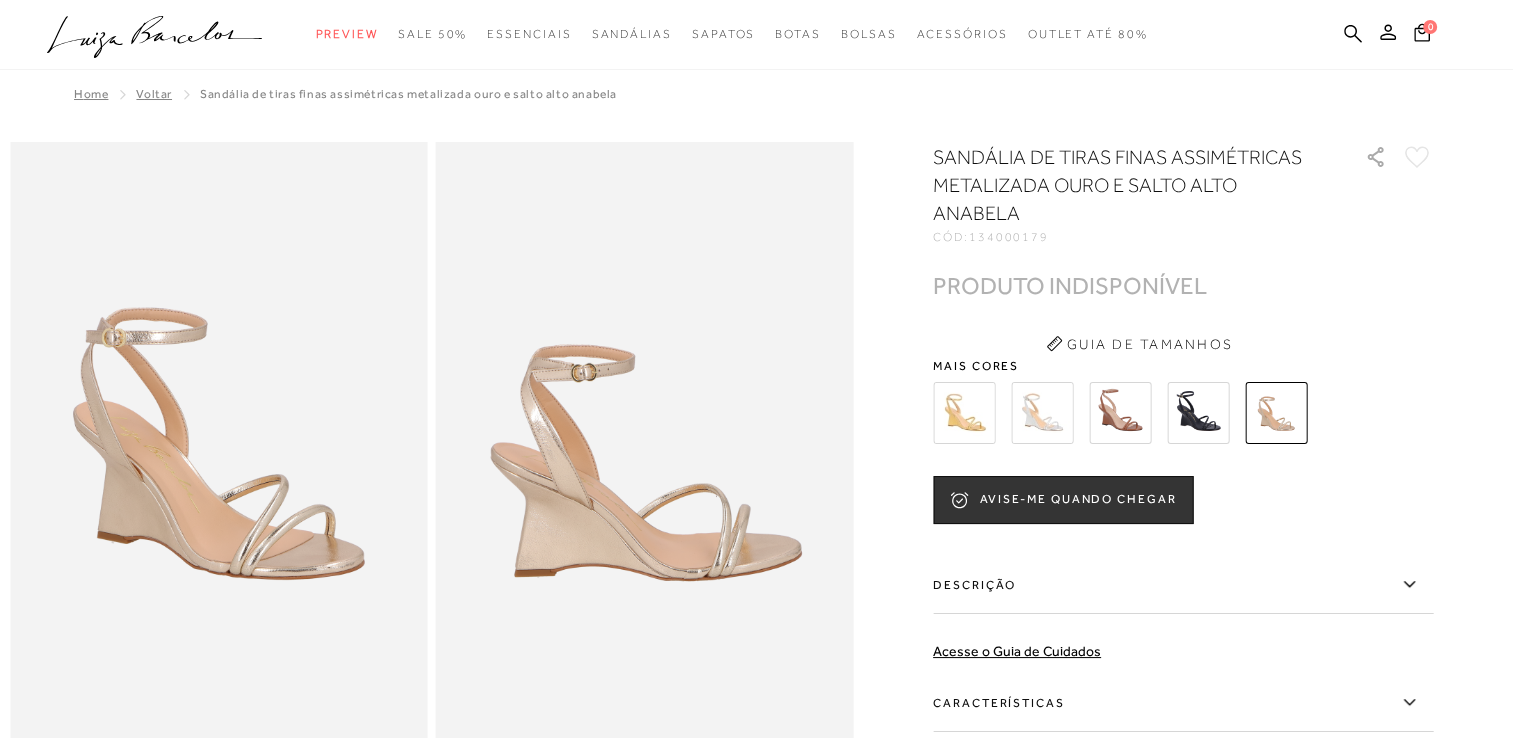 scroll, scrollTop: 0, scrollLeft: 0, axis: both 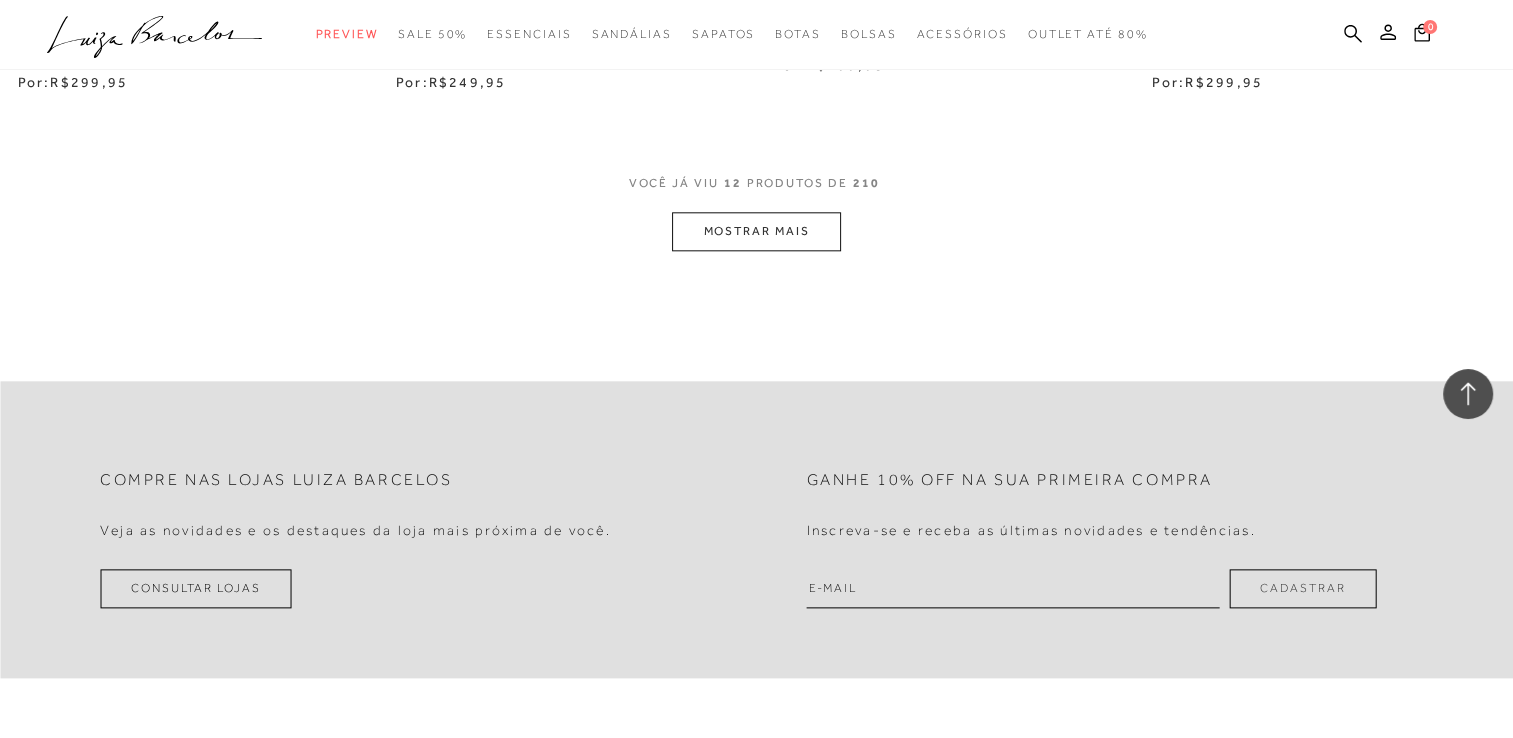 click on "MOSTRAR MAIS" at bounding box center (756, 231) 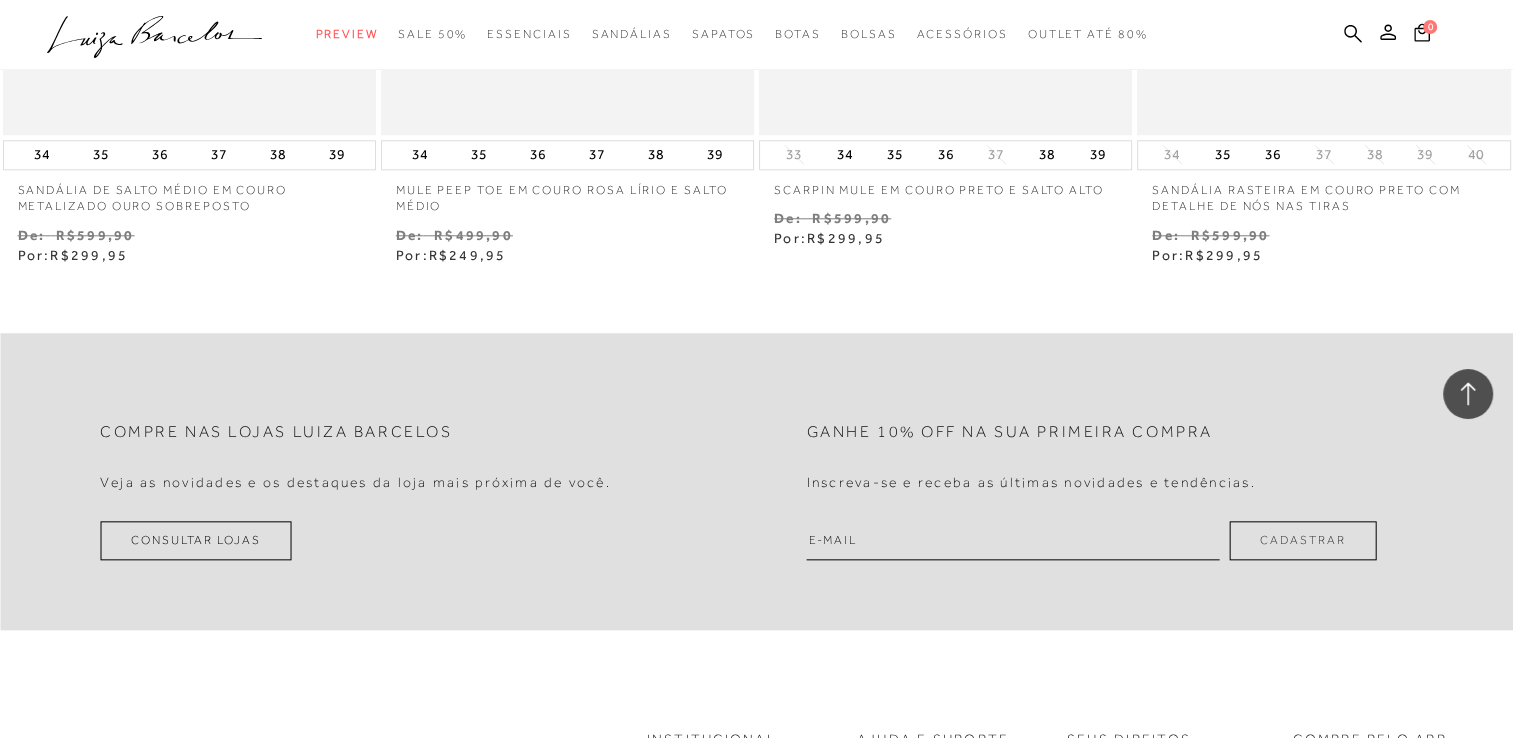 scroll, scrollTop: 2100, scrollLeft: 0, axis: vertical 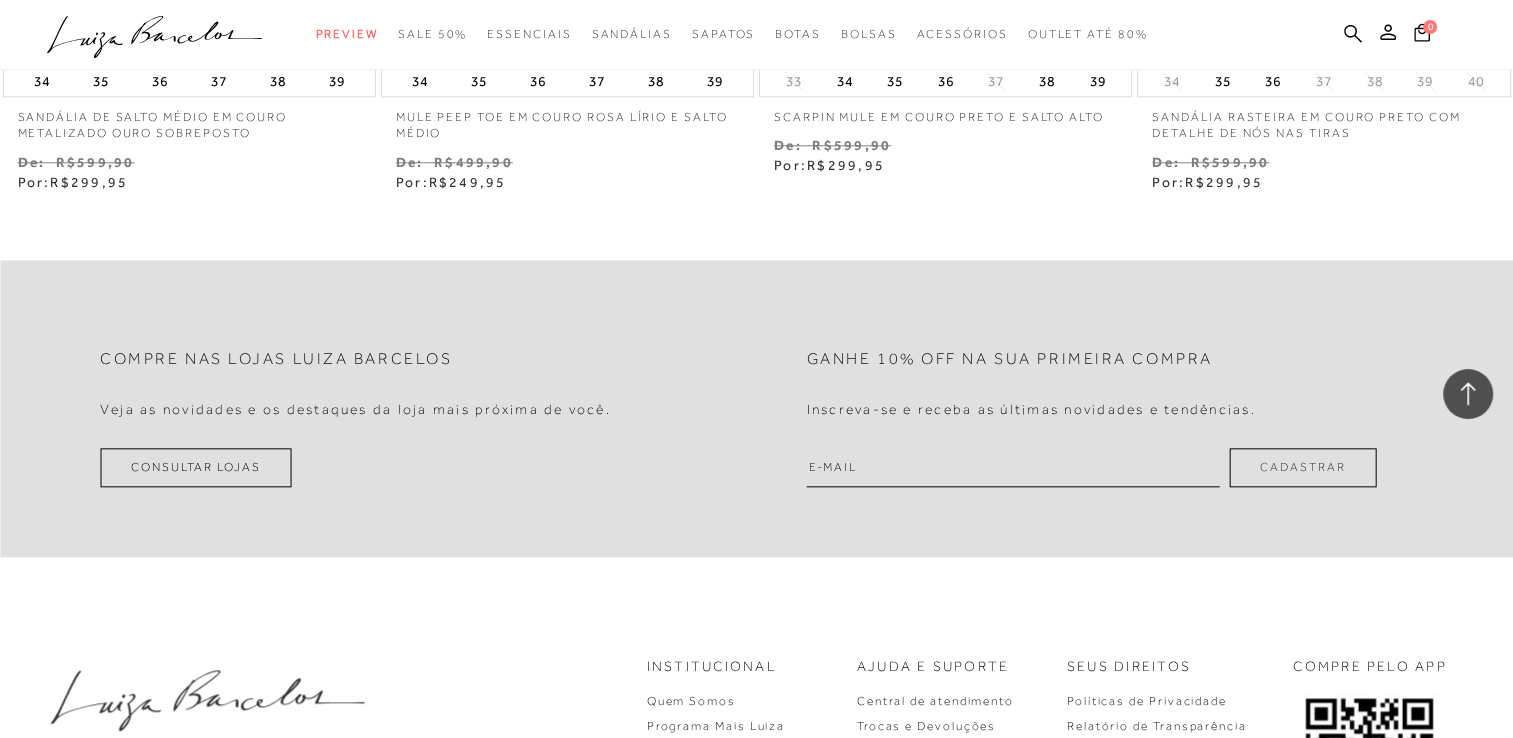 click on "Compre nas lojas Luiza Barcelos
Veja as novidades e os destaques da loja mais próxima de você.
Consultar Lojas
Ganhe 10% off na sua primeira compra
Inscreva-se e receba as últimas novidades e tendências.
Cadastrar" at bounding box center [756, 408] 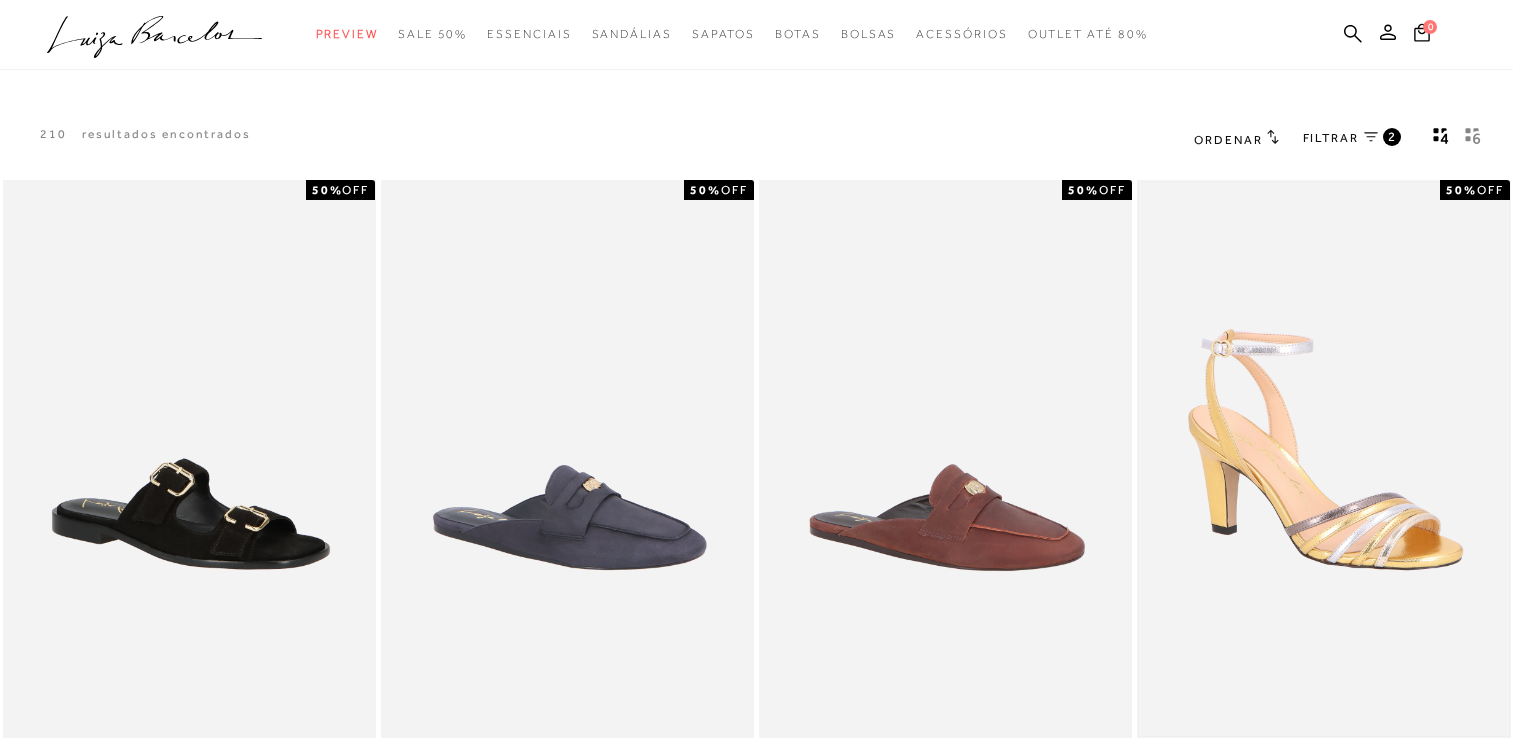 scroll, scrollTop: 0, scrollLeft: 0, axis: both 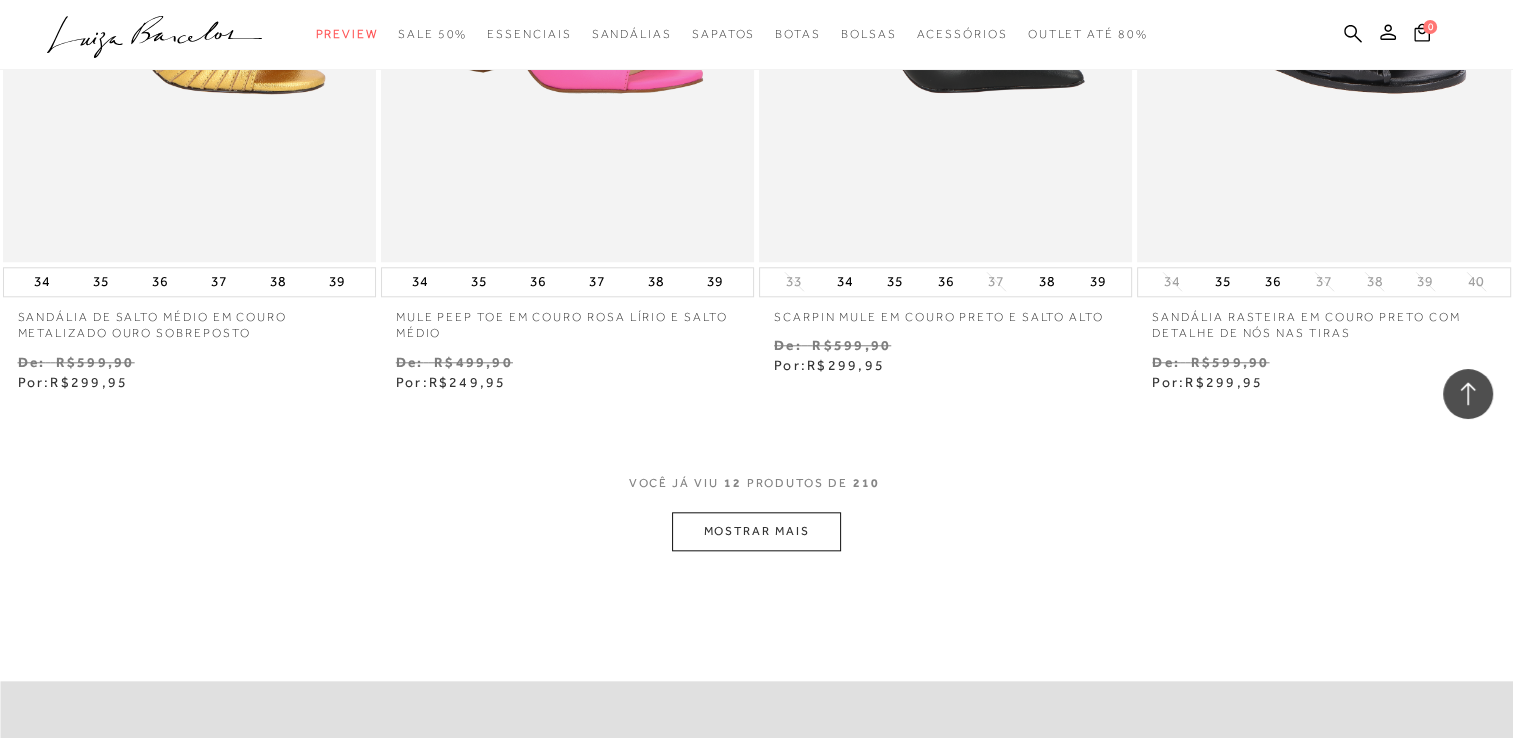 click on "MOSTRAR MAIS" at bounding box center [756, 531] 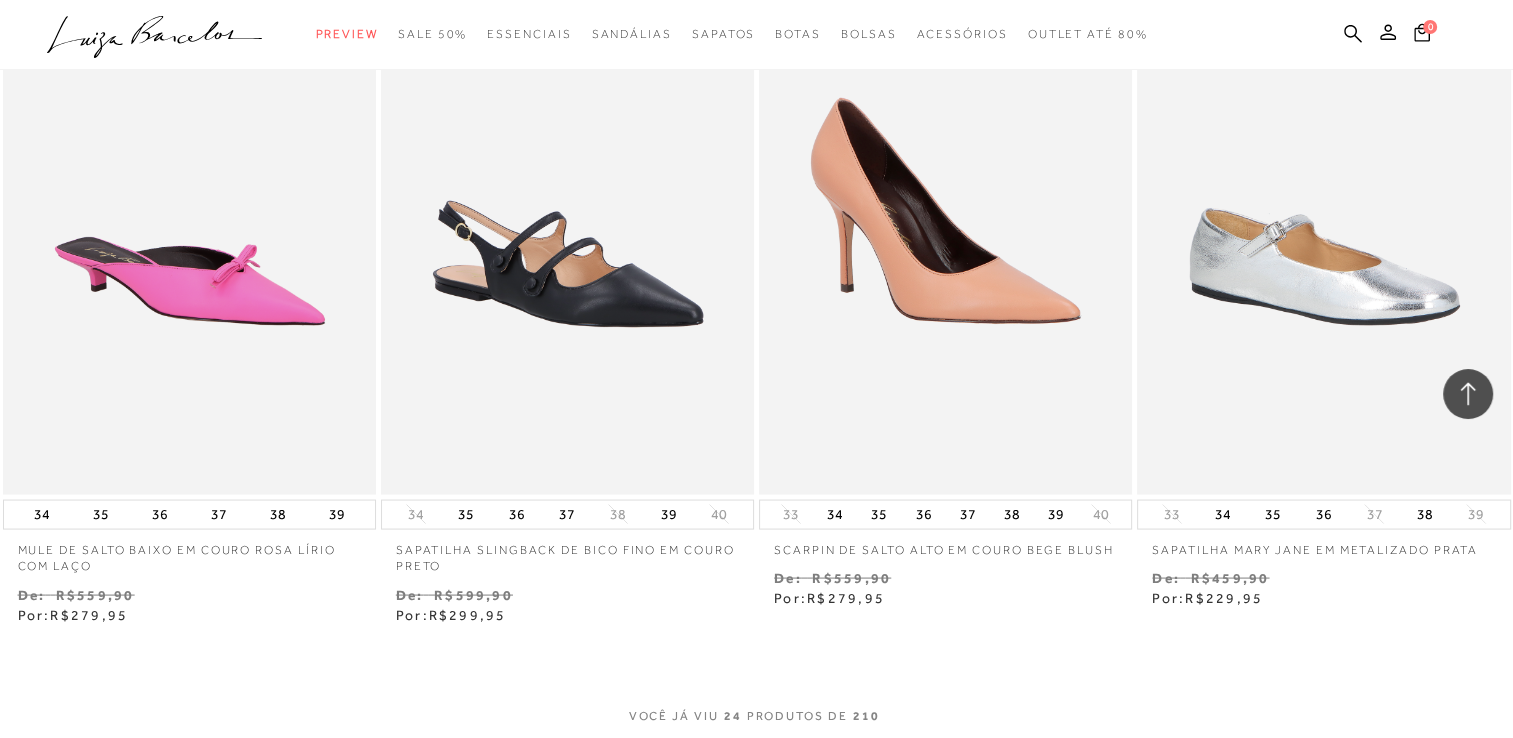 scroll, scrollTop: 4300, scrollLeft: 0, axis: vertical 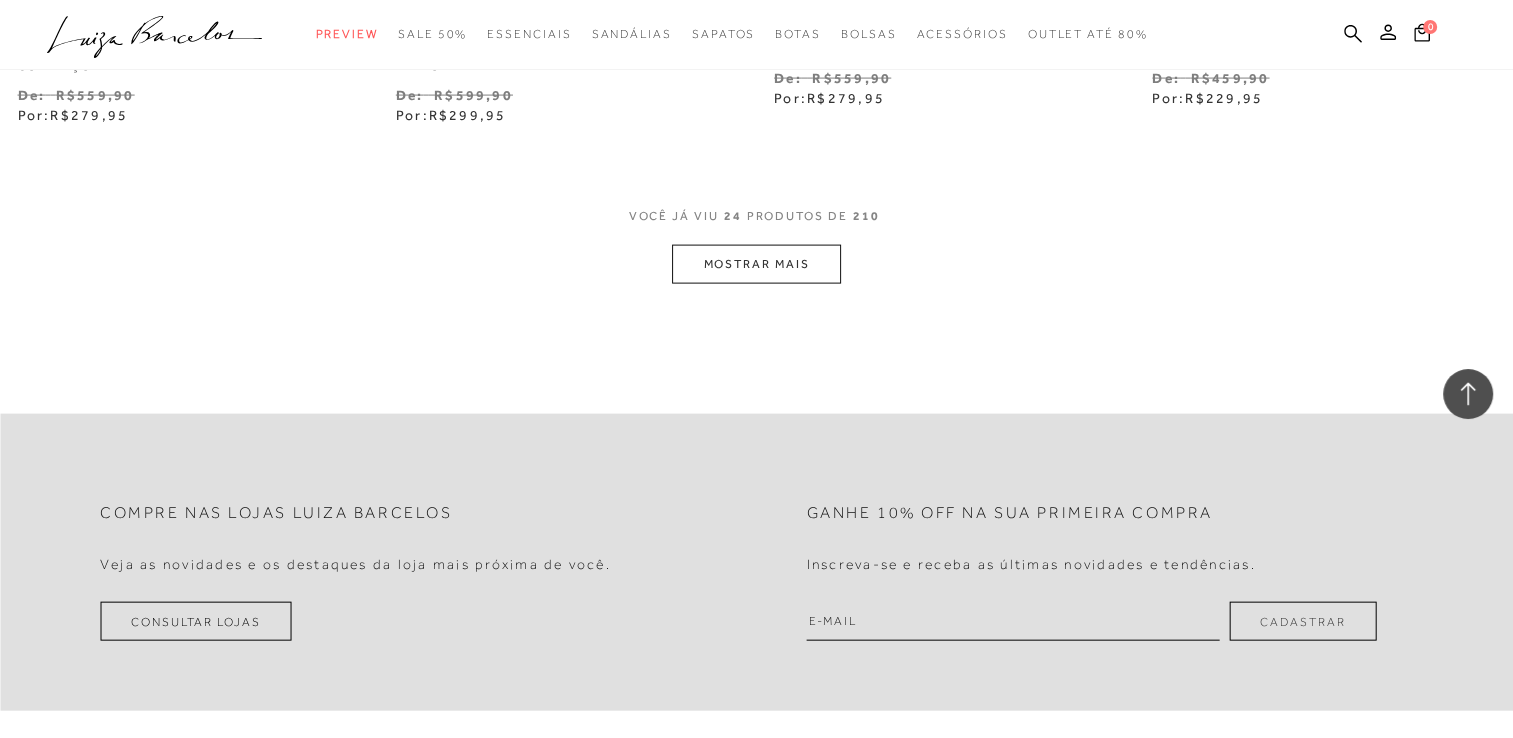 click on "MOSTRAR MAIS" at bounding box center [756, 264] 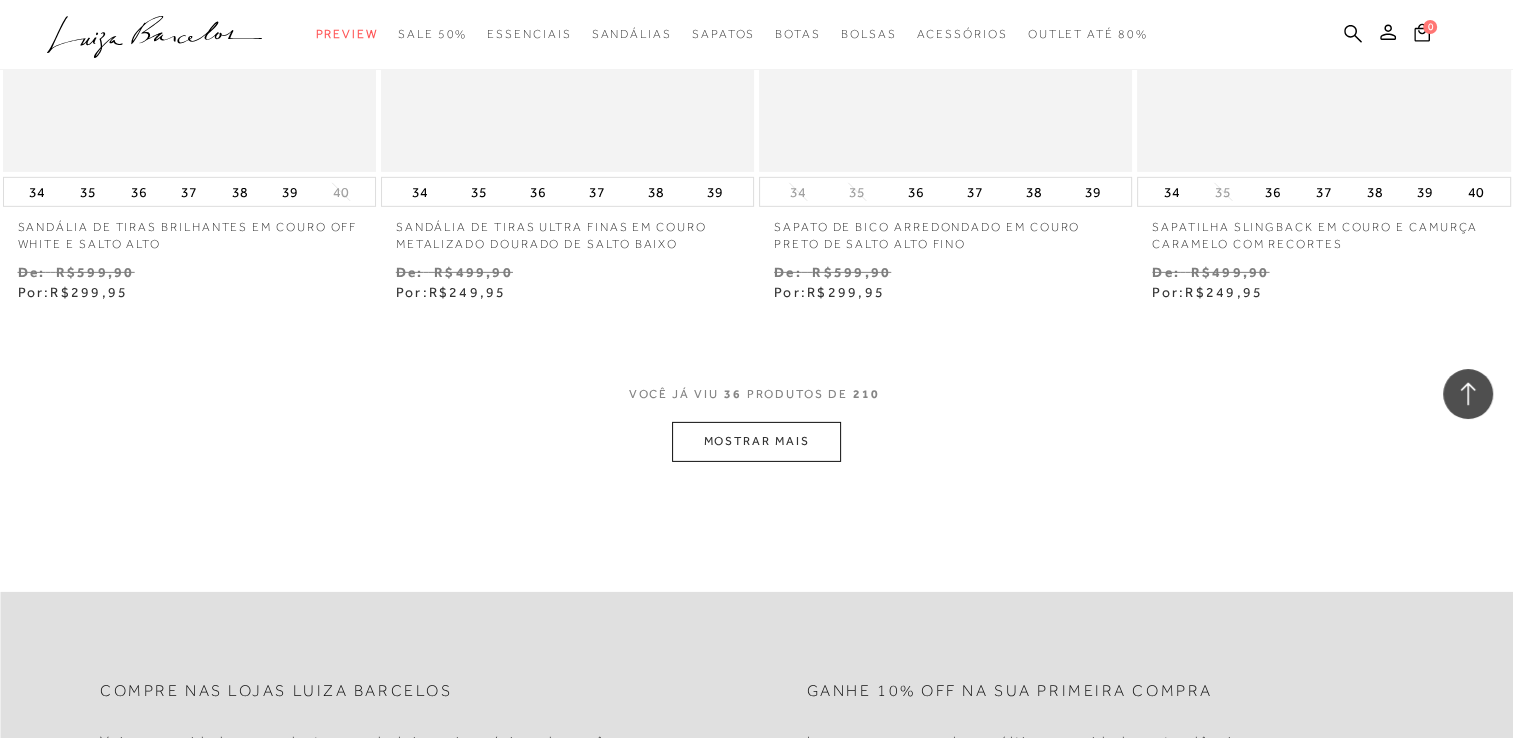 scroll, scrollTop: 6400, scrollLeft: 0, axis: vertical 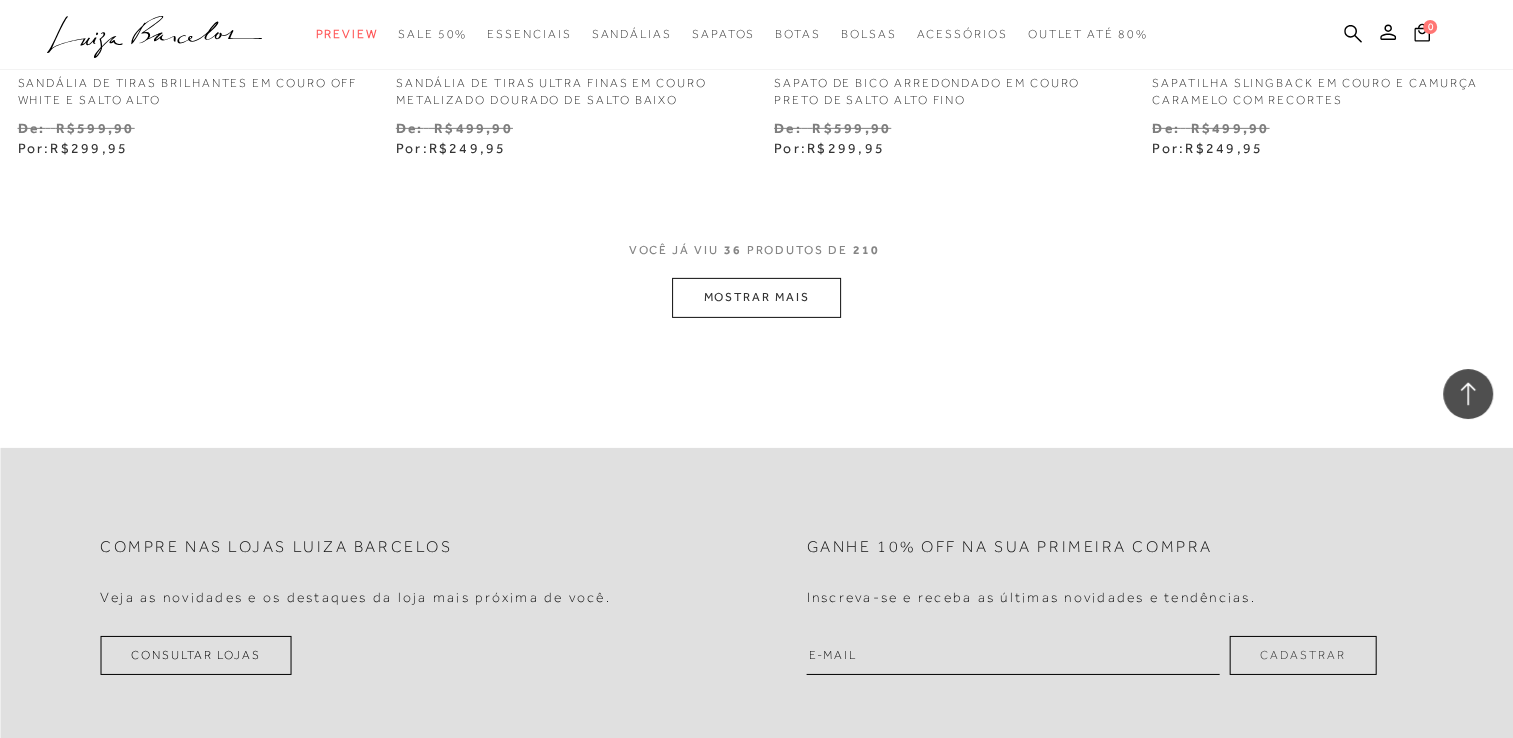 click on "MOSTRAR MAIS" at bounding box center [756, 297] 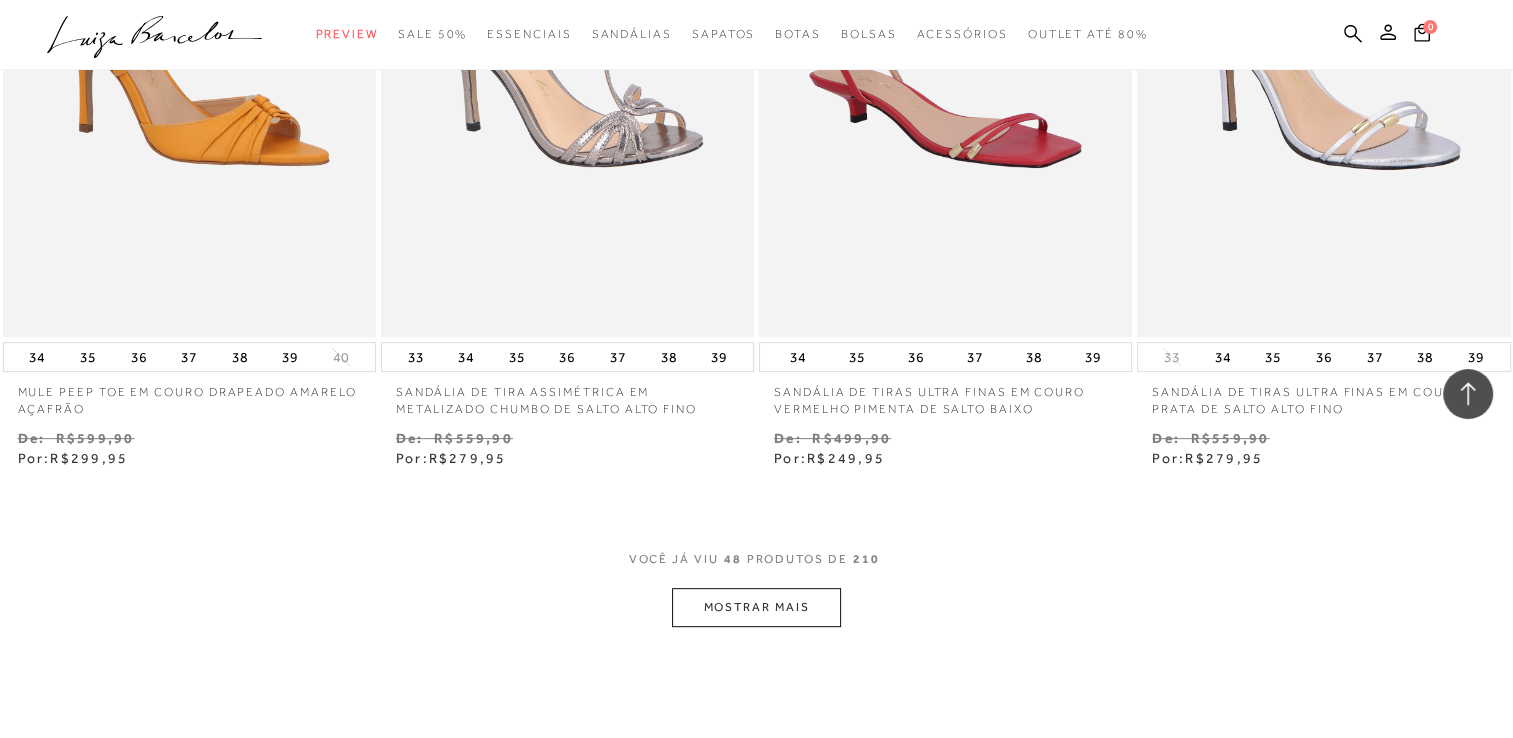 scroll, scrollTop: 8300, scrollLeft: 0, axis: vertical 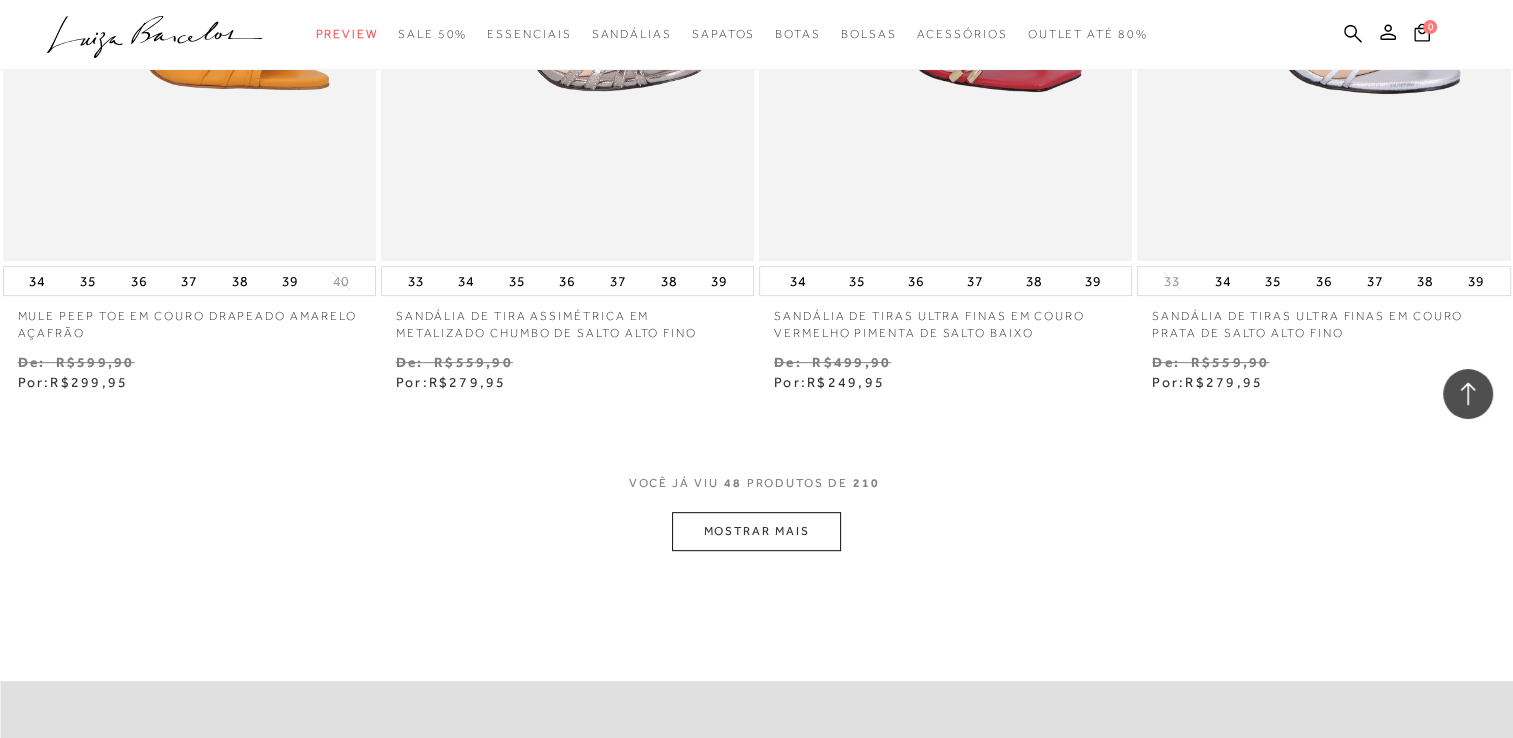 click on "MOSTRAR MAIS" at bounding box center [756, 531] 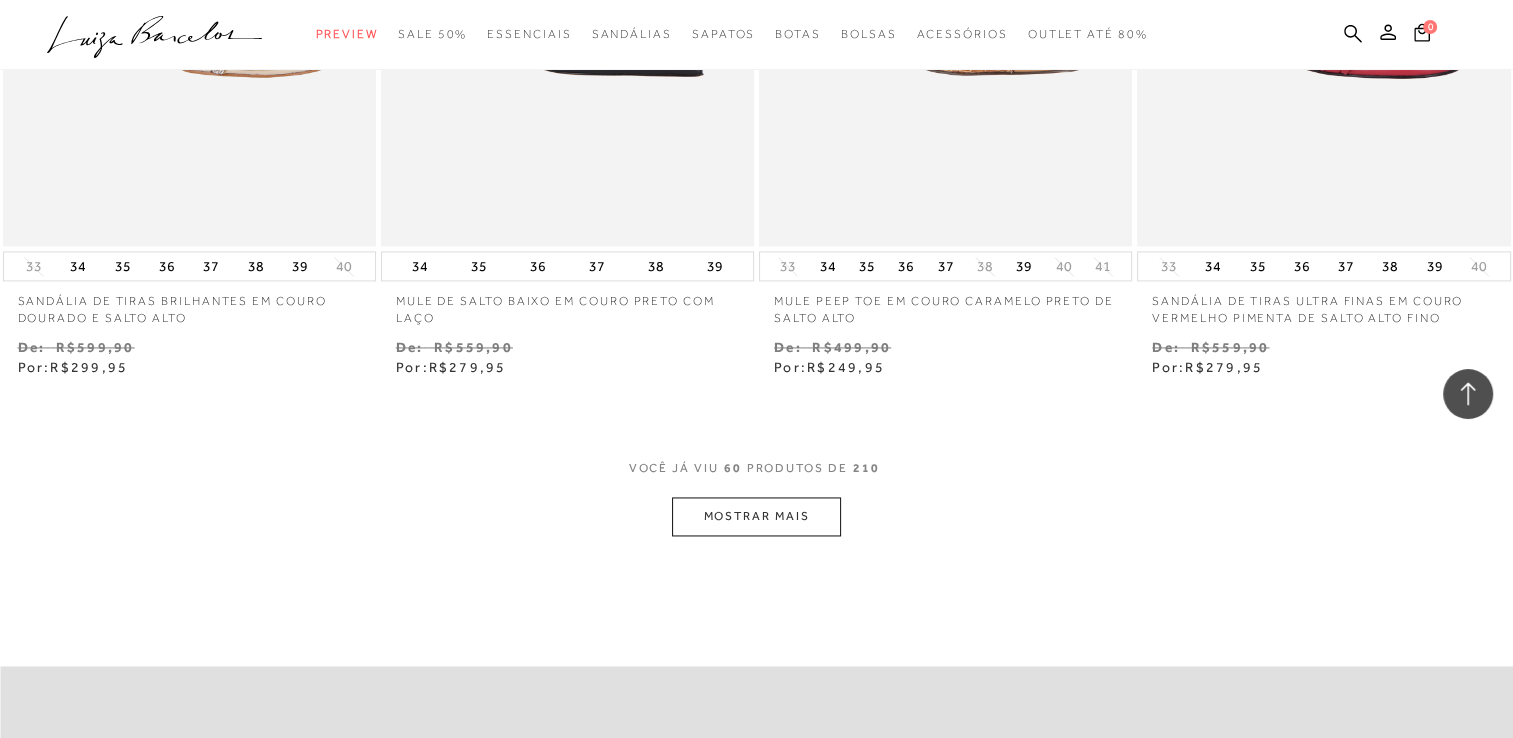 scroll, scrollTop: 10500, scrollLeft: 0, axis: vertical 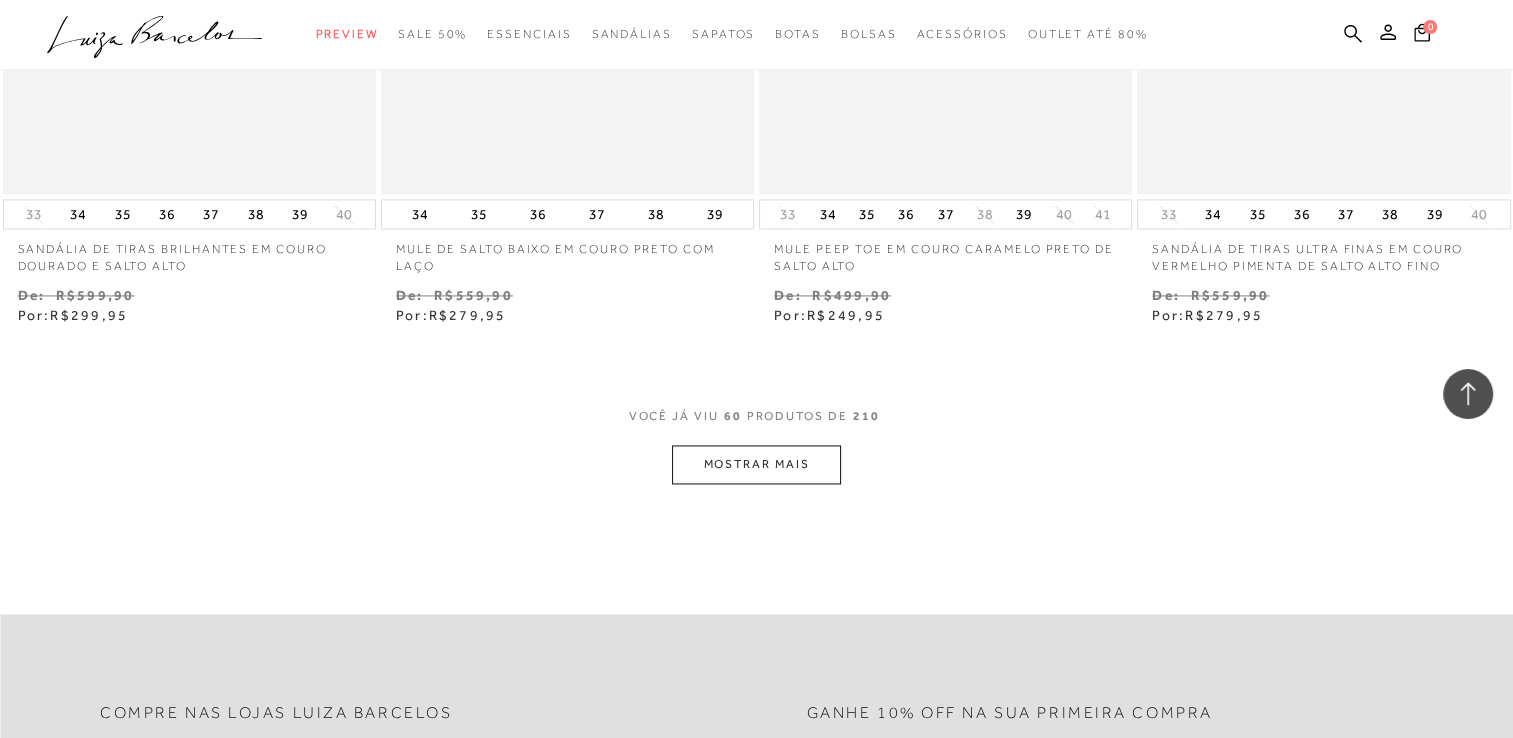 click on "MOSTRAR MAIS" at bounding box center (756, 464) 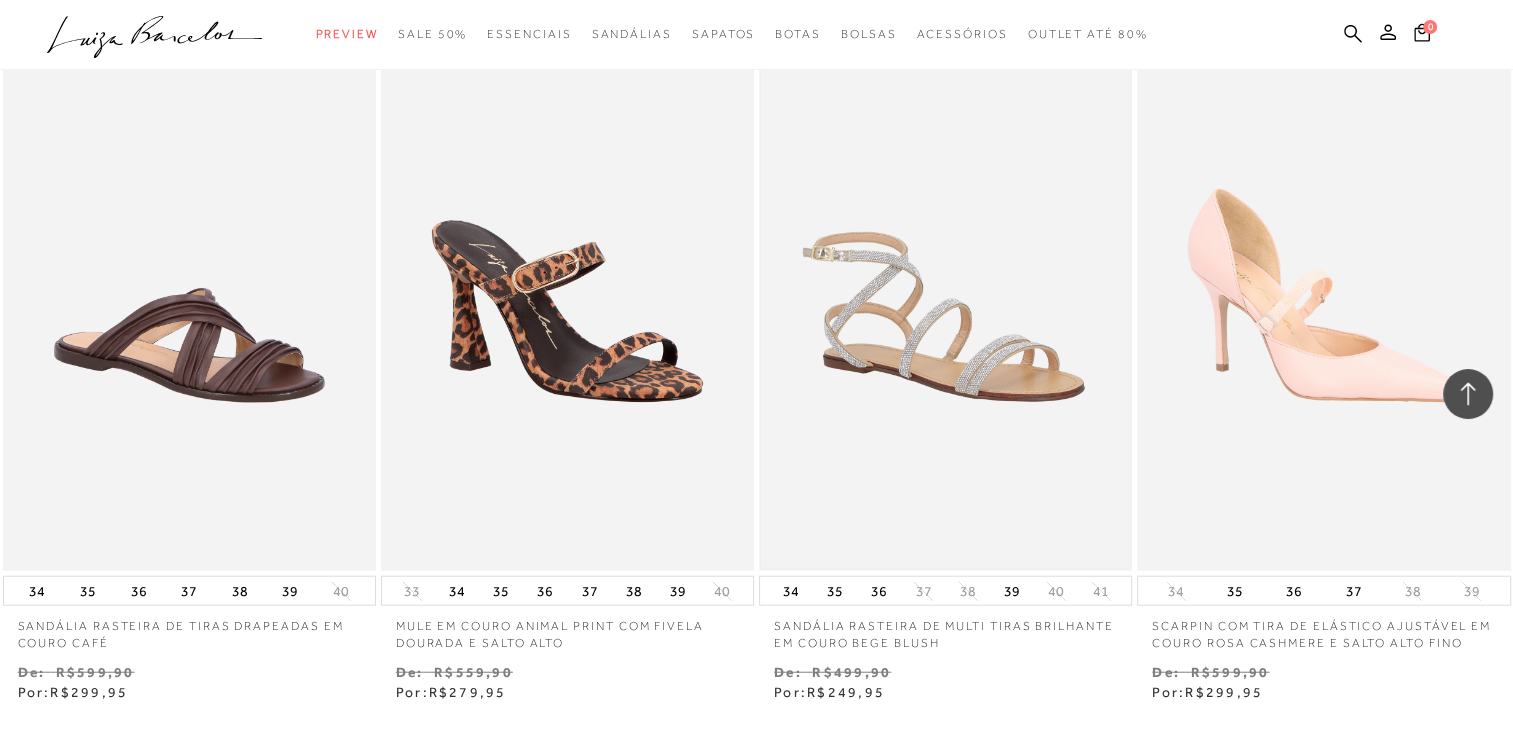scroll, scrollTop: 12300, scrollLeft: 0, axis: vertical 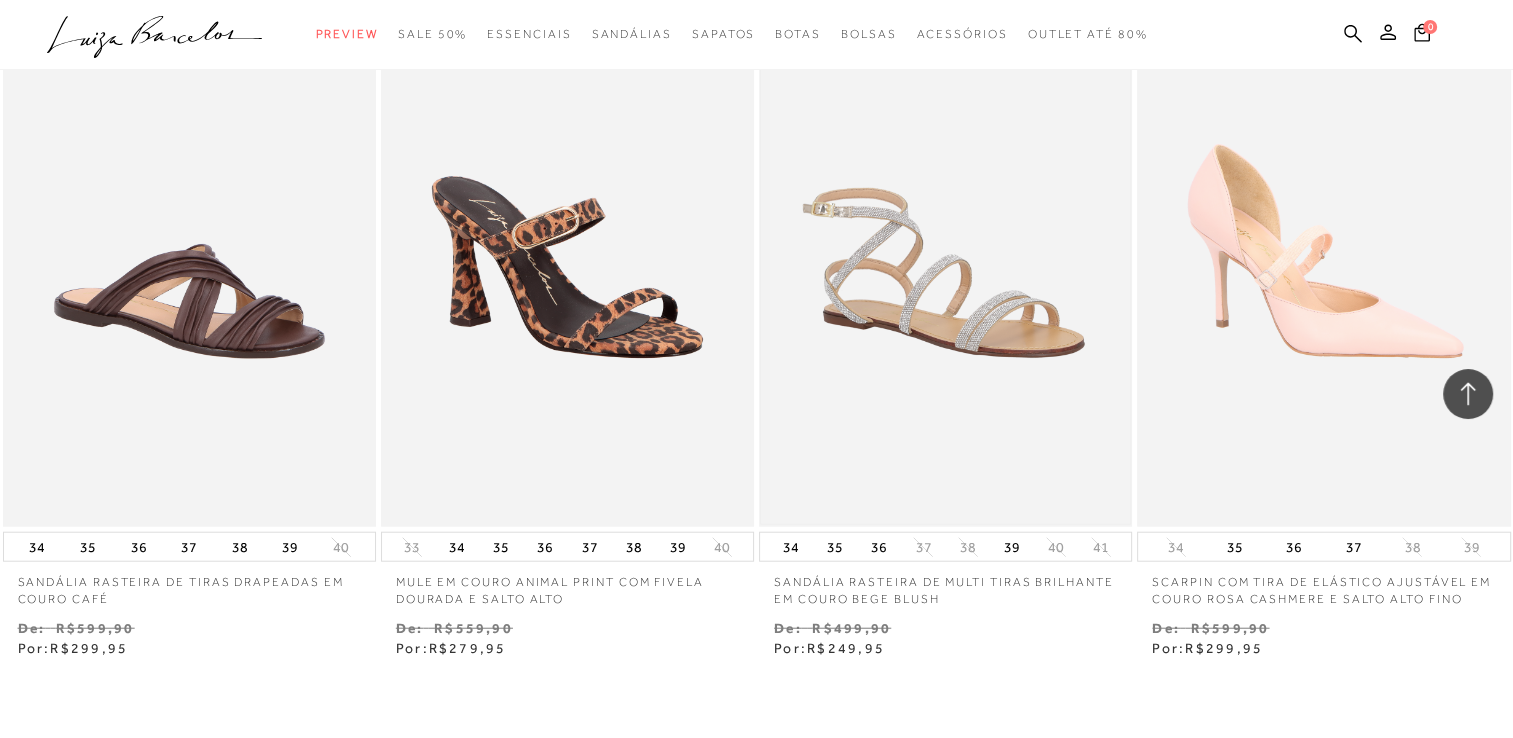 click at bounding box center (945, 248) 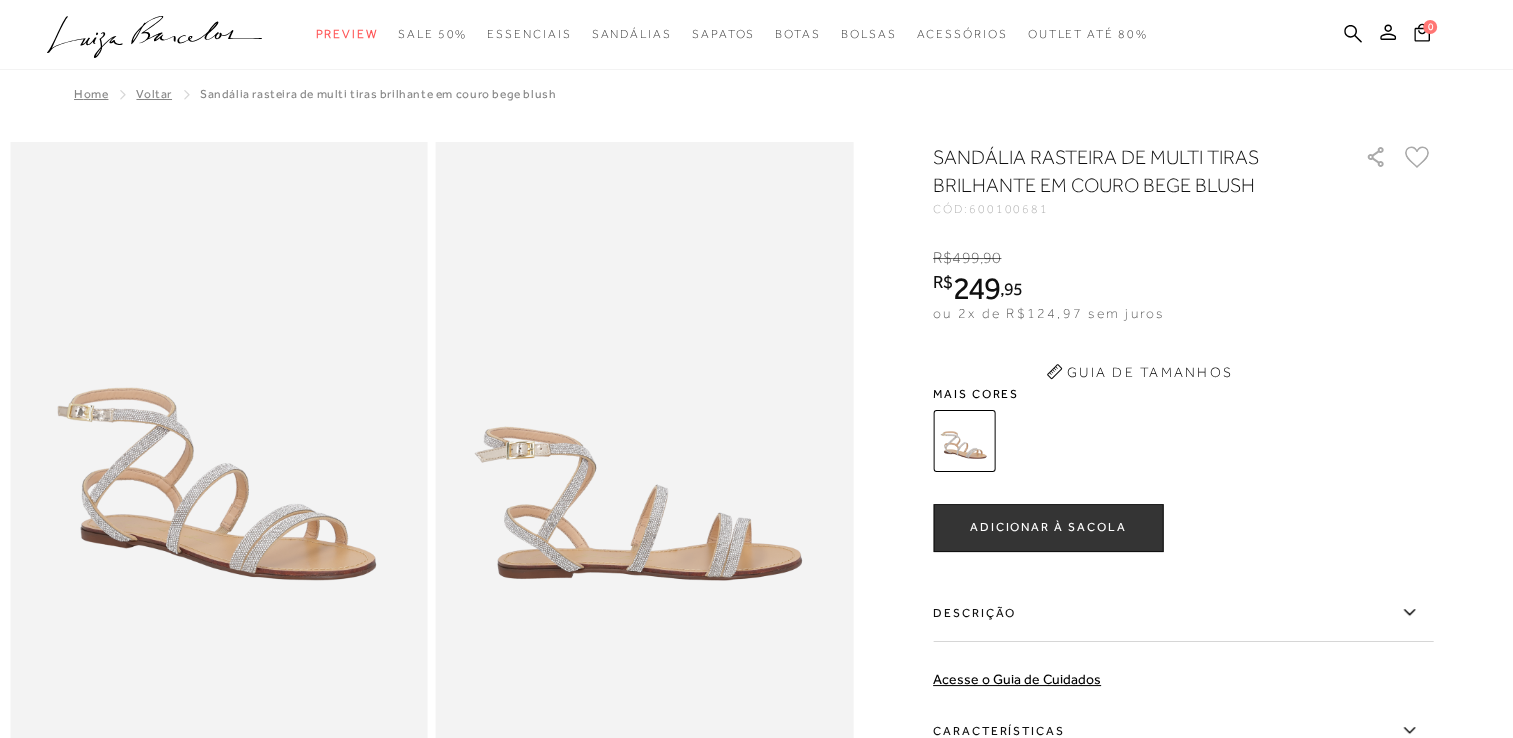 scroll, scrollTop: 0, scrollLeft: 0, axis: both 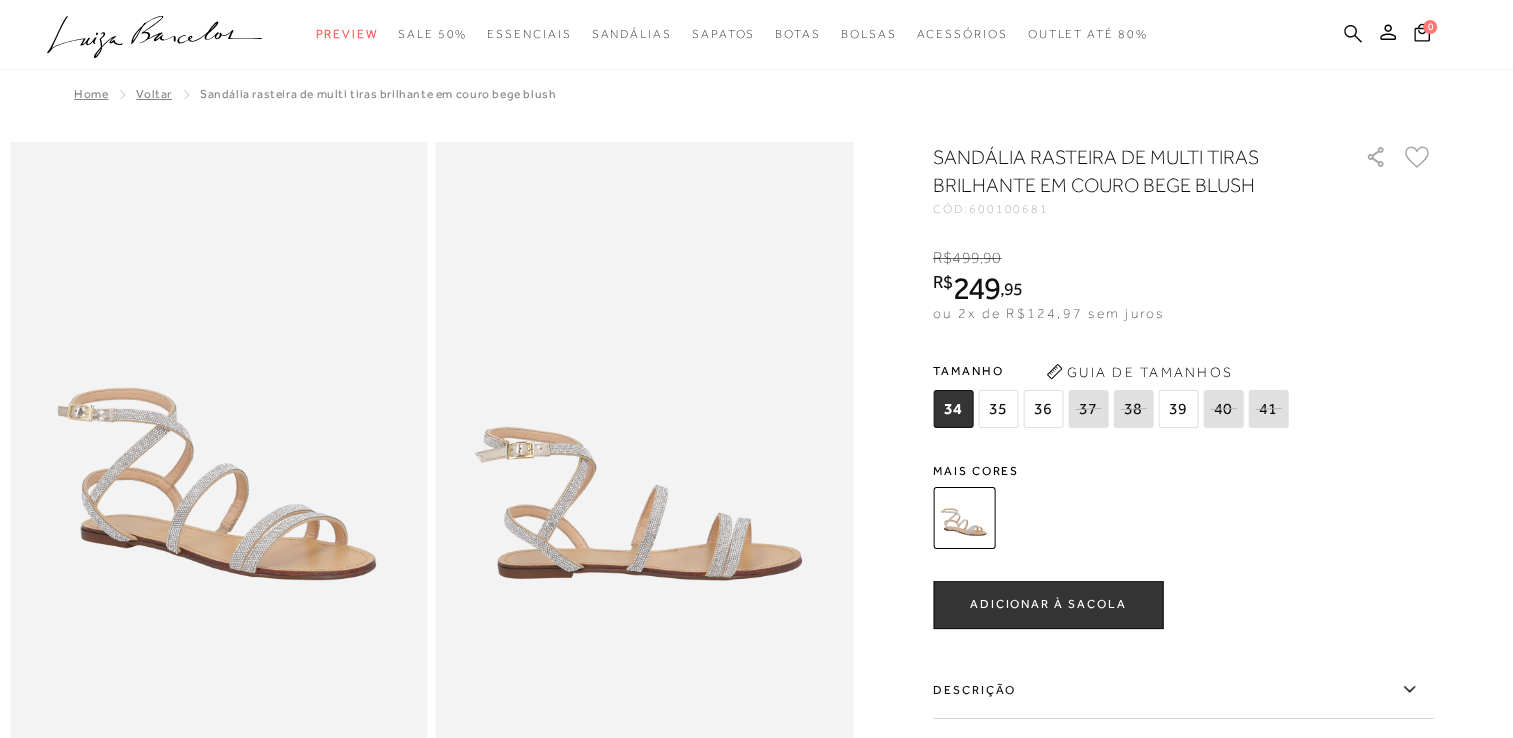 click 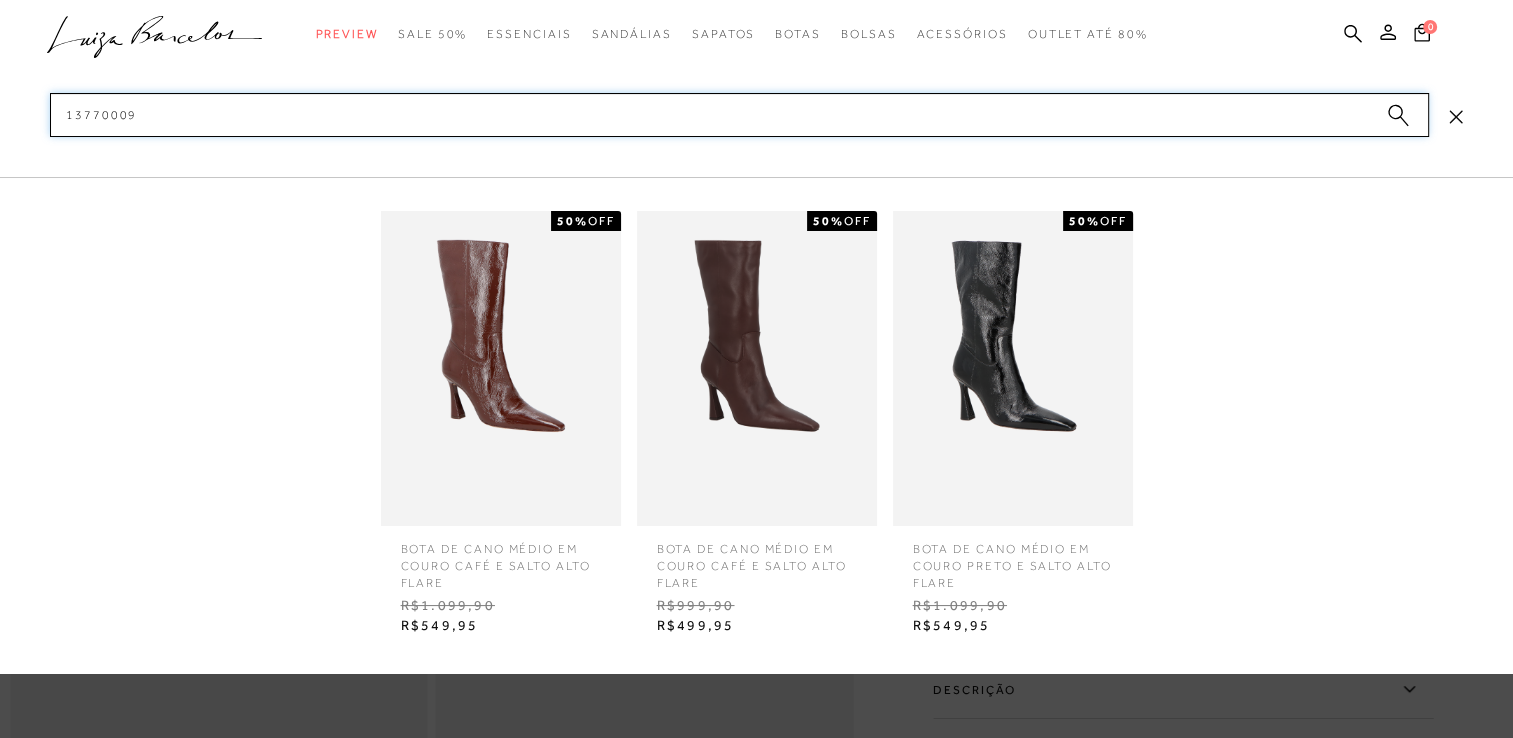 type on "13770009" 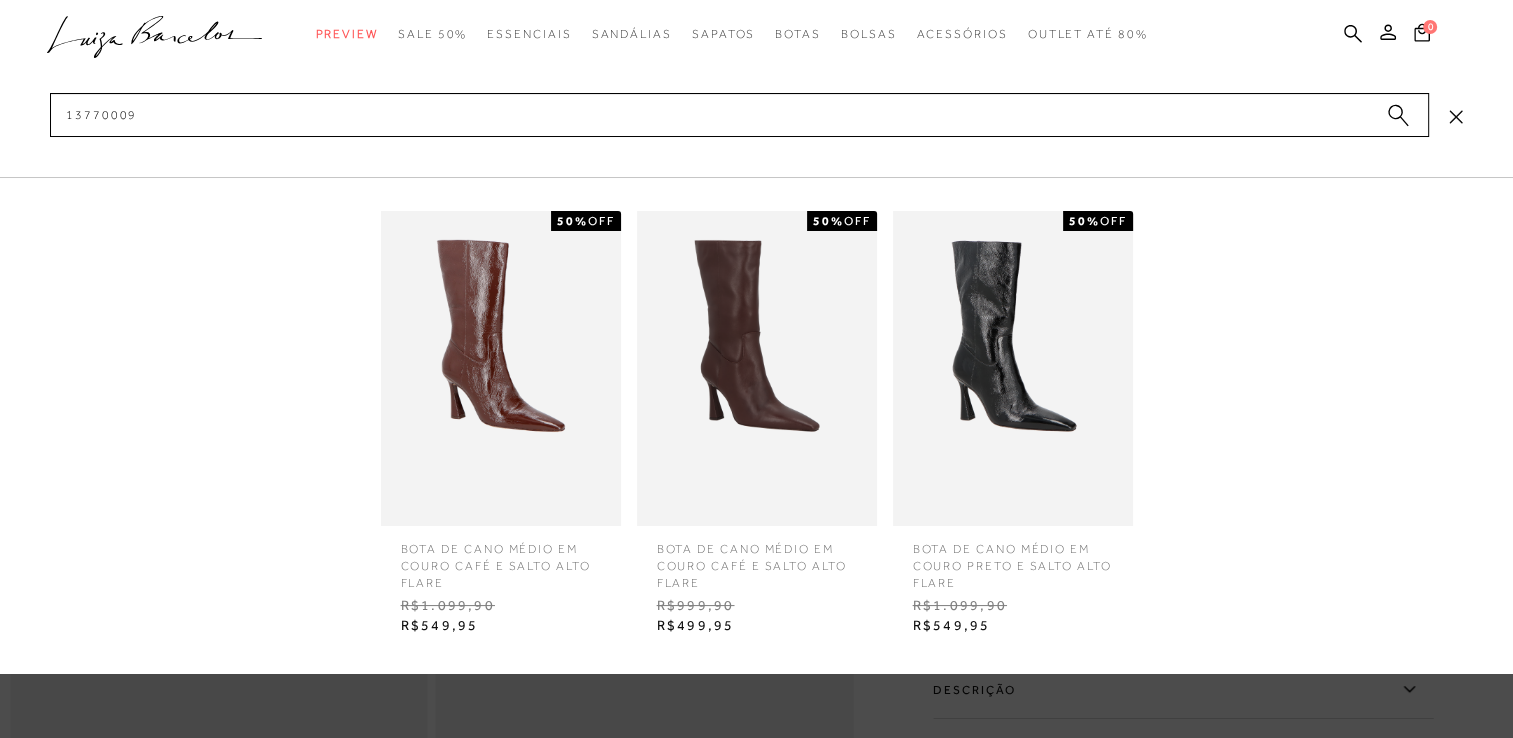 click at bounding box center [1013, 368] 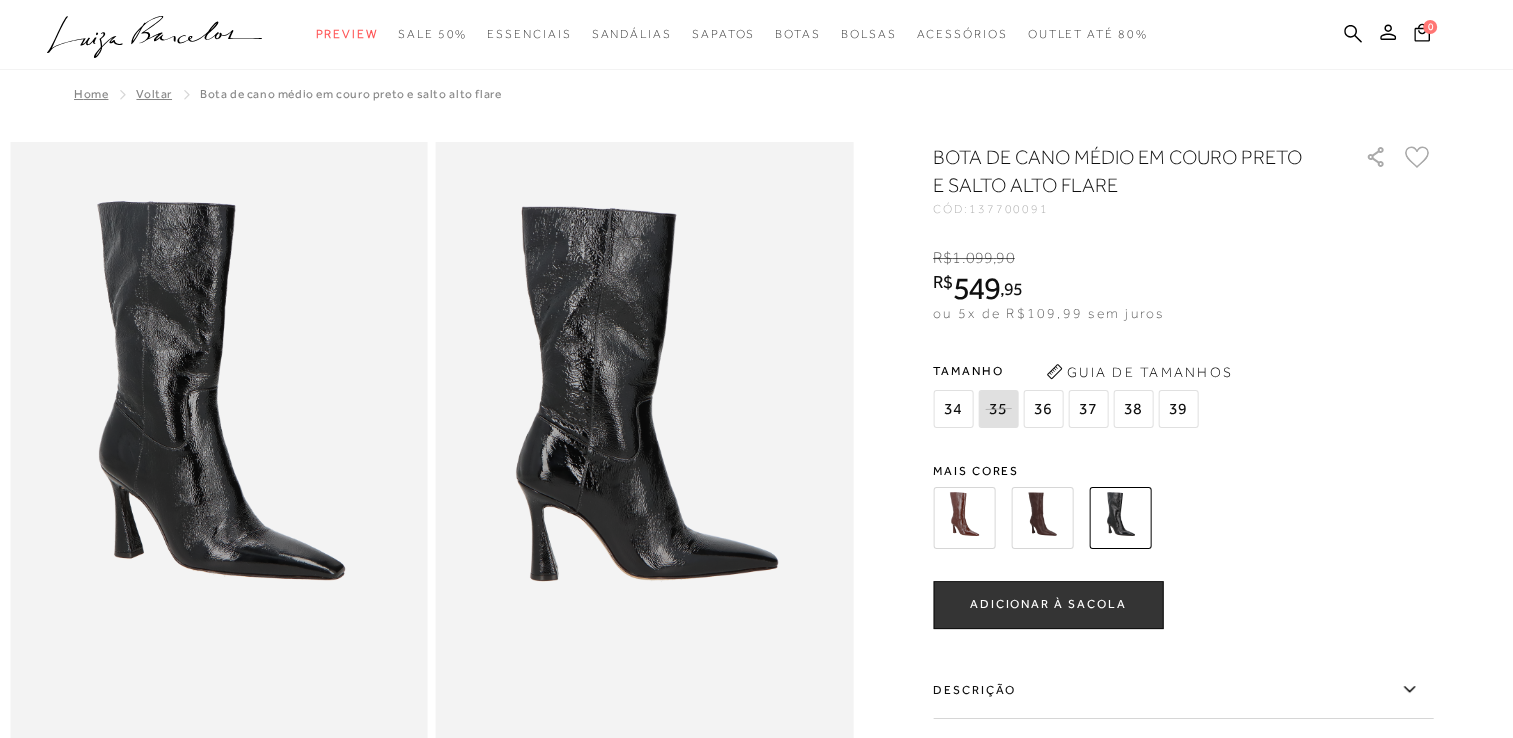 scroll, scrollTop: 0, scrollLeft: 0, axis: both 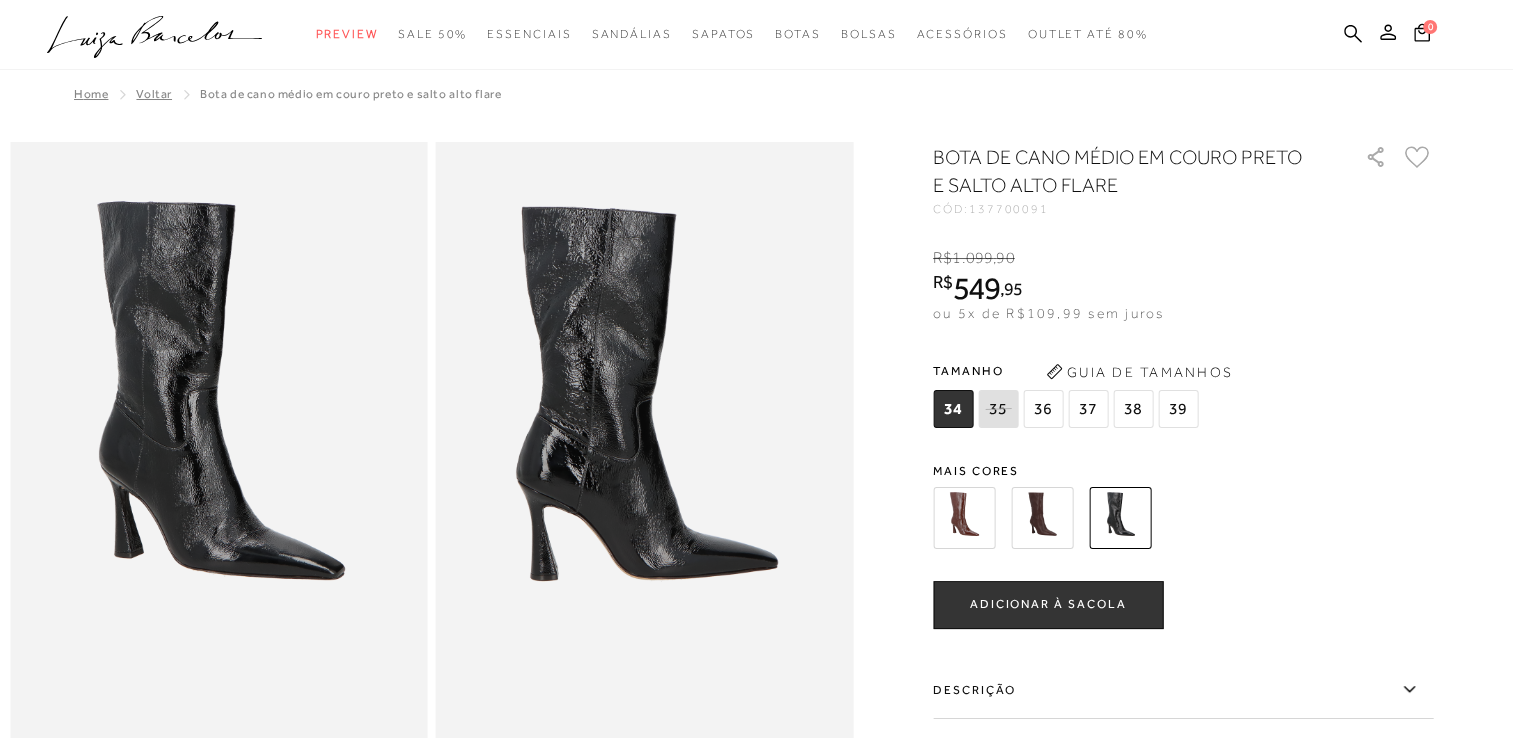 click at bounding box center [964, 518] 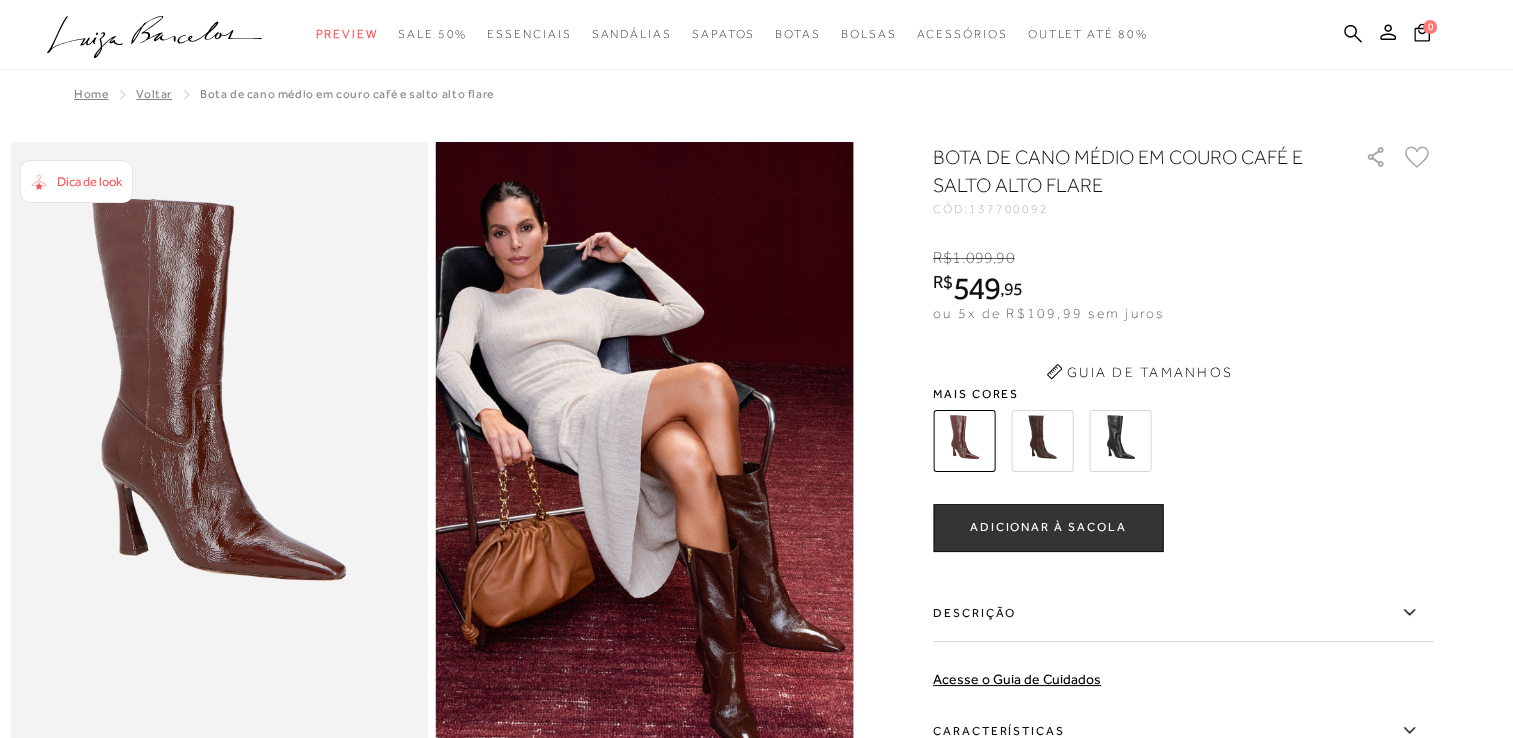 scroll, scrollTop: 0, scrollLeft: 0, axis: both 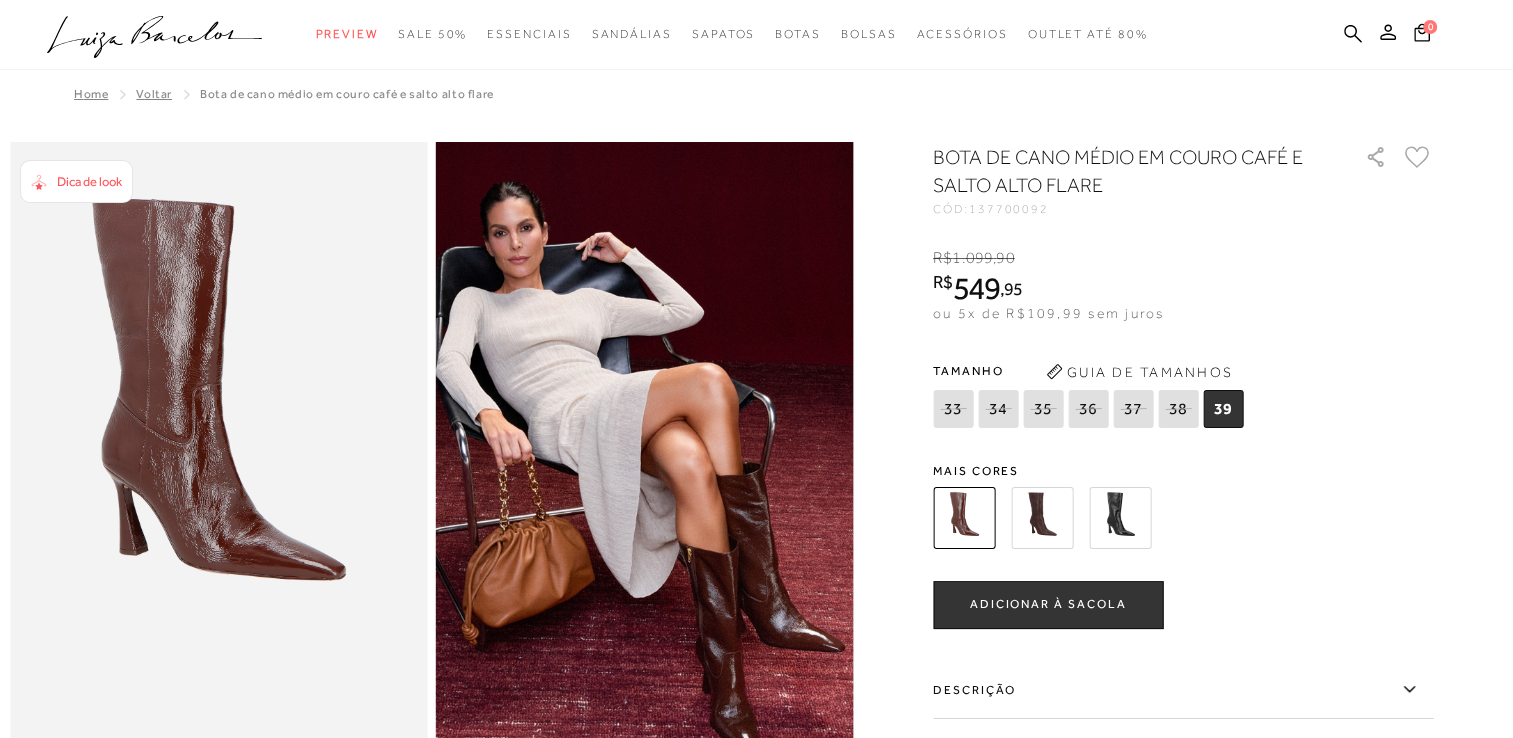 click at bounding box center [1042, 518] 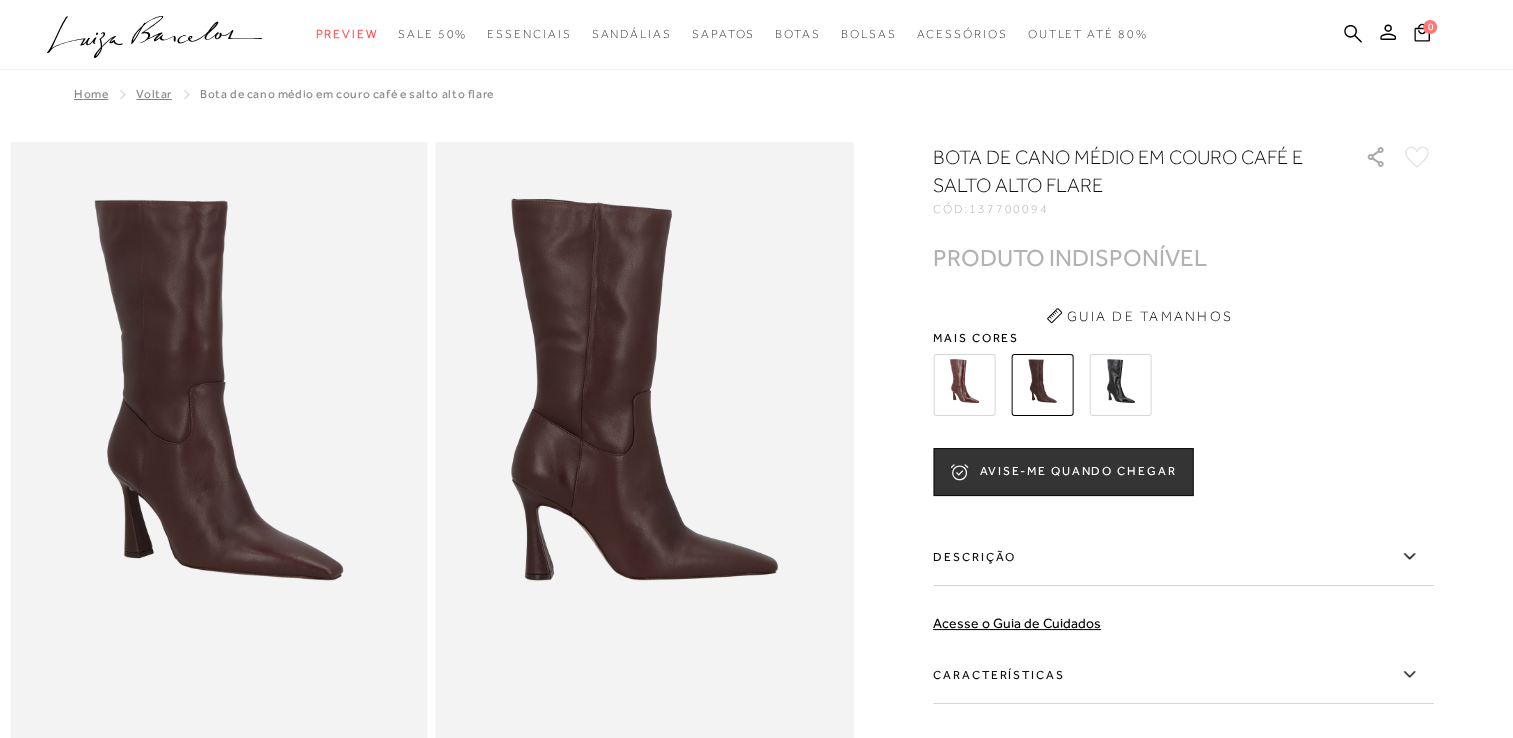 scroll, scrollTop: 0, scrollLeft: 0, axis: both 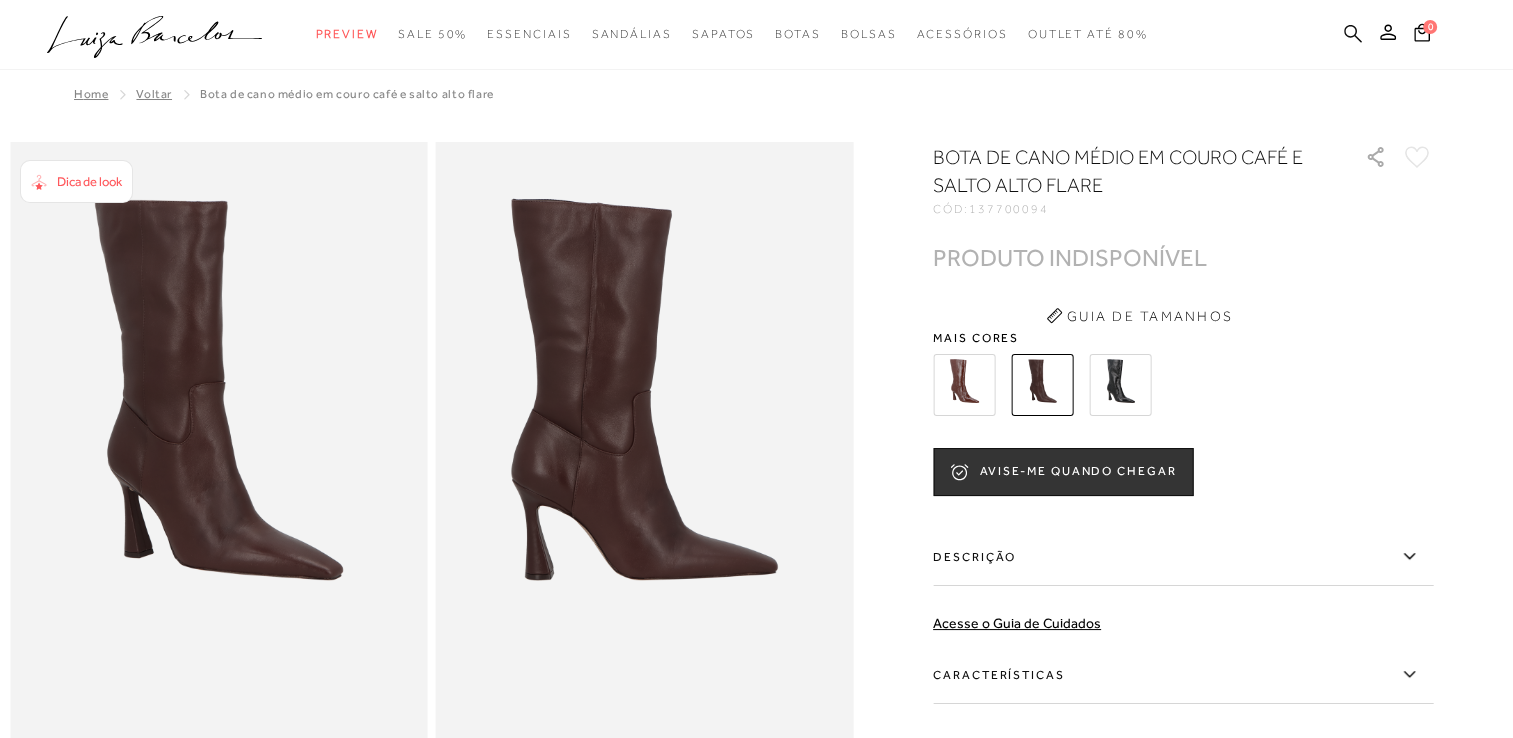 click 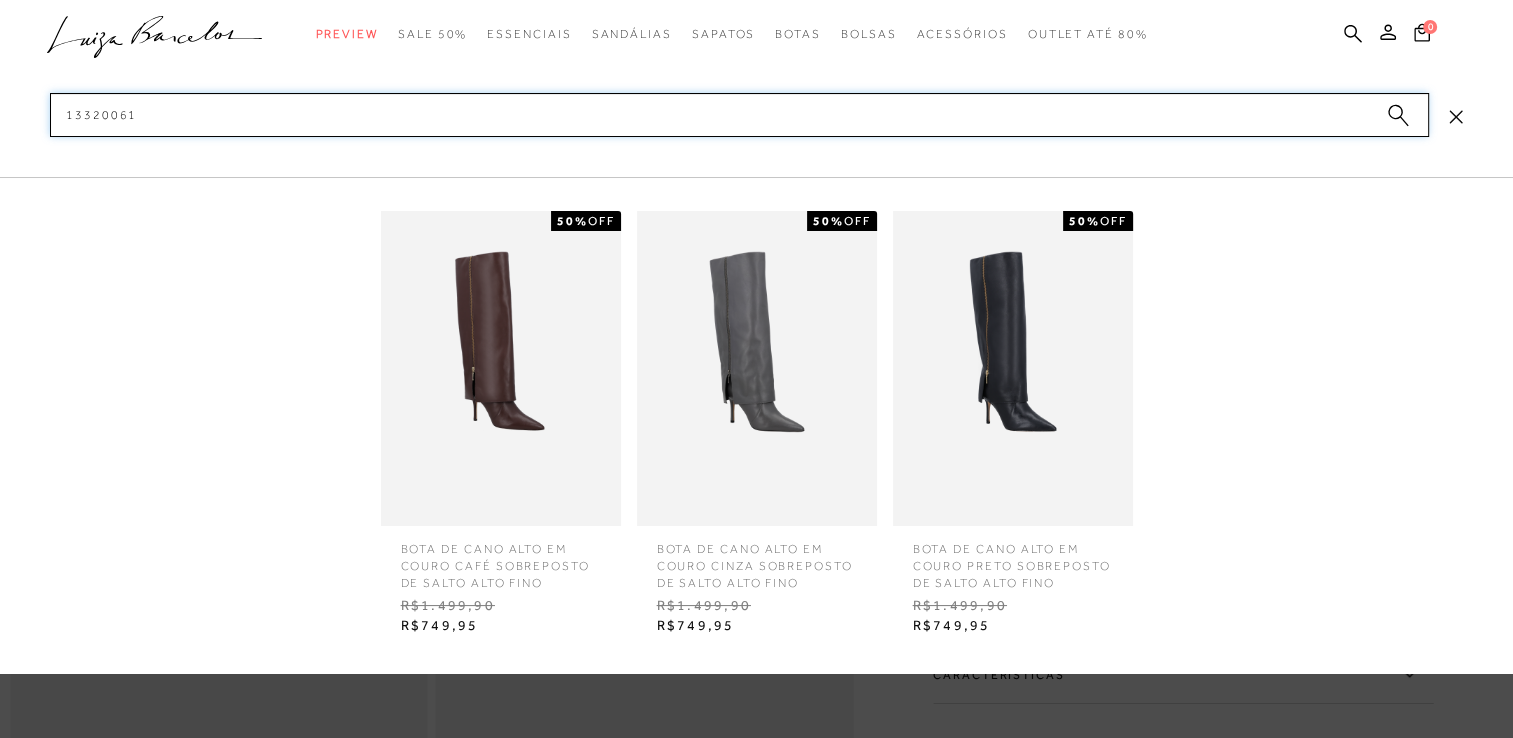 type on "13320061" 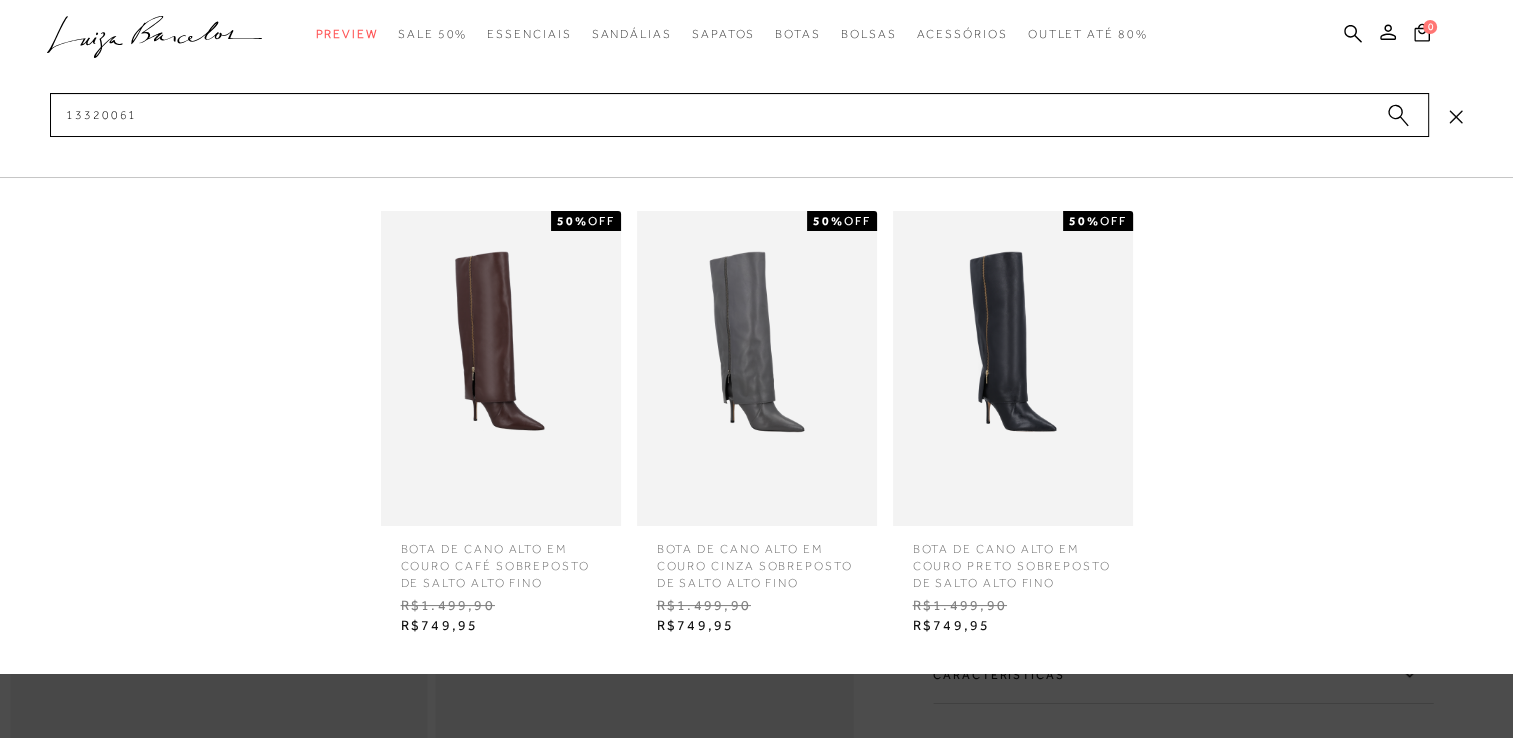 click at bounding box center (757, 368) 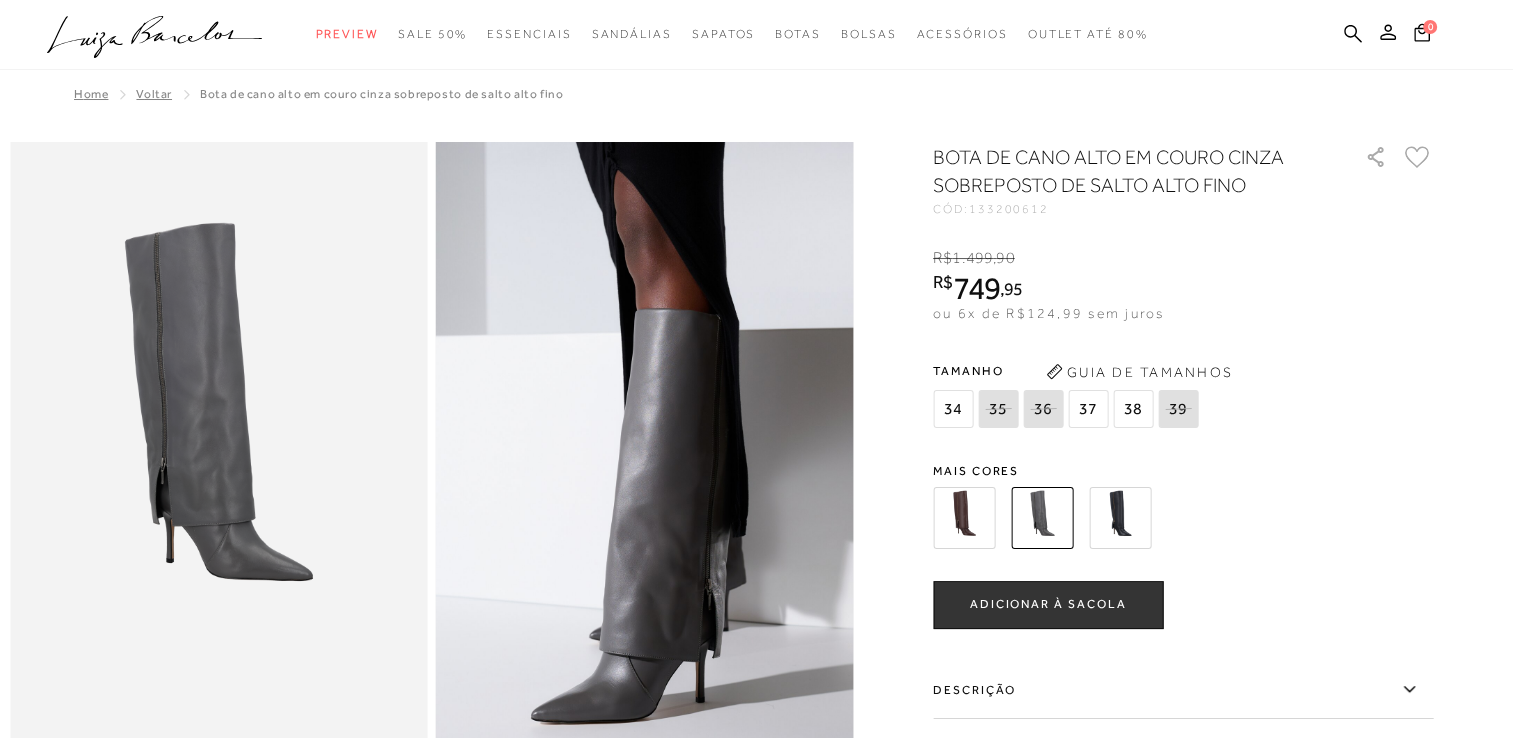 scroll, scrollTop: 0, scrollLeft: 0, axis: both 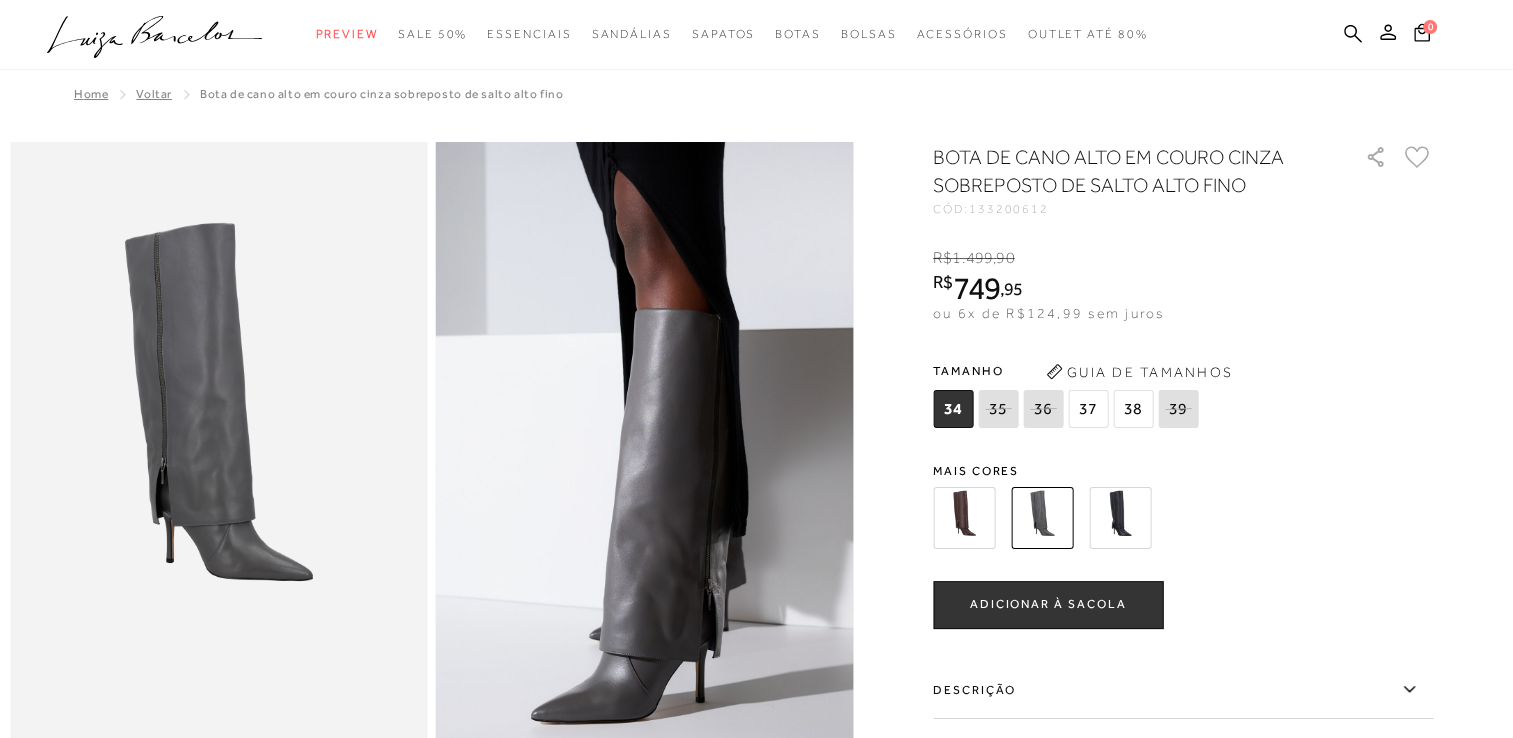 click at bounding box center [1120, 518] 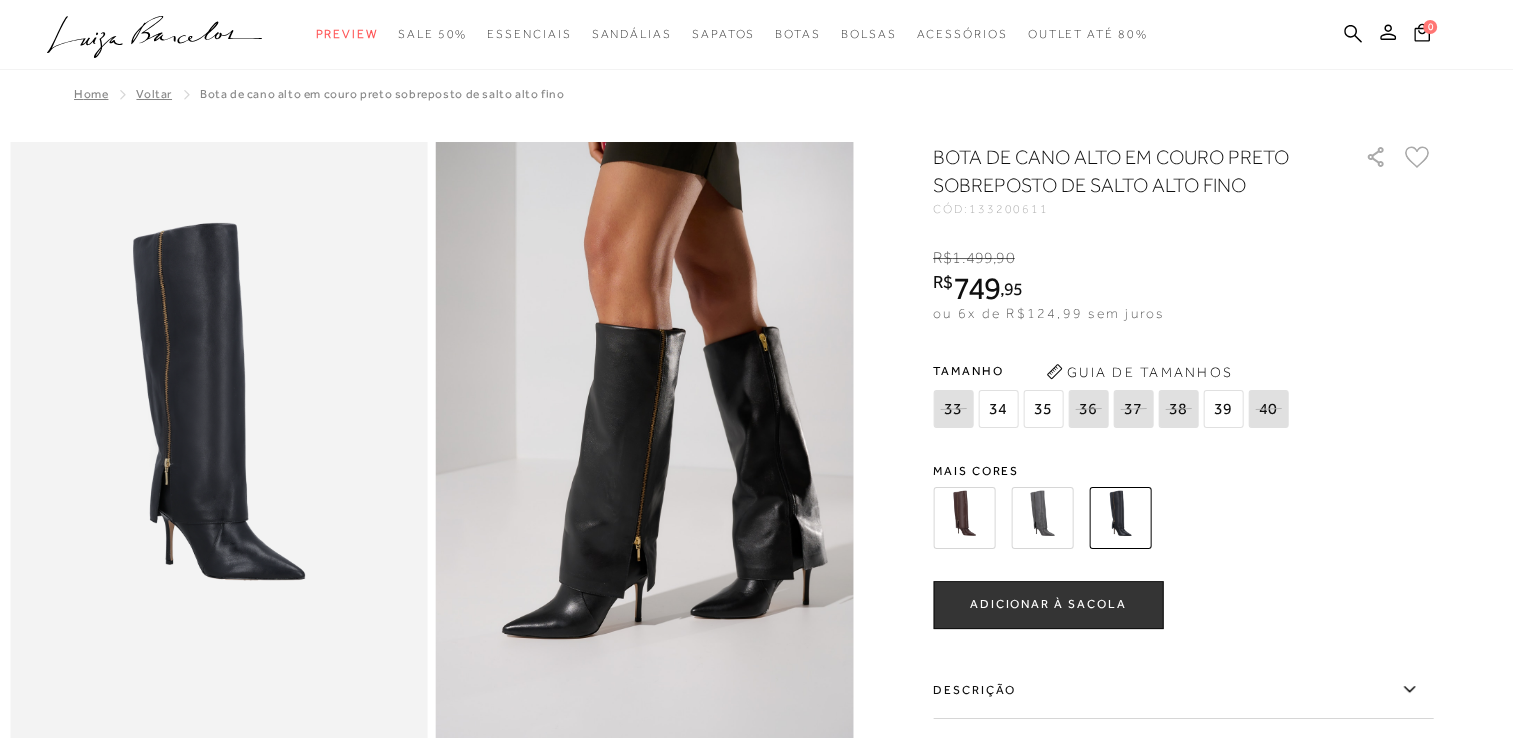 scroll, scrollTop: 0, scrollLeft: 0, axis: both 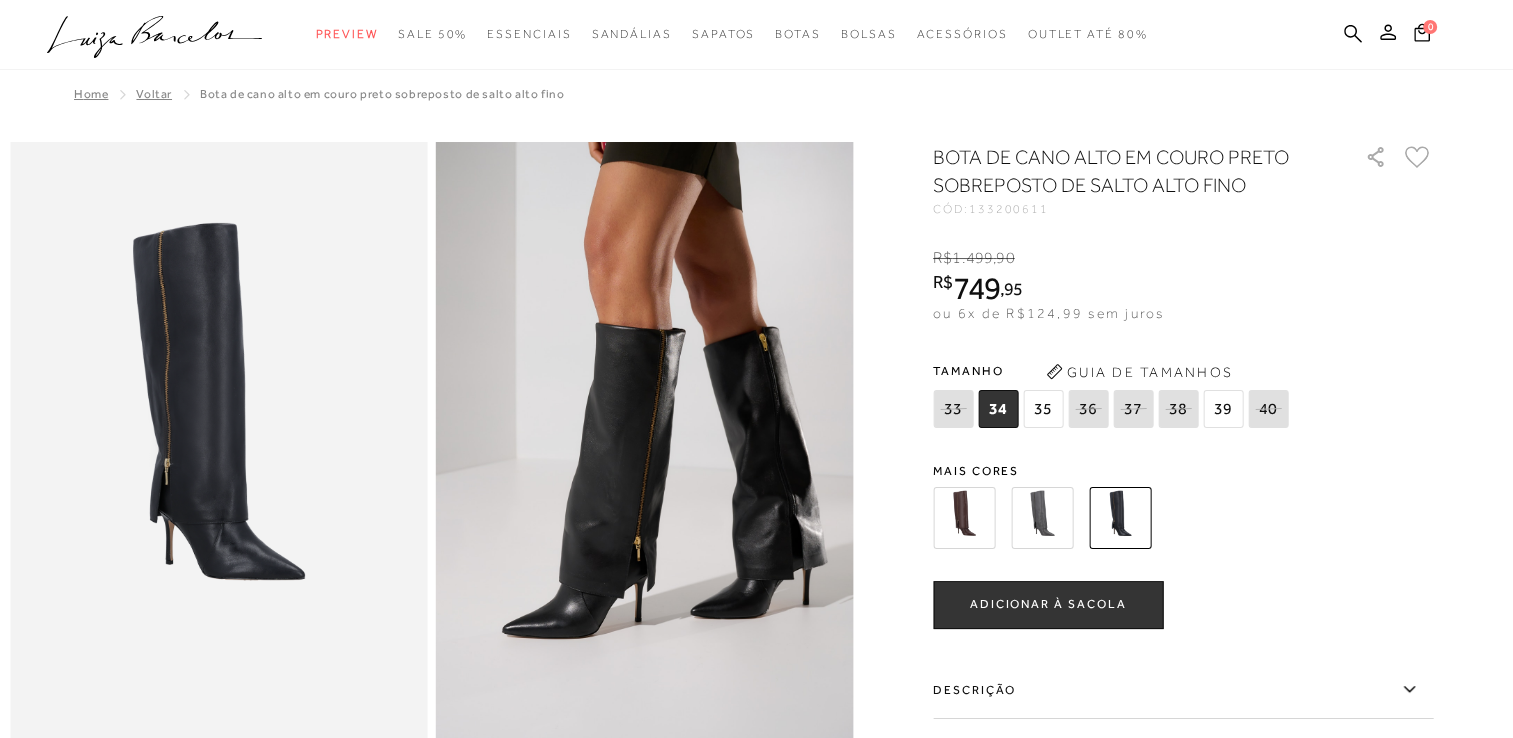click at bounding box center (964, 518) 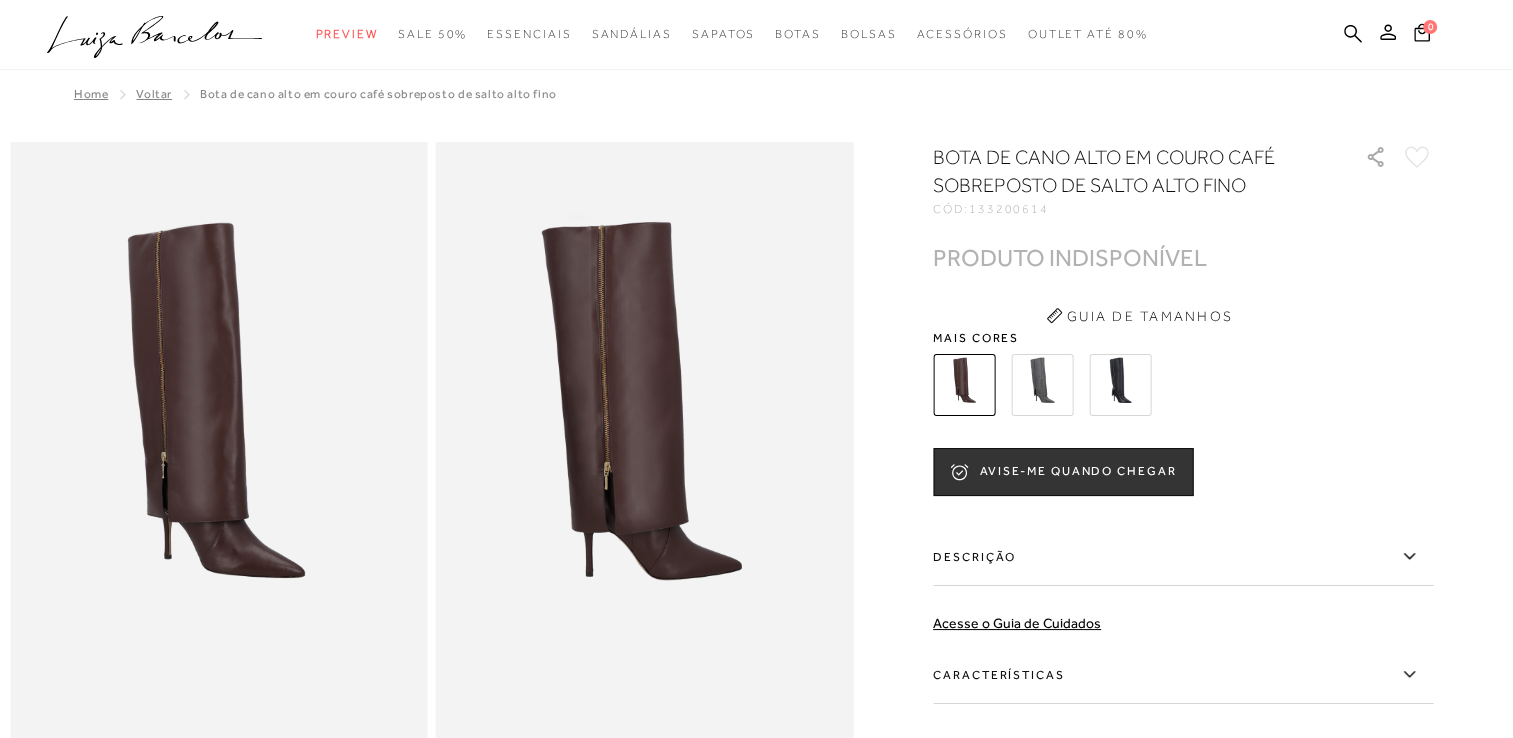 scroll, scrollTop: 0, scrollLeft: 0, axis: both 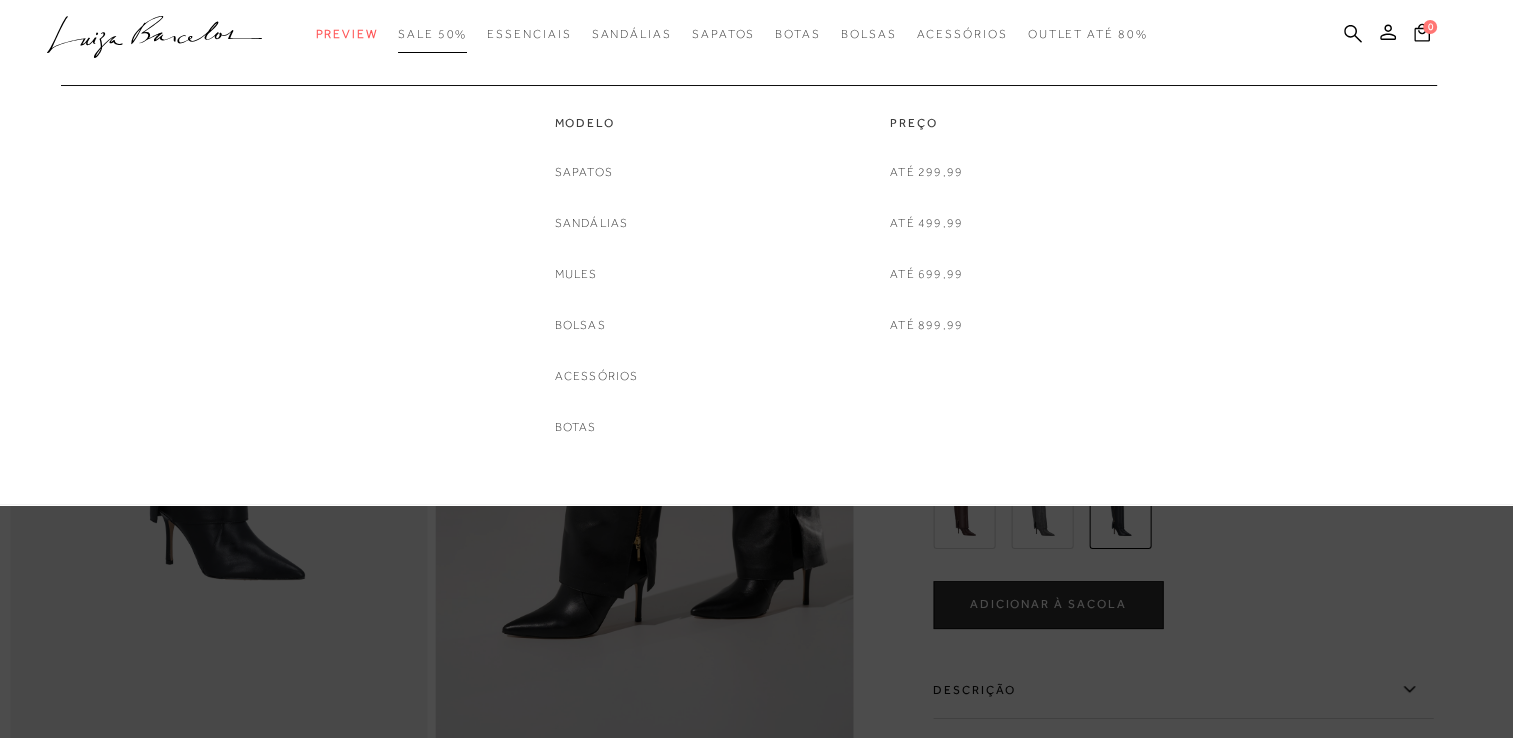 click on "SALE 50%" at bounding box center (432, 34) 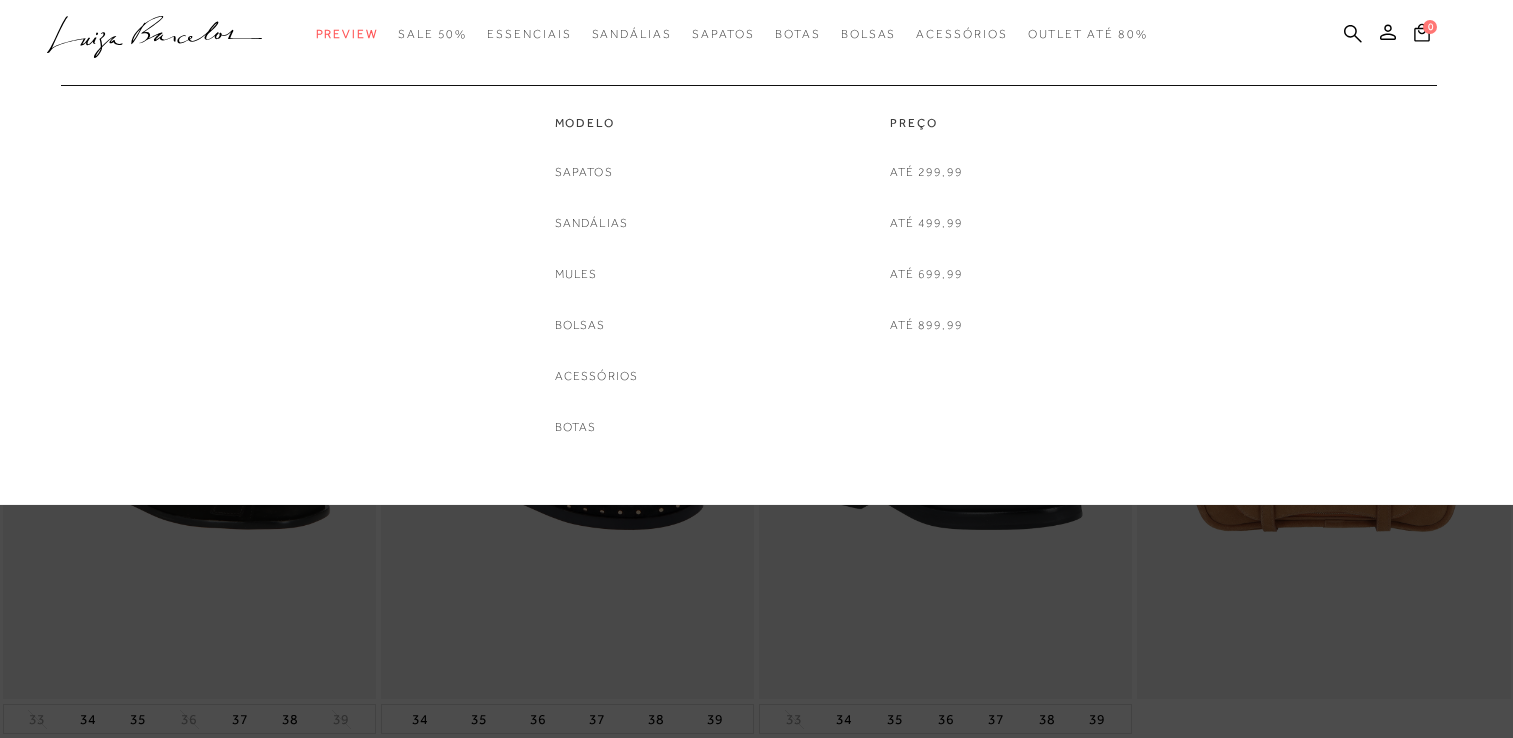 scroll, scrollTop: 0, scrollLeft: 0, axis: both 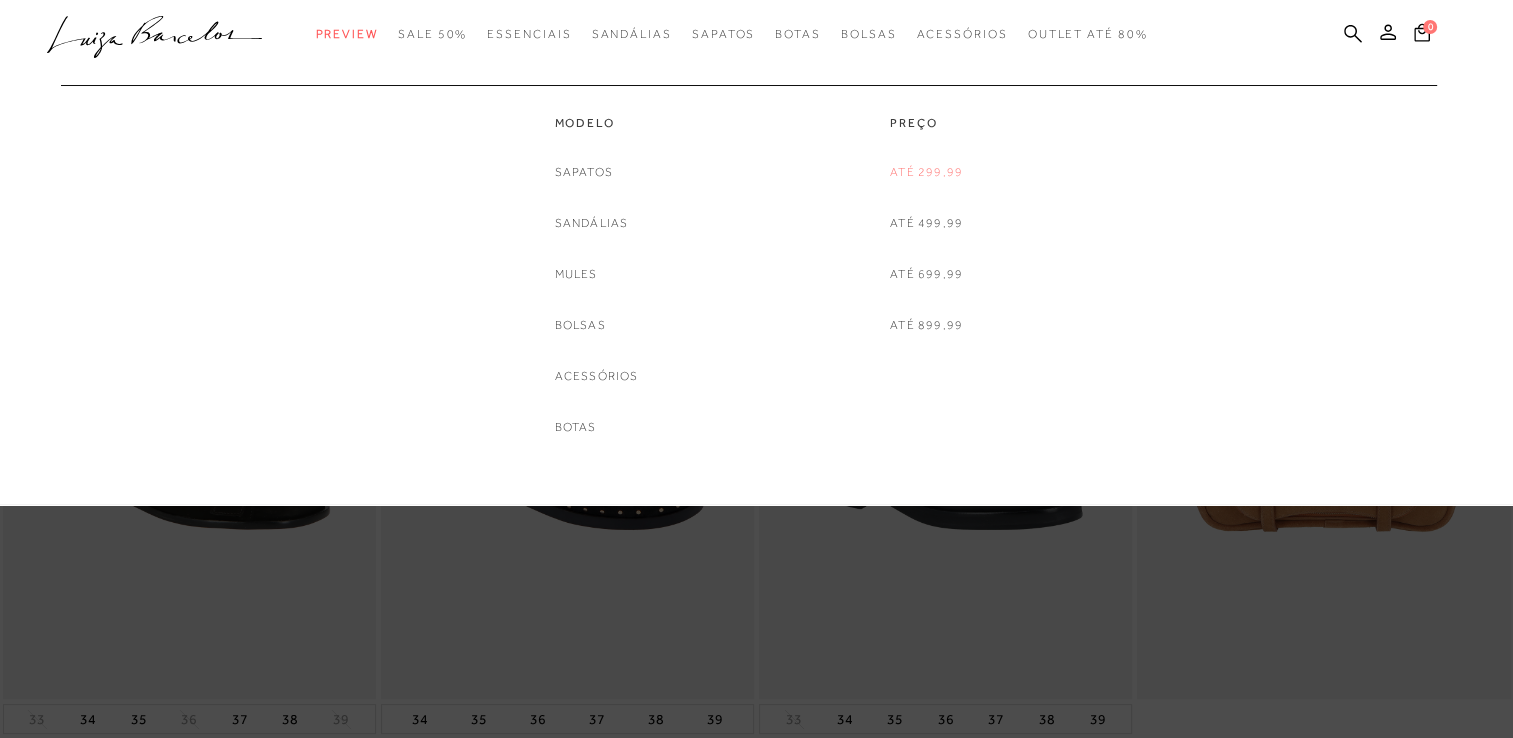 click on "Até 299,99" at bounding box center [926, 172] 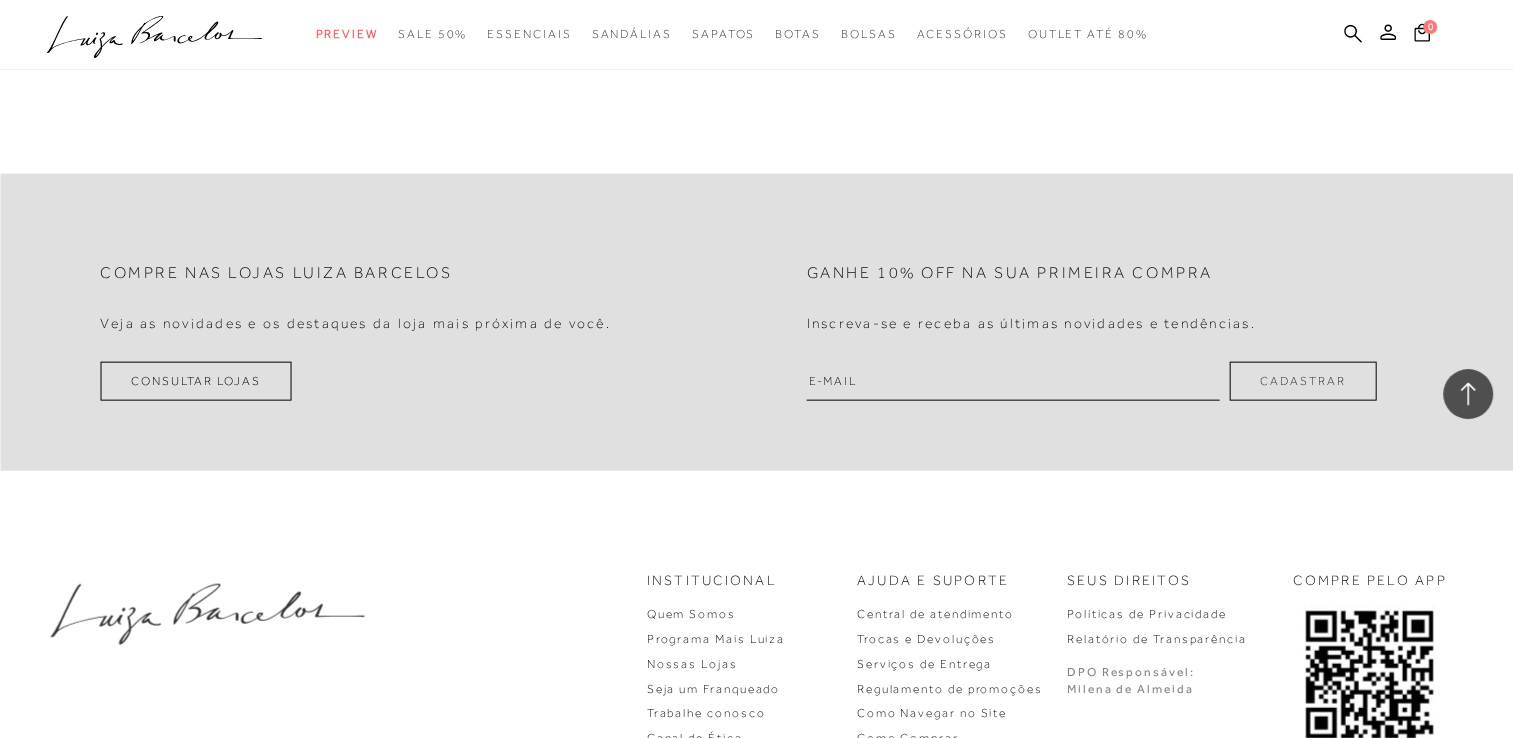 scroll, scrollTop: 4100, scrollLeft: 0, axis: vertical 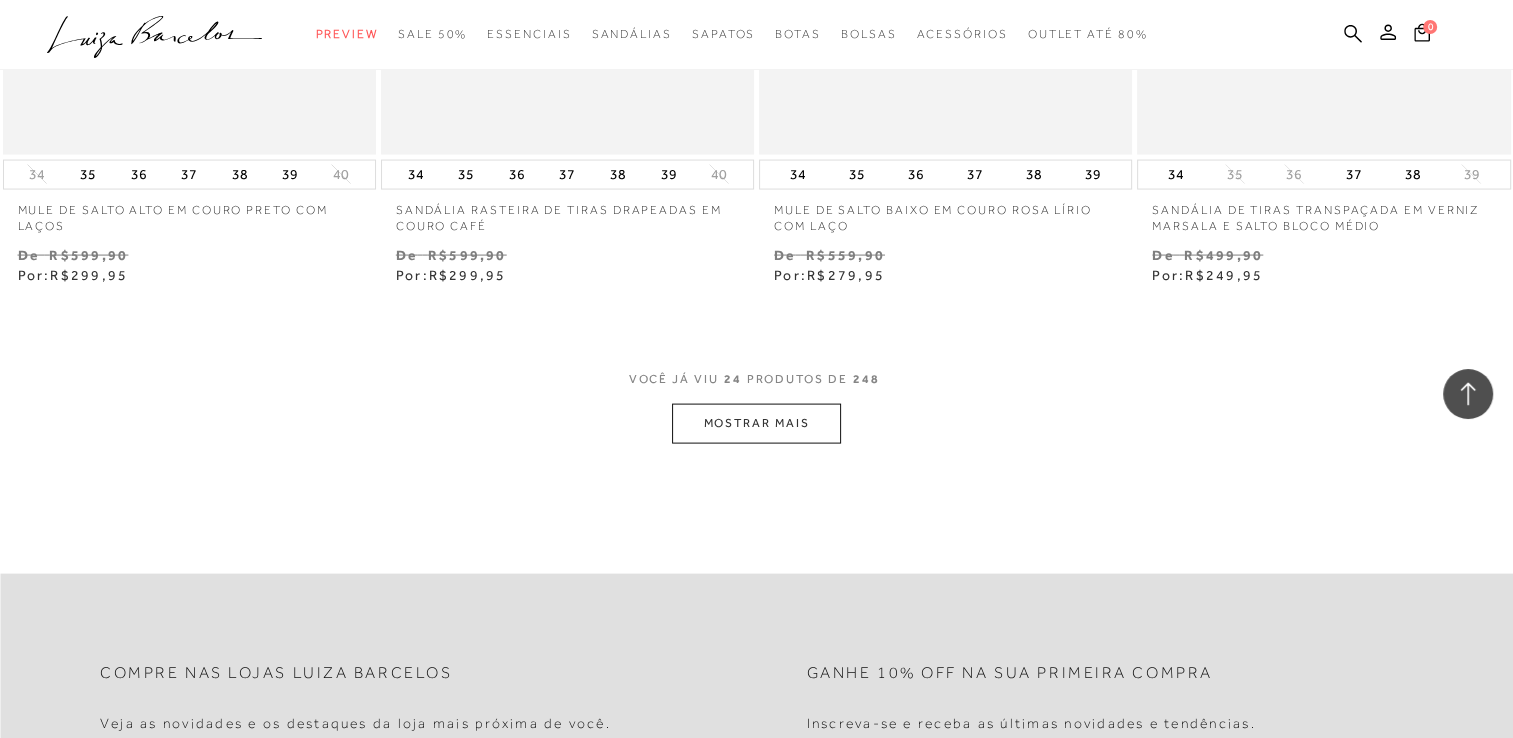click on "MOSTRAR MAIS" at bounding box center [756, 423] 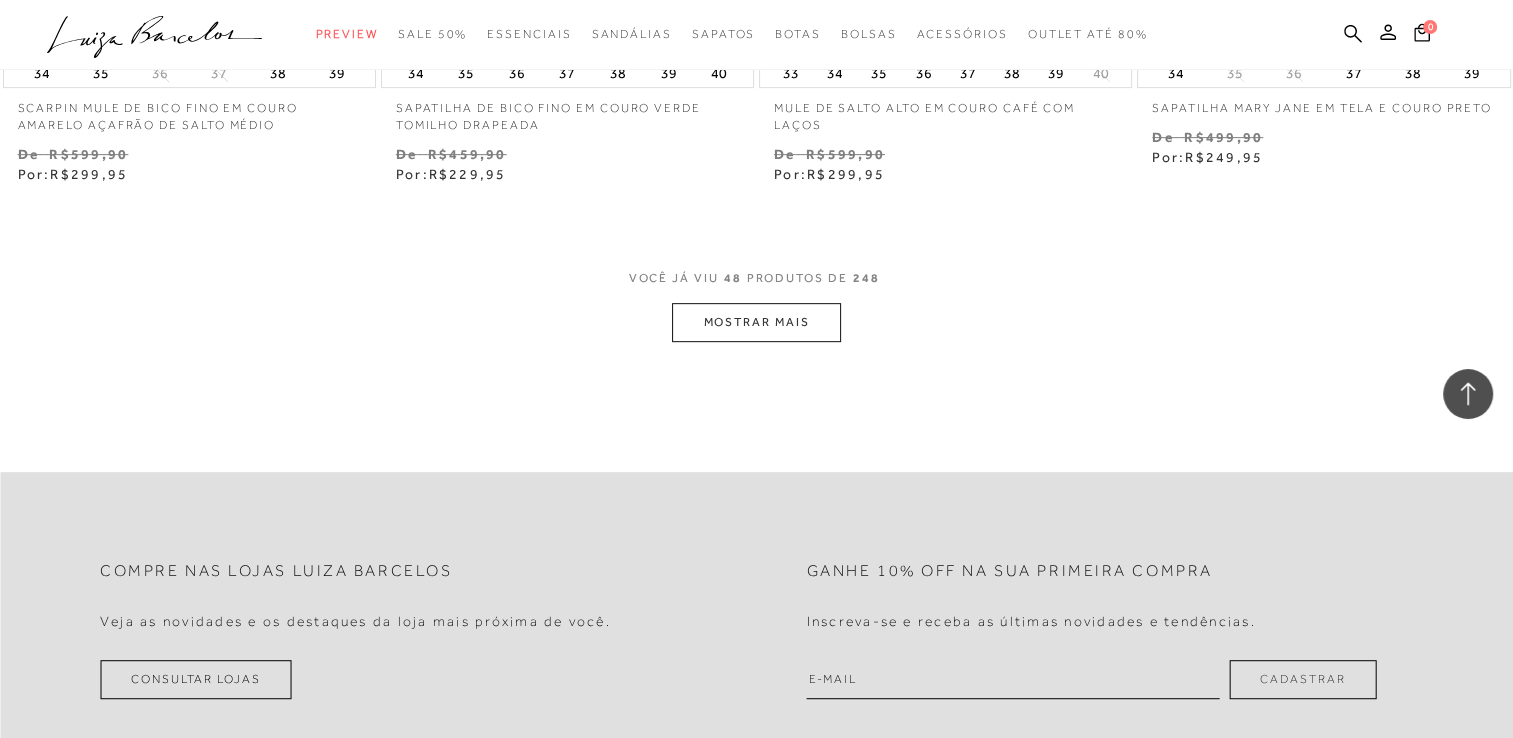 scroll, scrollTop: 8300, scrollLeft: 0, axis: vertical 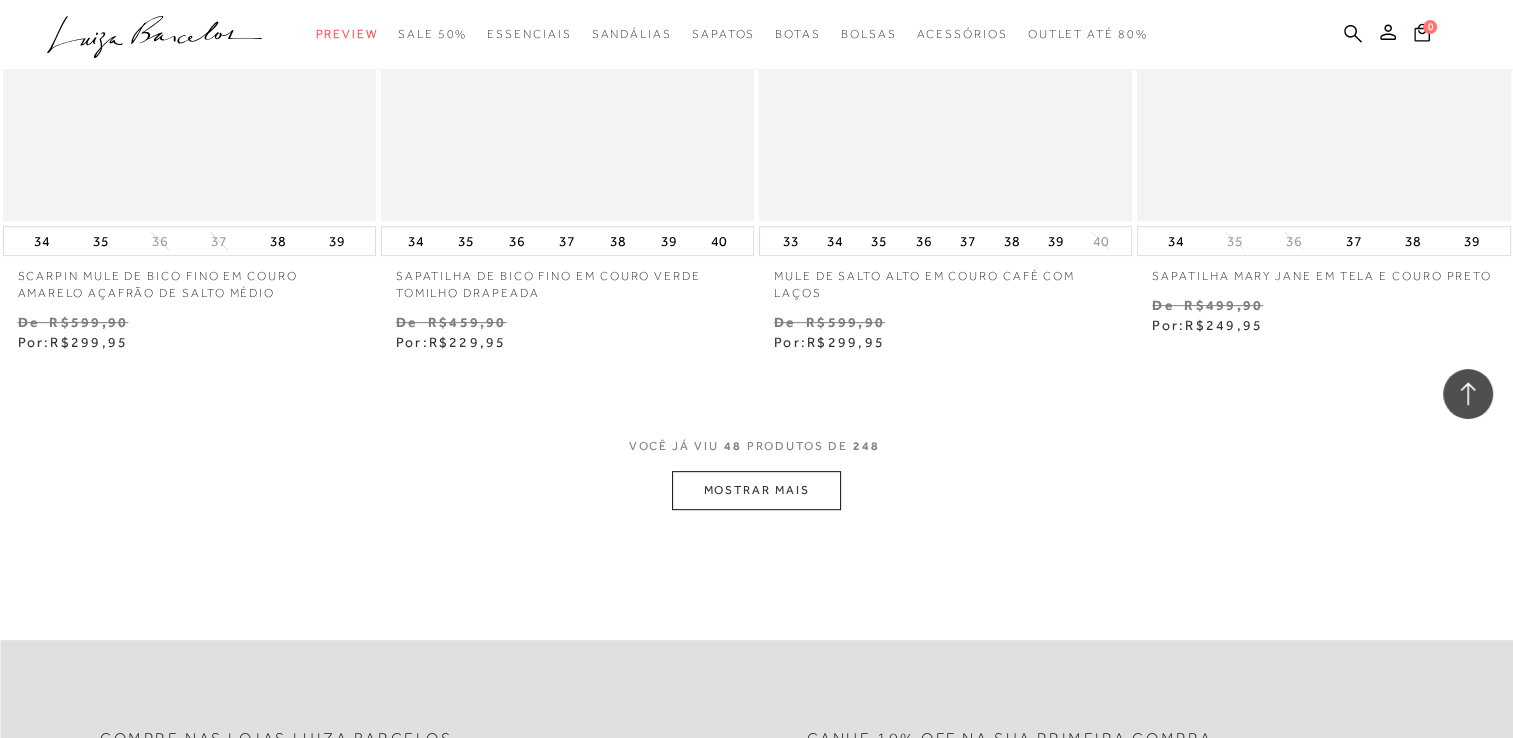 click on "MOSTRAR MAIS" at bounding box center (756, 490) 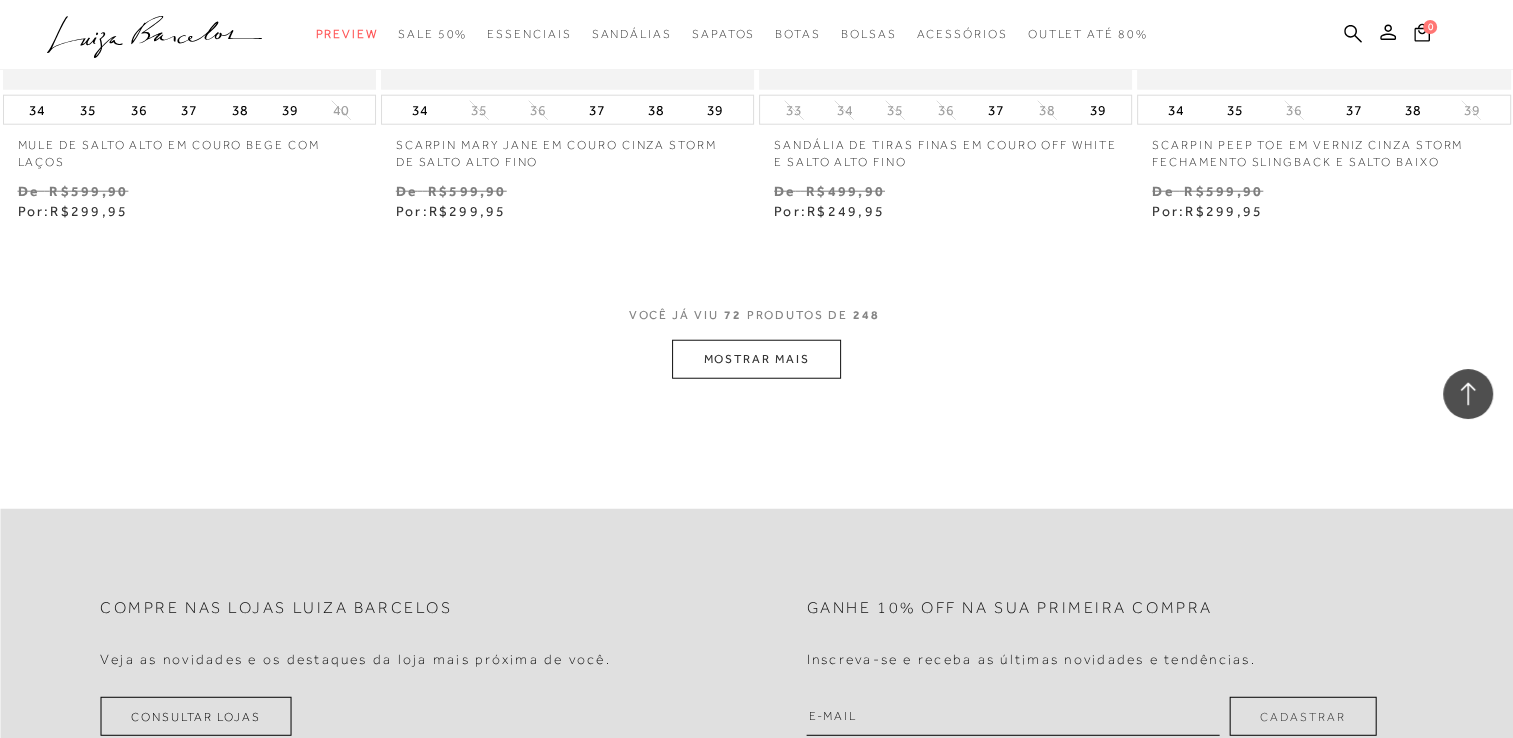 scroll, scrollTop: 12700, scrollLeft: 0, axis: vertical 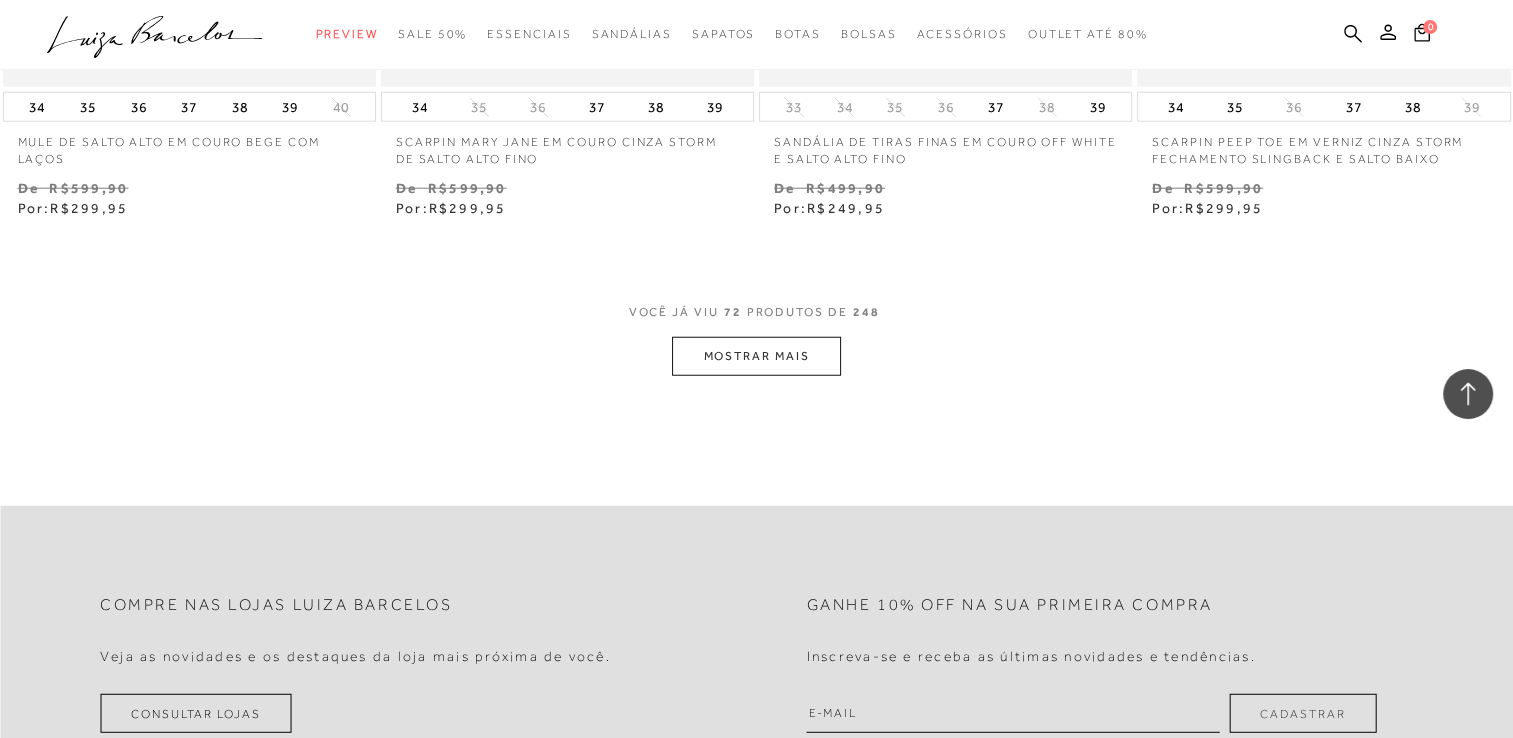 click on "MOSTRAR MAIS" at bounding box center (756, 356) 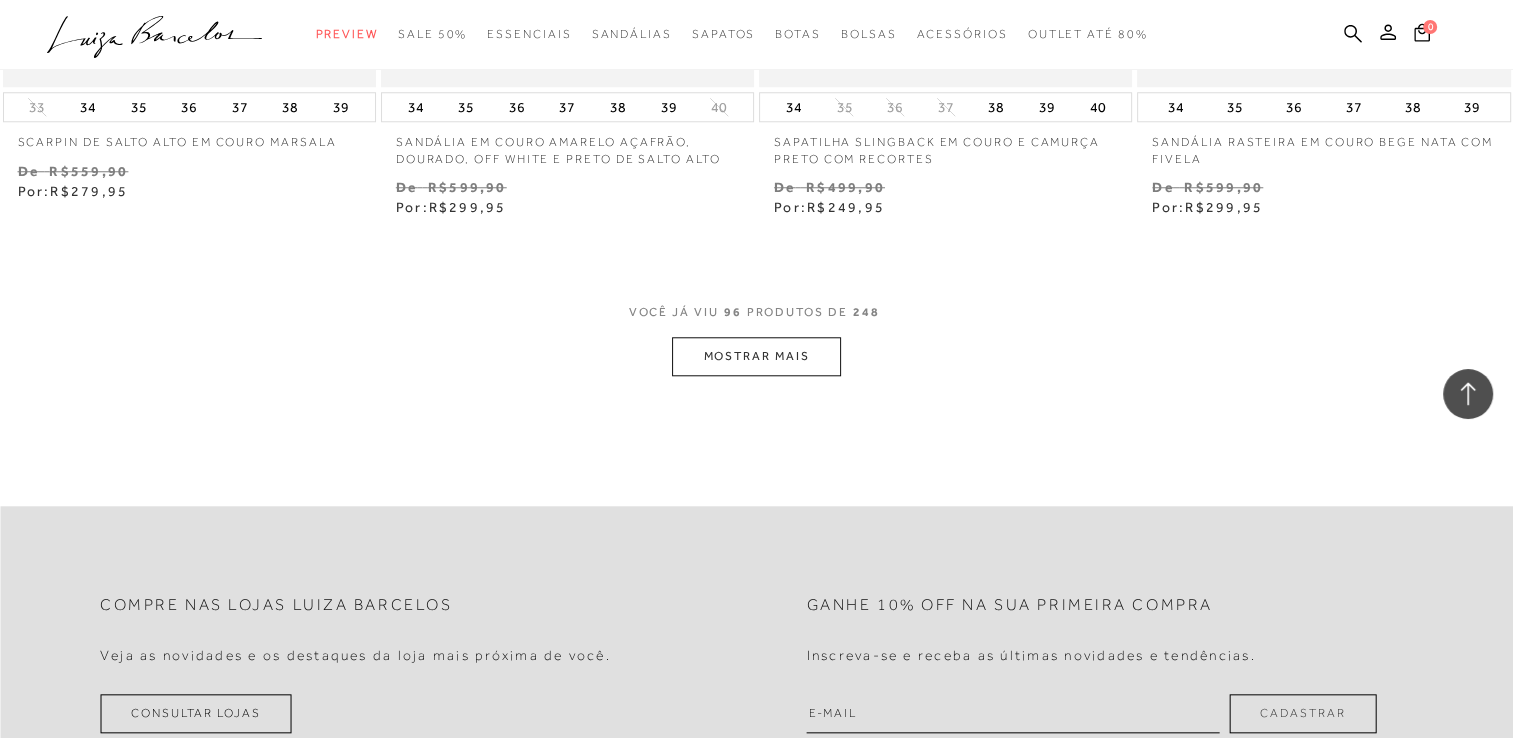 scroll, scrollTop: 17000, scrollLeft: 0, axis: vertical 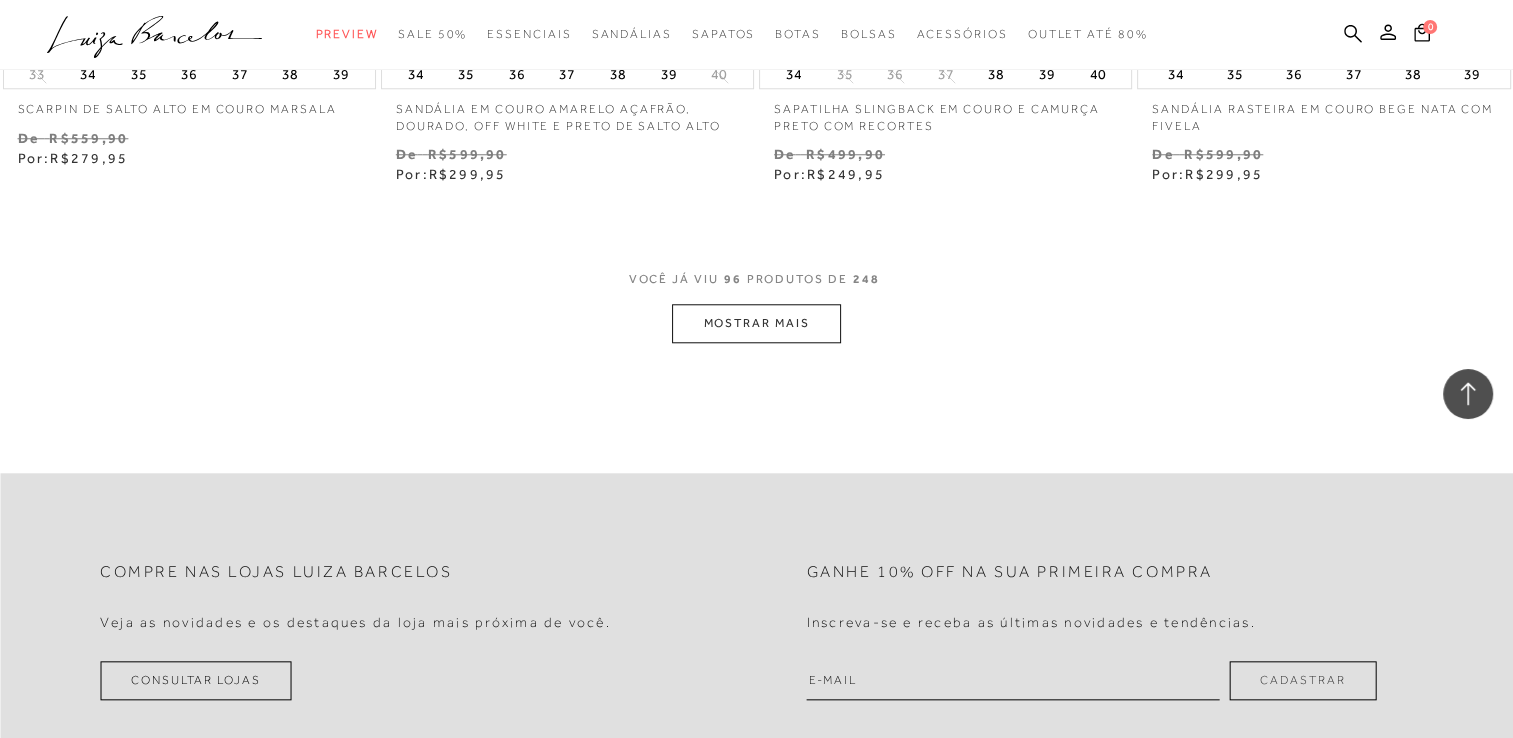 click on "MOSTRAR MAIS" at bounding box center [756, 323] 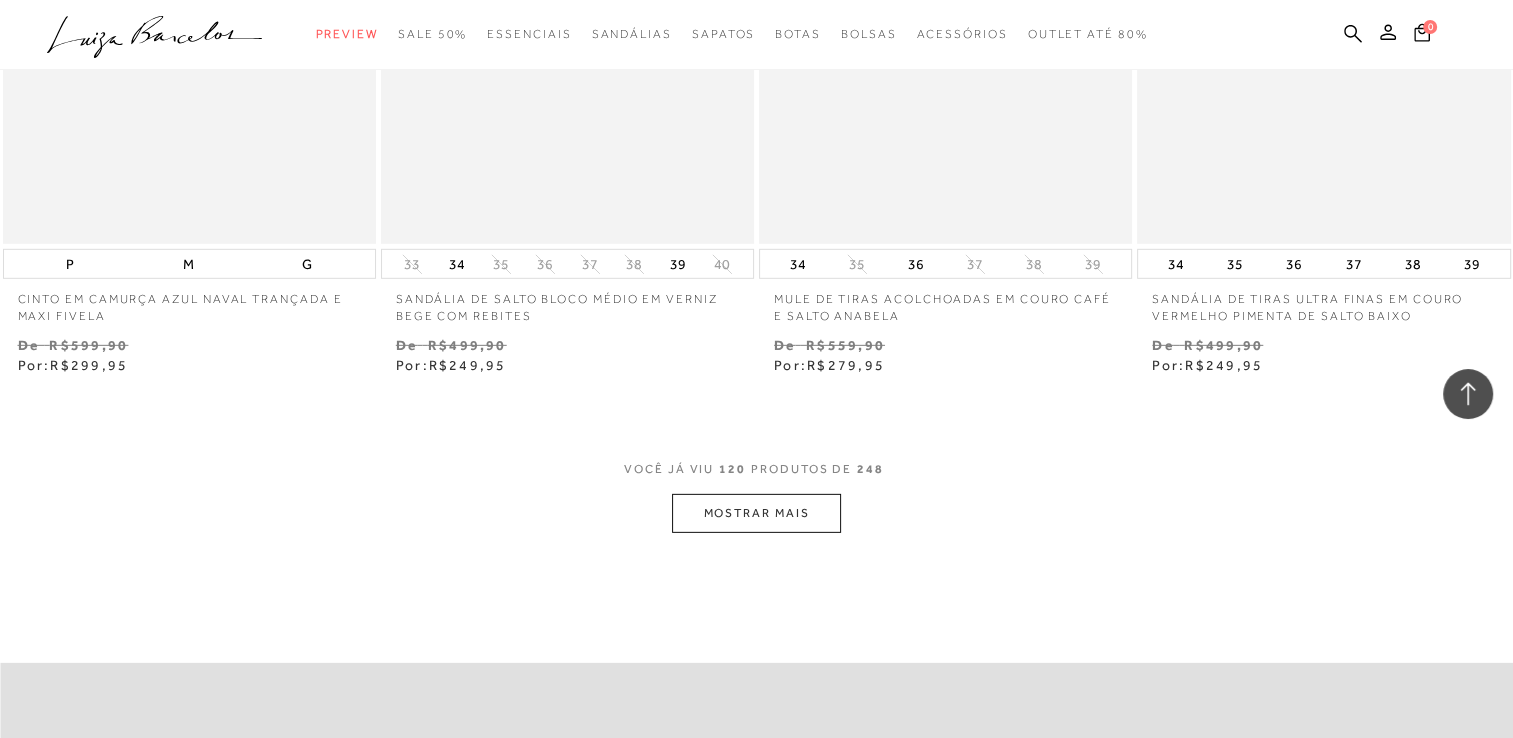 scroll, scrollTop: 21100, scrollLeft: 0, axis: vertical 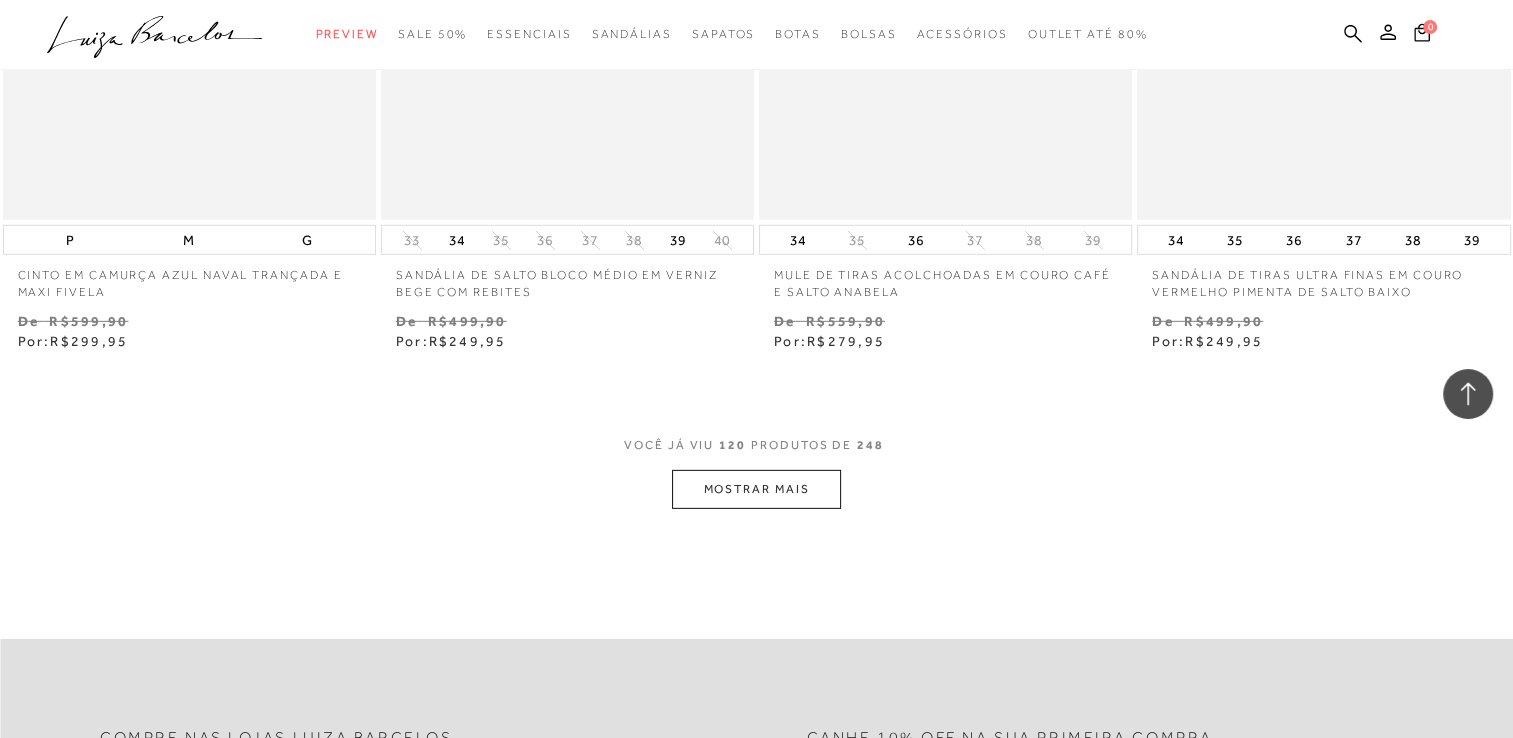 click on "MOSTRAR MAIS" at bounding box center [756, 489] 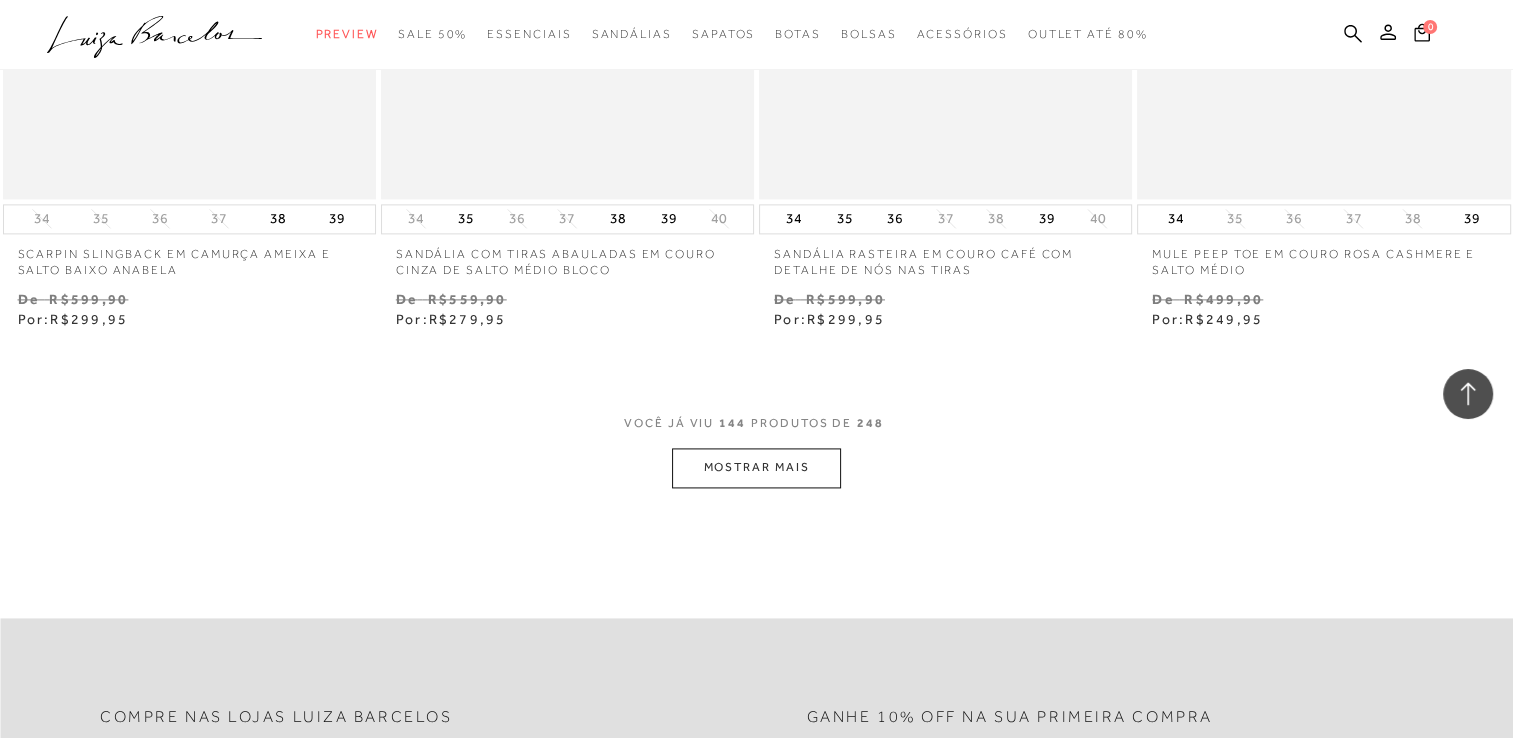 scroll, scrollTop: 25400, scrollLeft: 0, axis: vertical 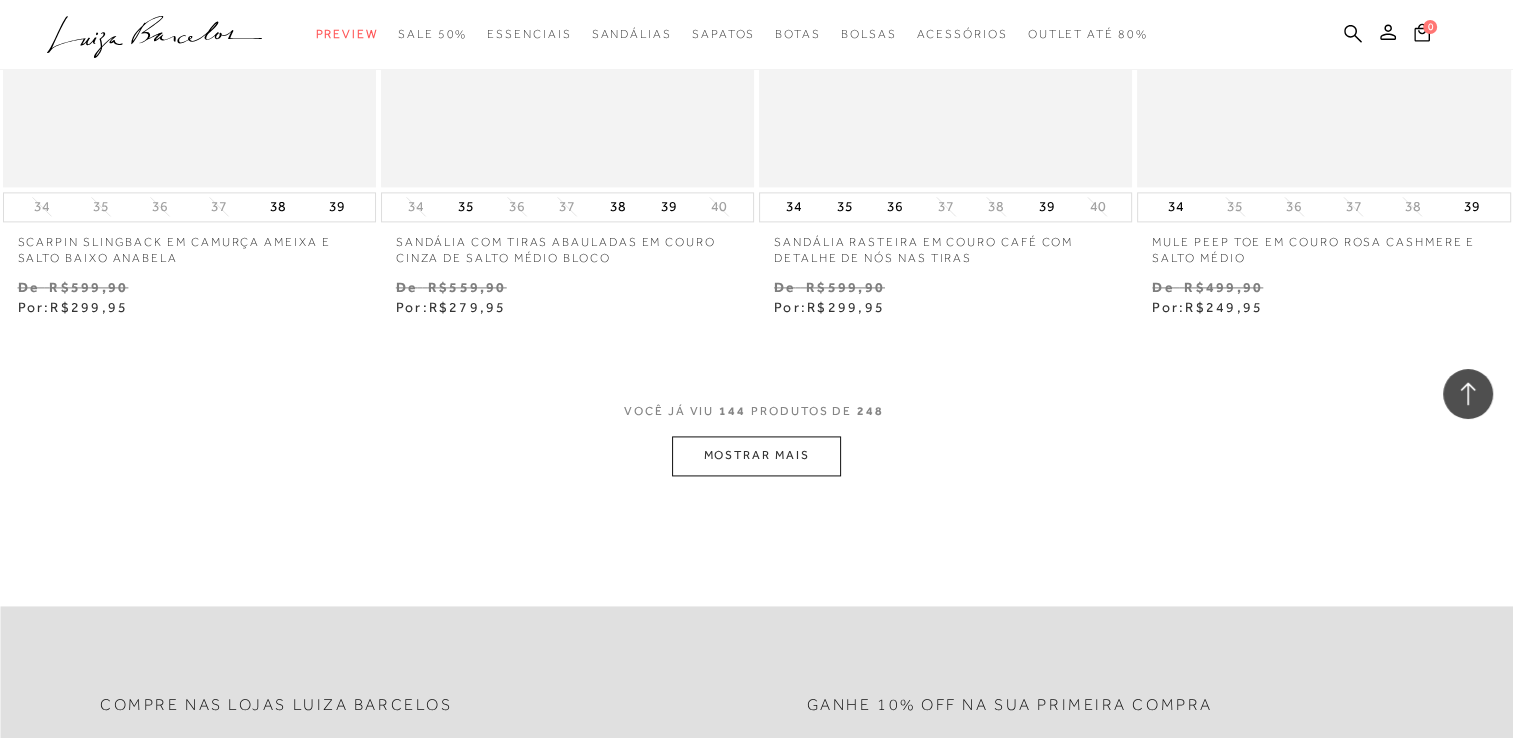 click on "MOSTRAR MAIS" at bounding box center [756, 455] 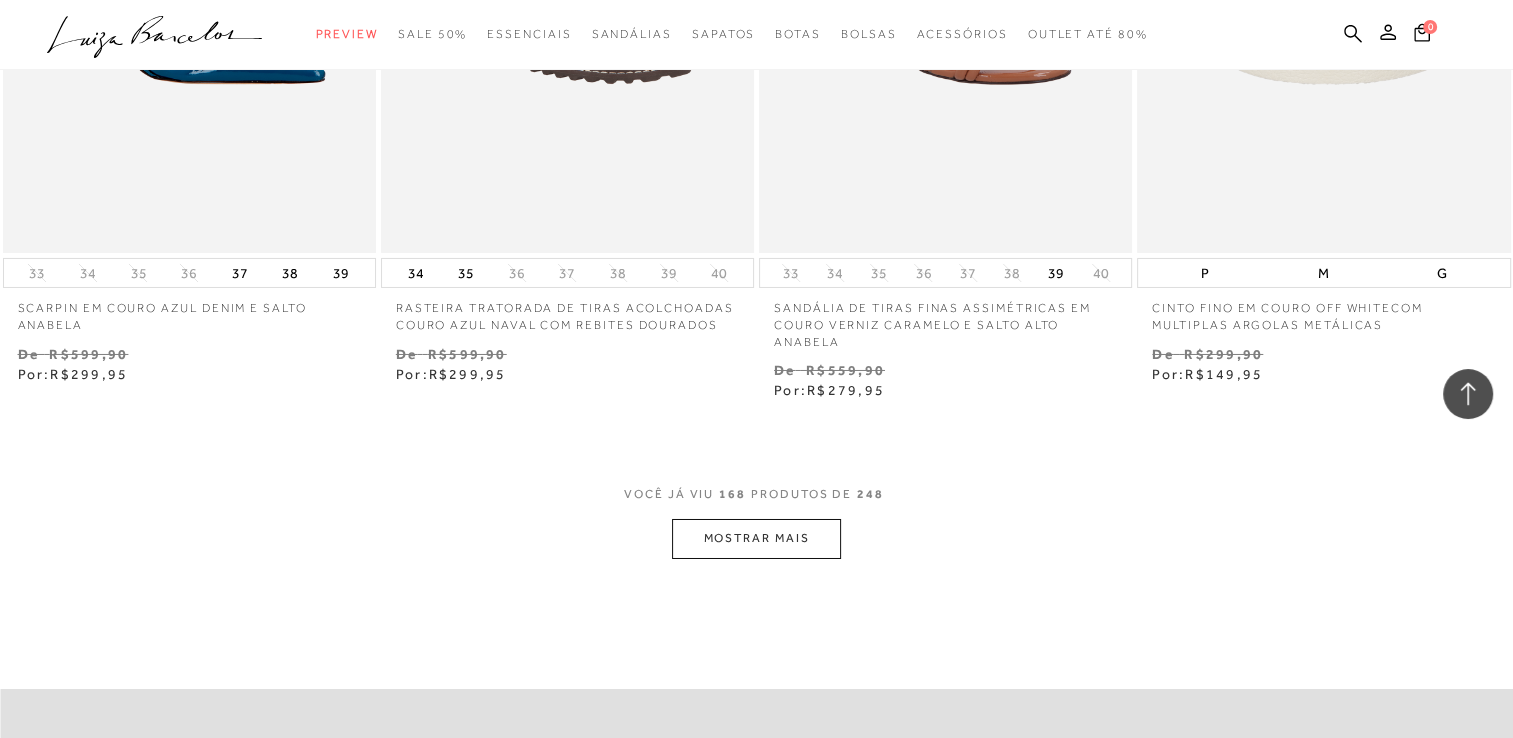 scroll, scrollTop: 29700, scrollLeft: 0, axis: vertical 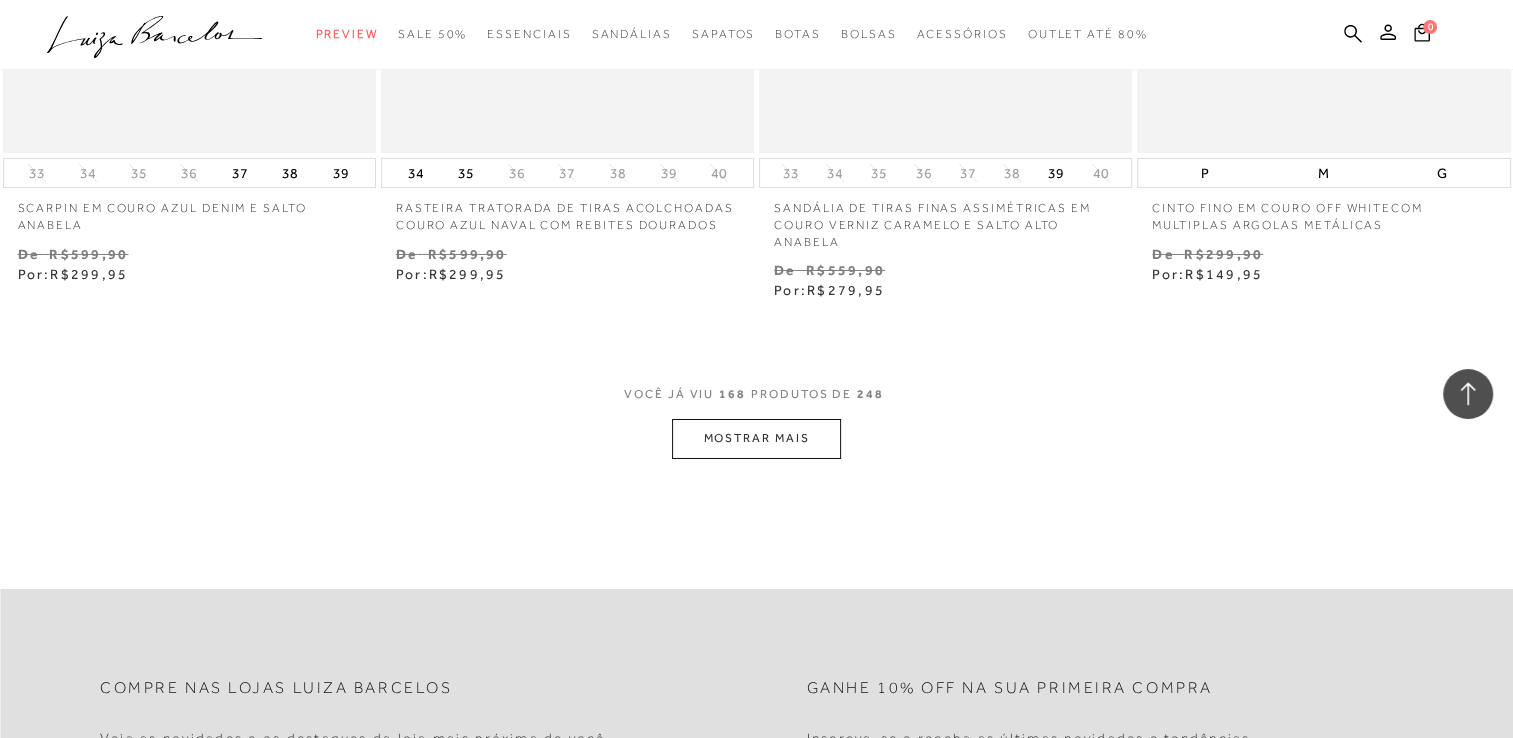 click on "MOSTRAR MAIS" at bounding box center (756, 438) 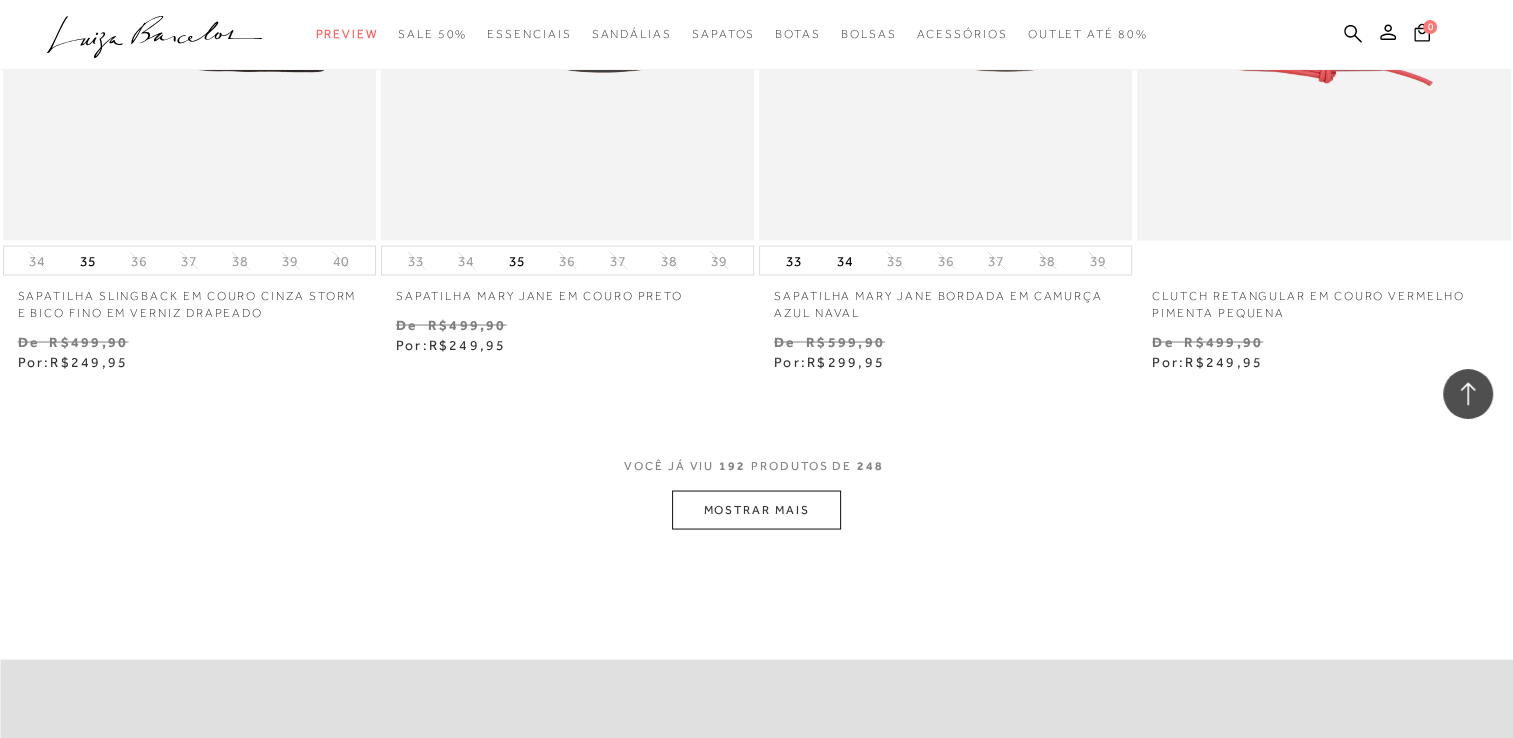 scroll, scrollTop: 33900, scrollLeft: 0, axis: vertical 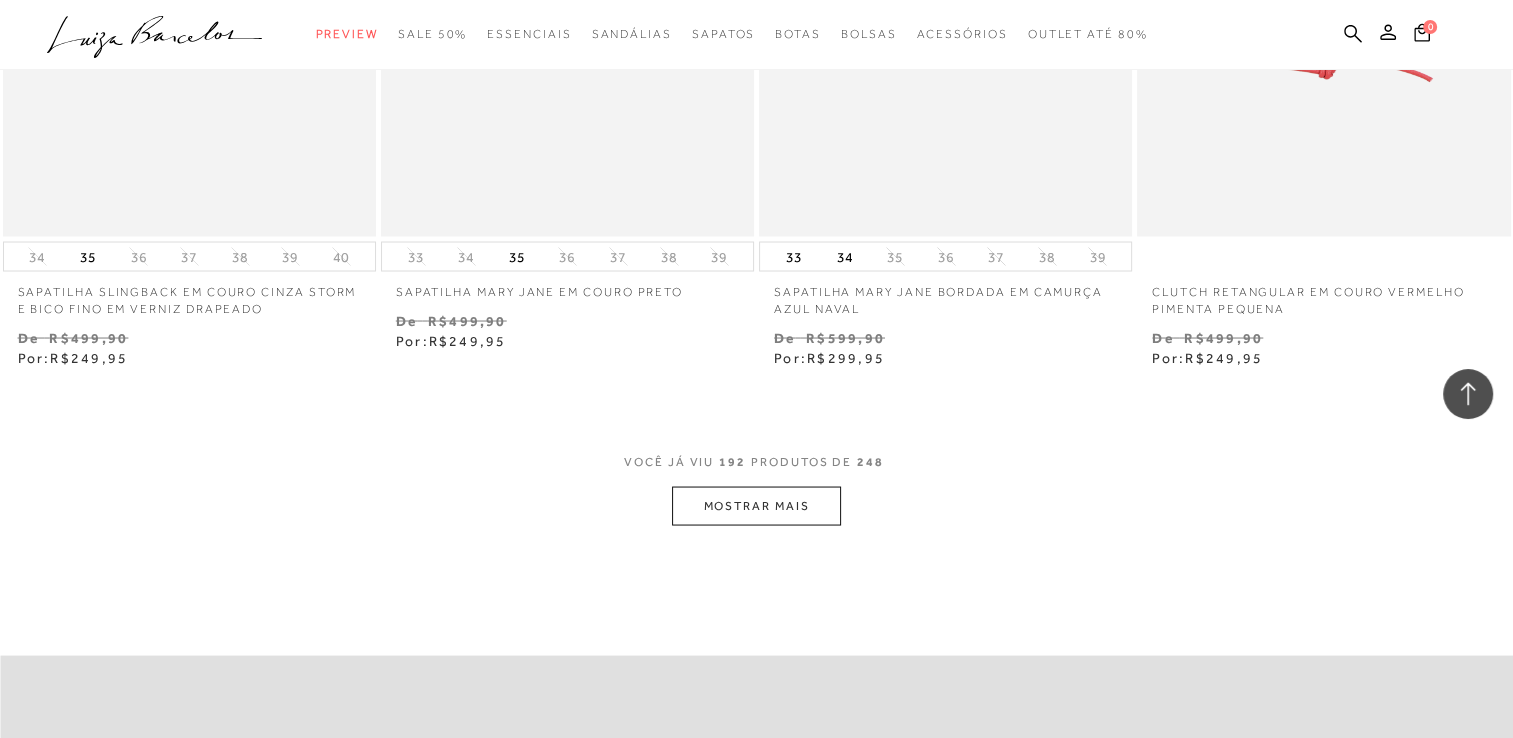 click on "MOSTRAR MAIS" at bounding box center [756, 505] 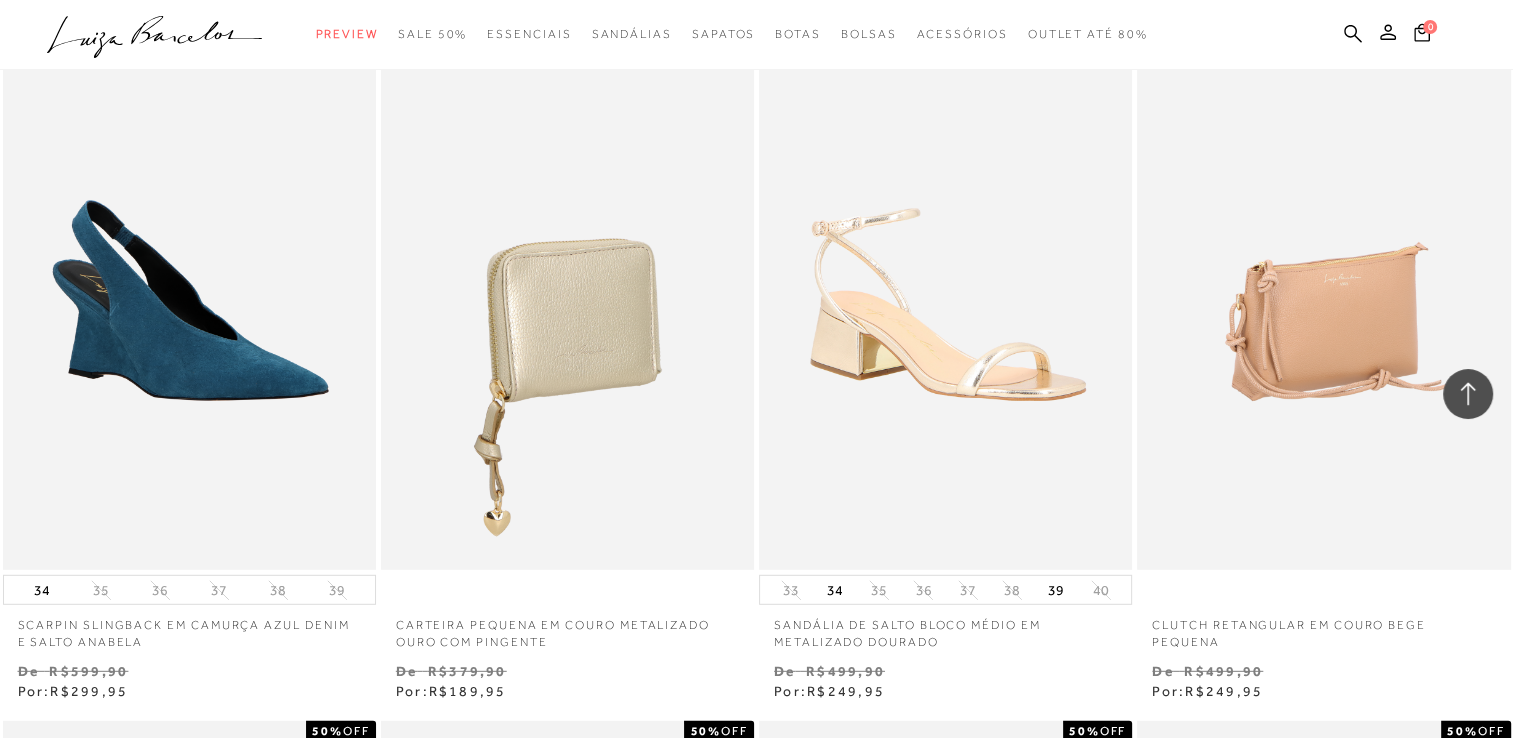 scroll, scrollTop: 35700, scrollLeft: 0, axis: vertical 